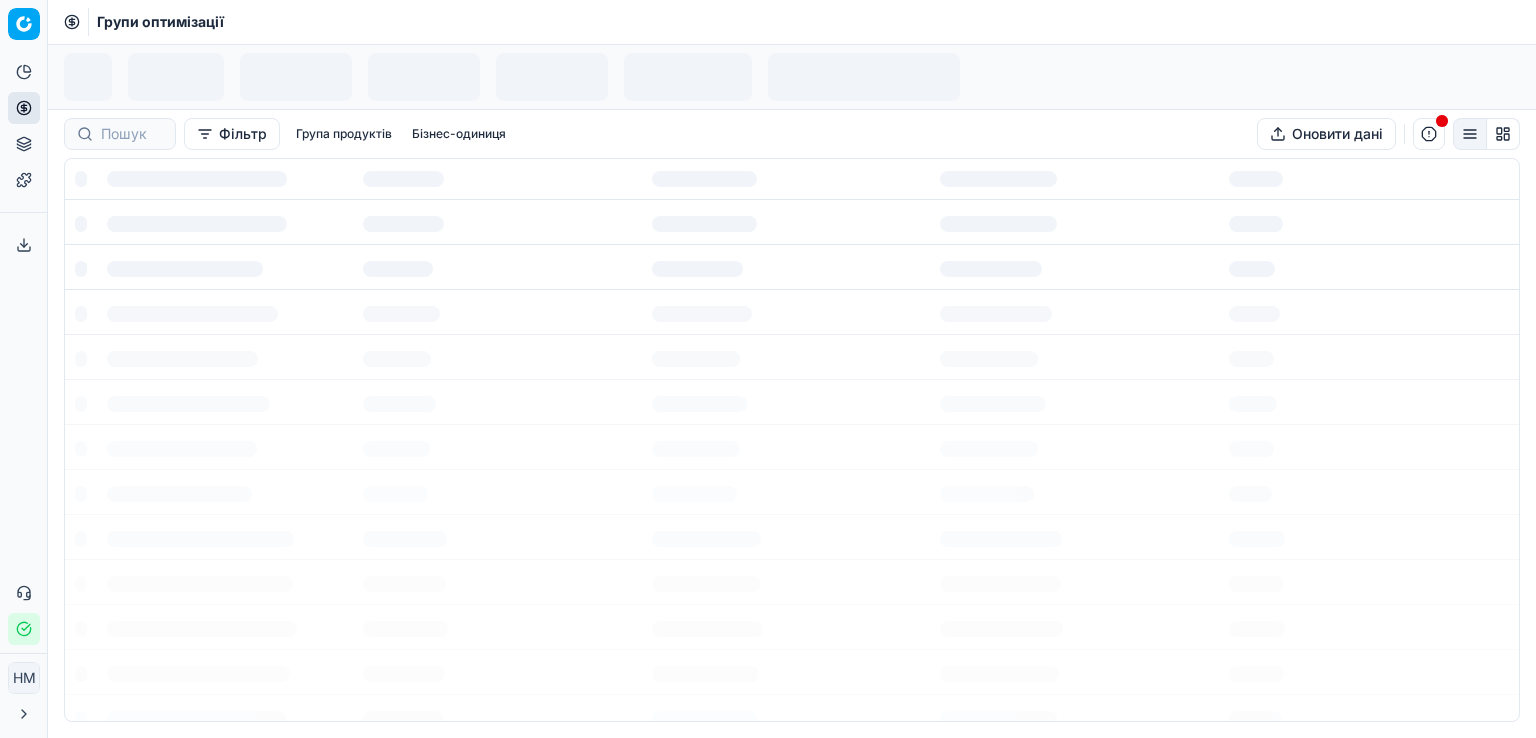 scroll, scrollTop: 0, scrollLeft: 0, axis: both 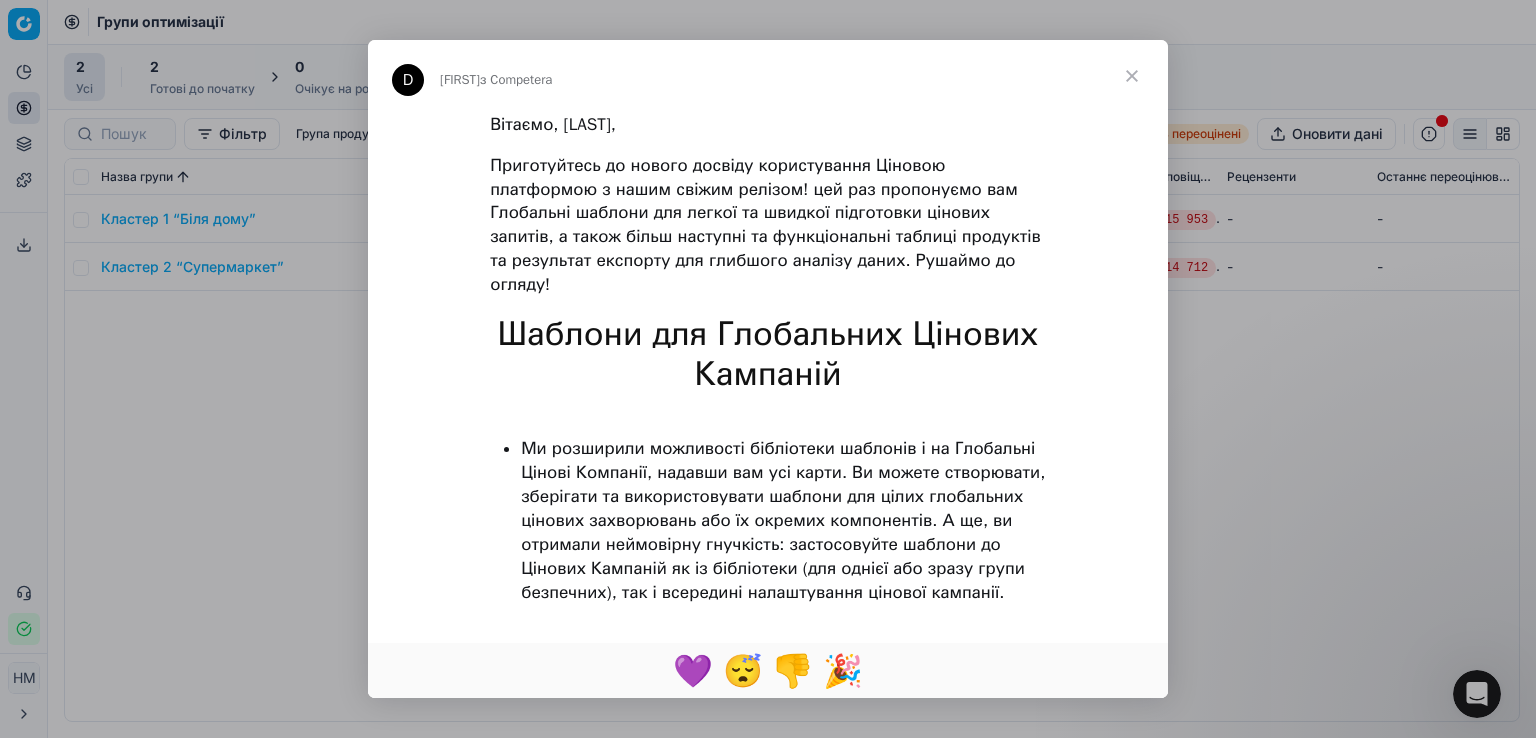 click at bounding box center (1132, 76) 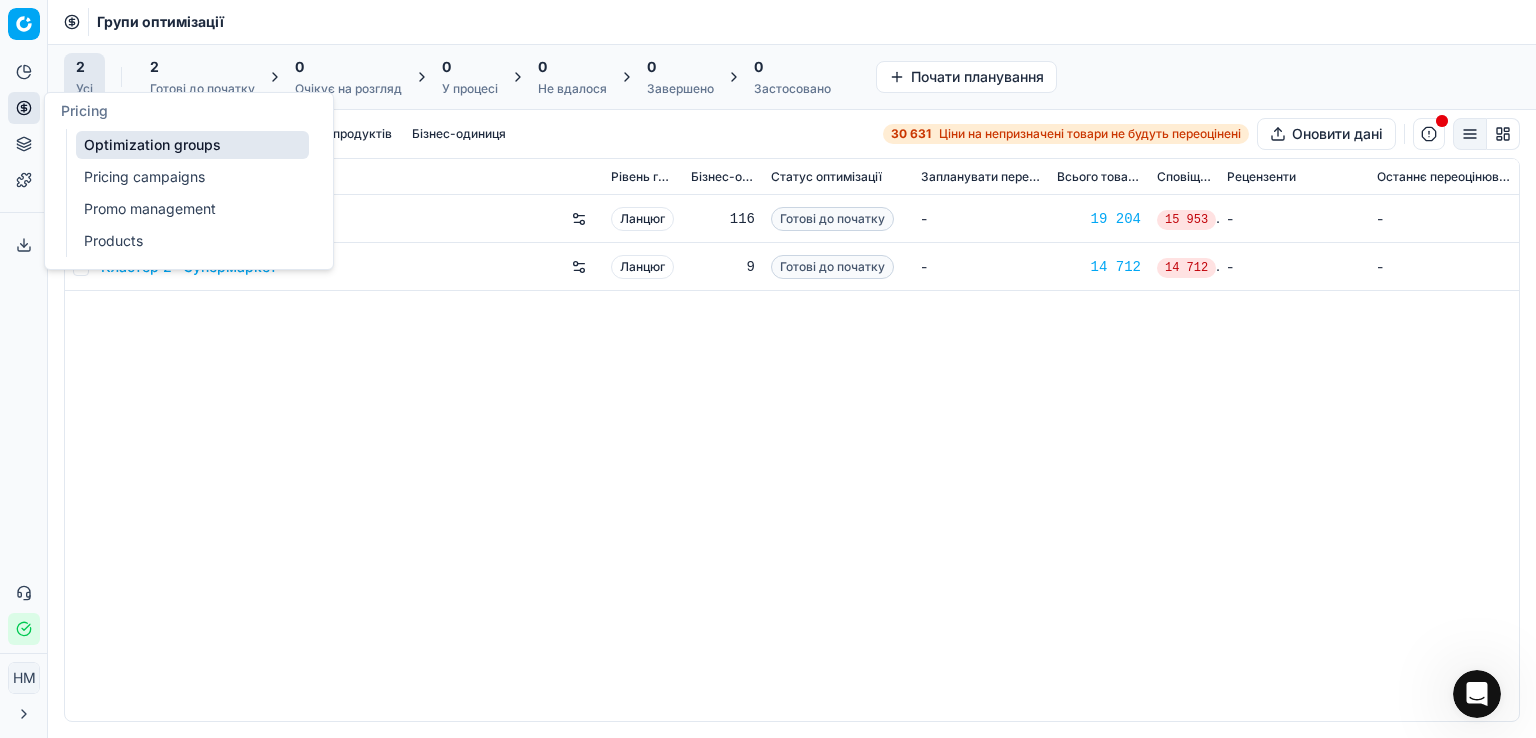 click 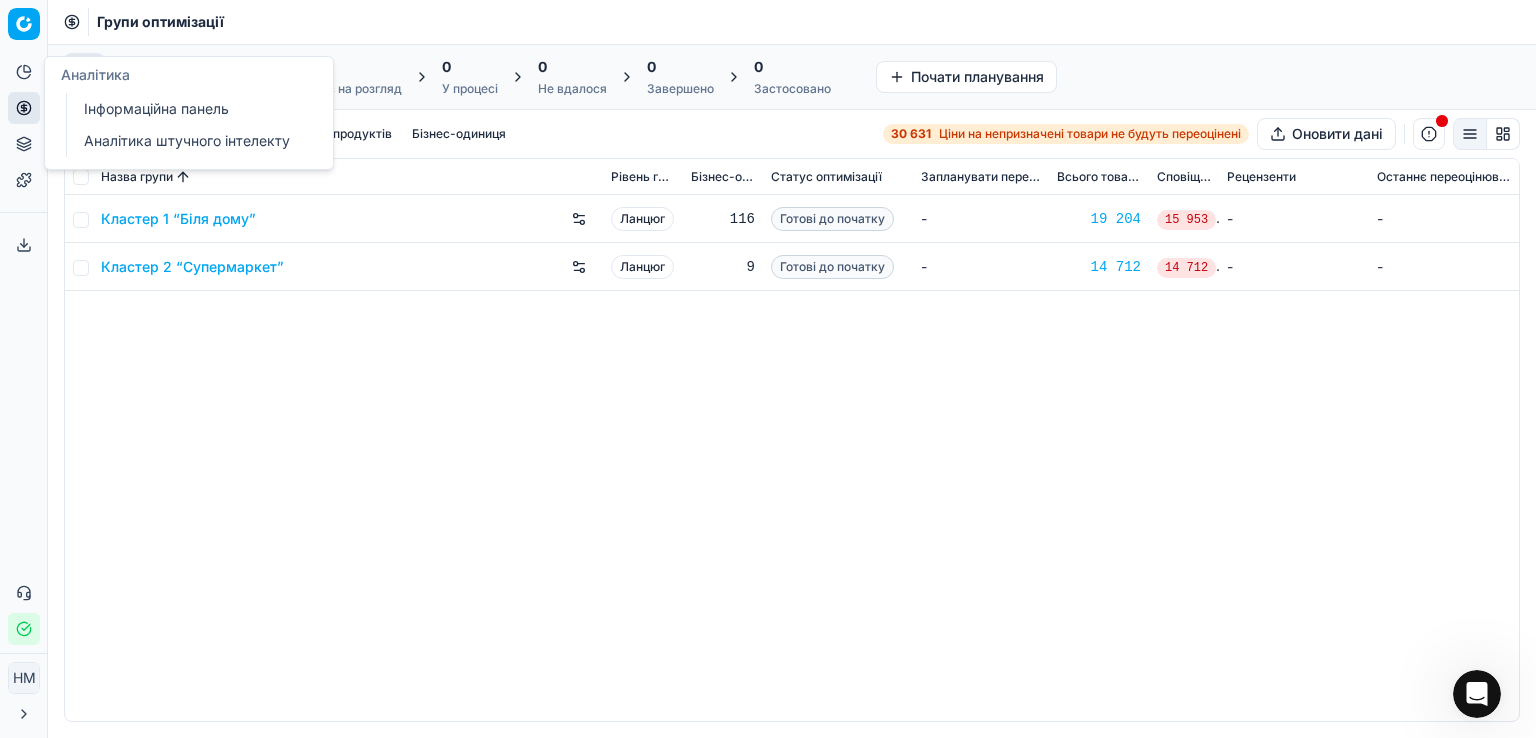 click 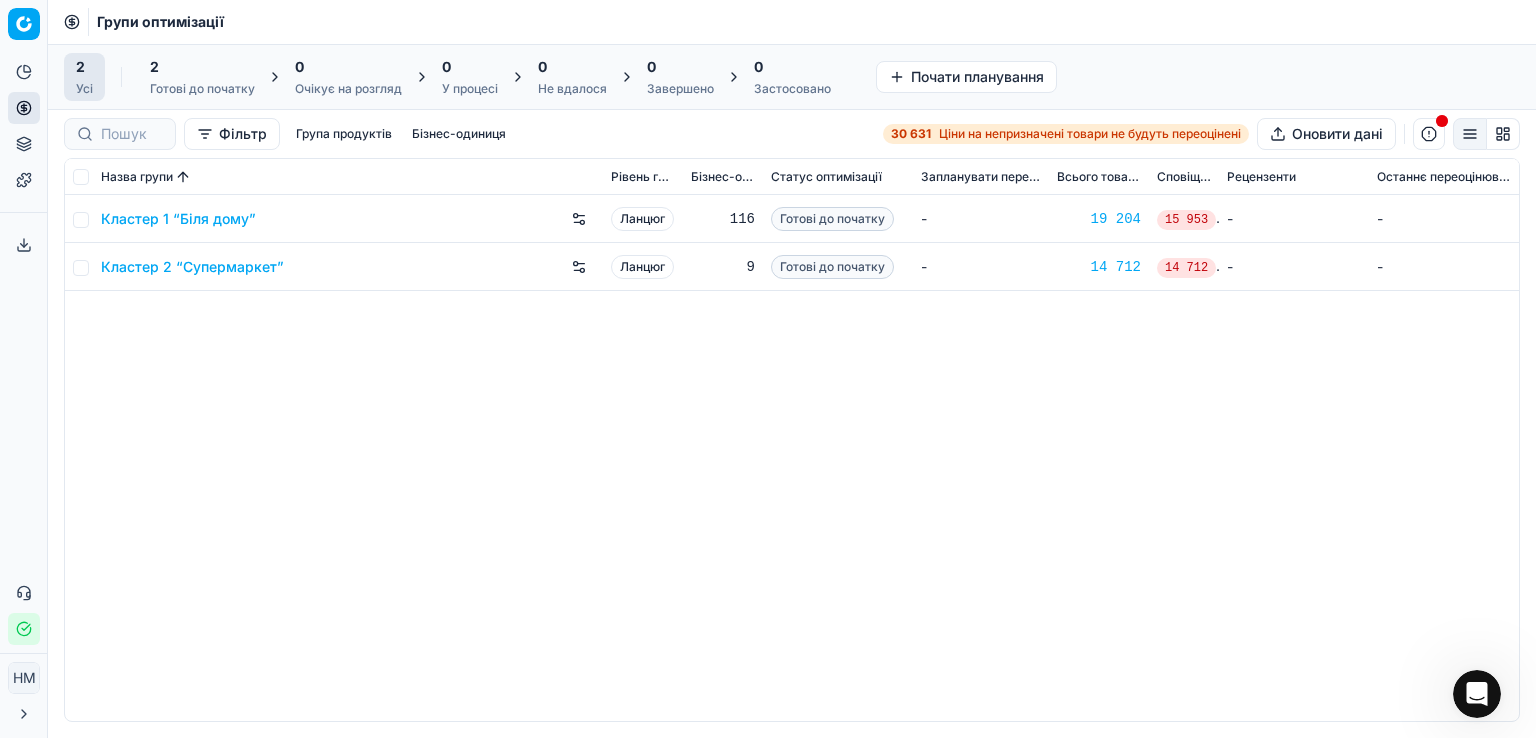 click on "Кластер 1 “Біля дому” Ланцюг 116 Готові до початку - 19 204 15 953 - - Кластер 2 “Супермаркет” Ланцюг 9 Готові до початку - 14 712 14 712 - -" at bounding box center (792, 458) 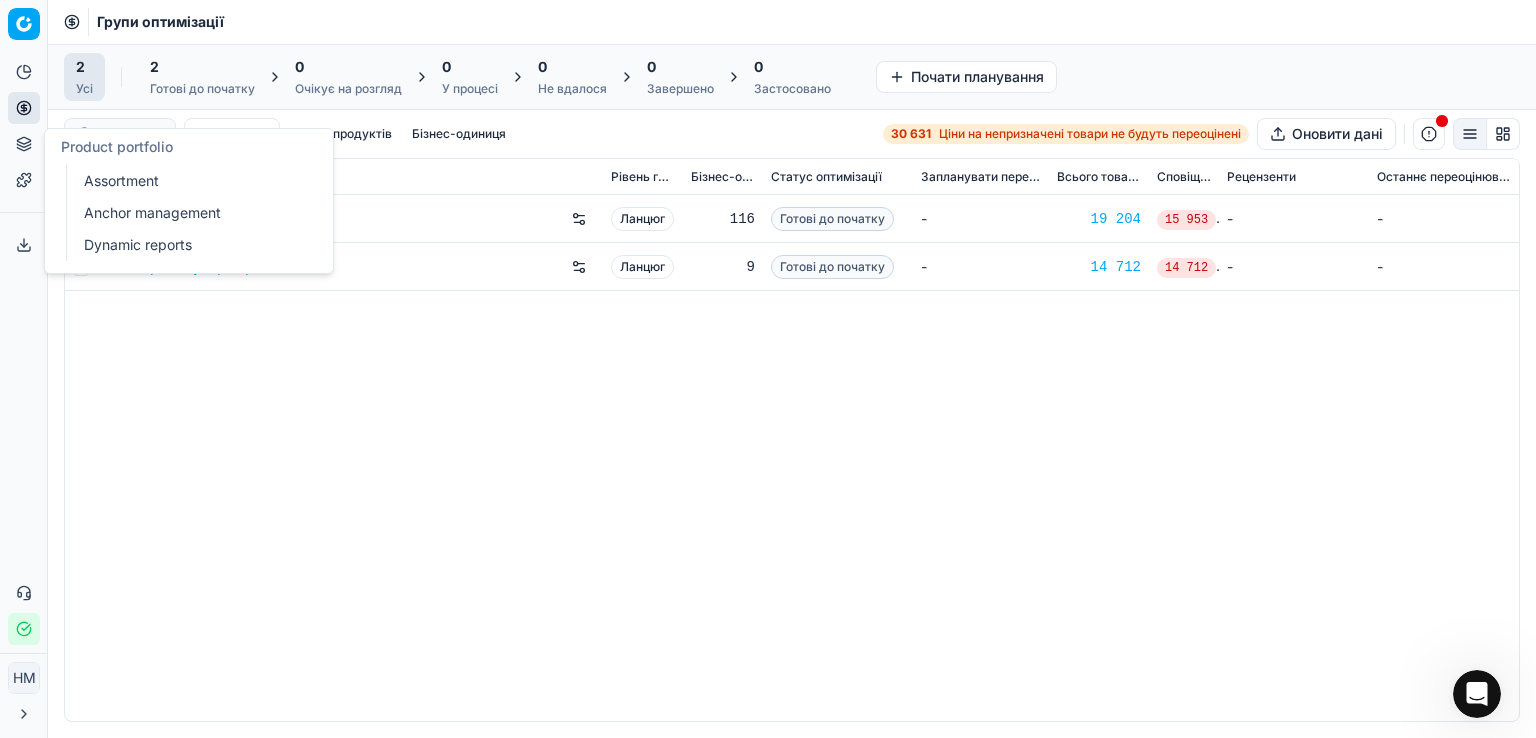 click 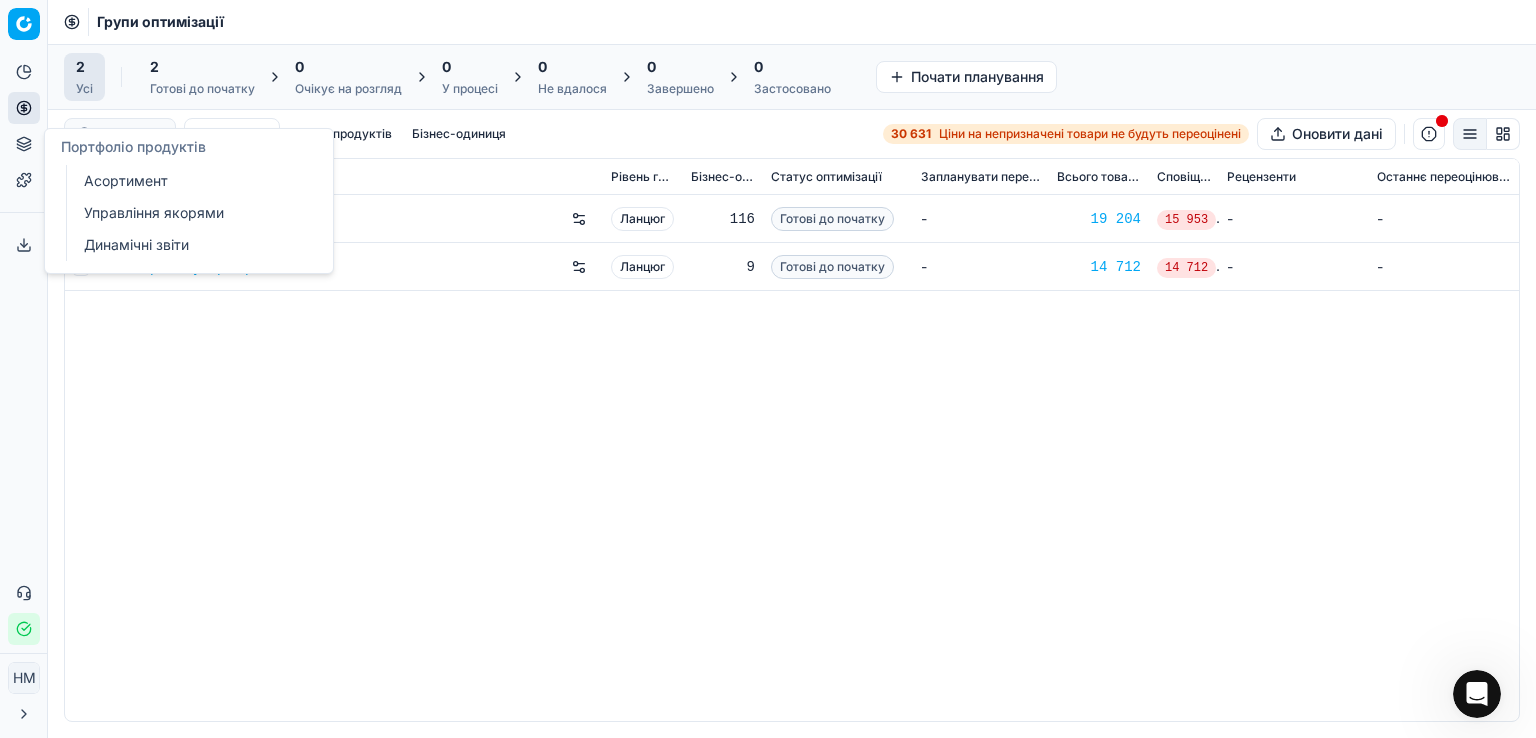 click on "Асортимент" at bounding box center (126, 180) 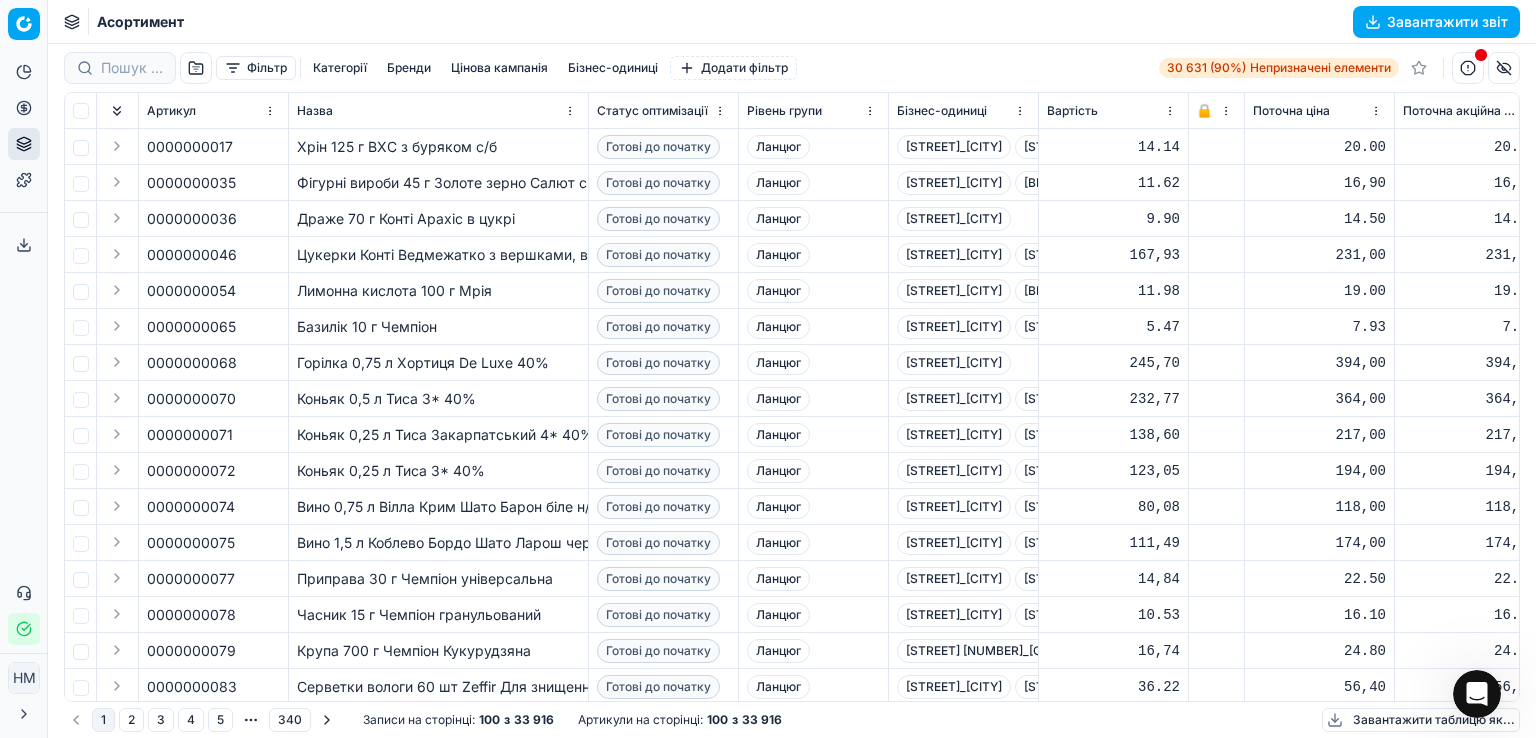 click on "Фільтр" at bounding box center (267, 67) 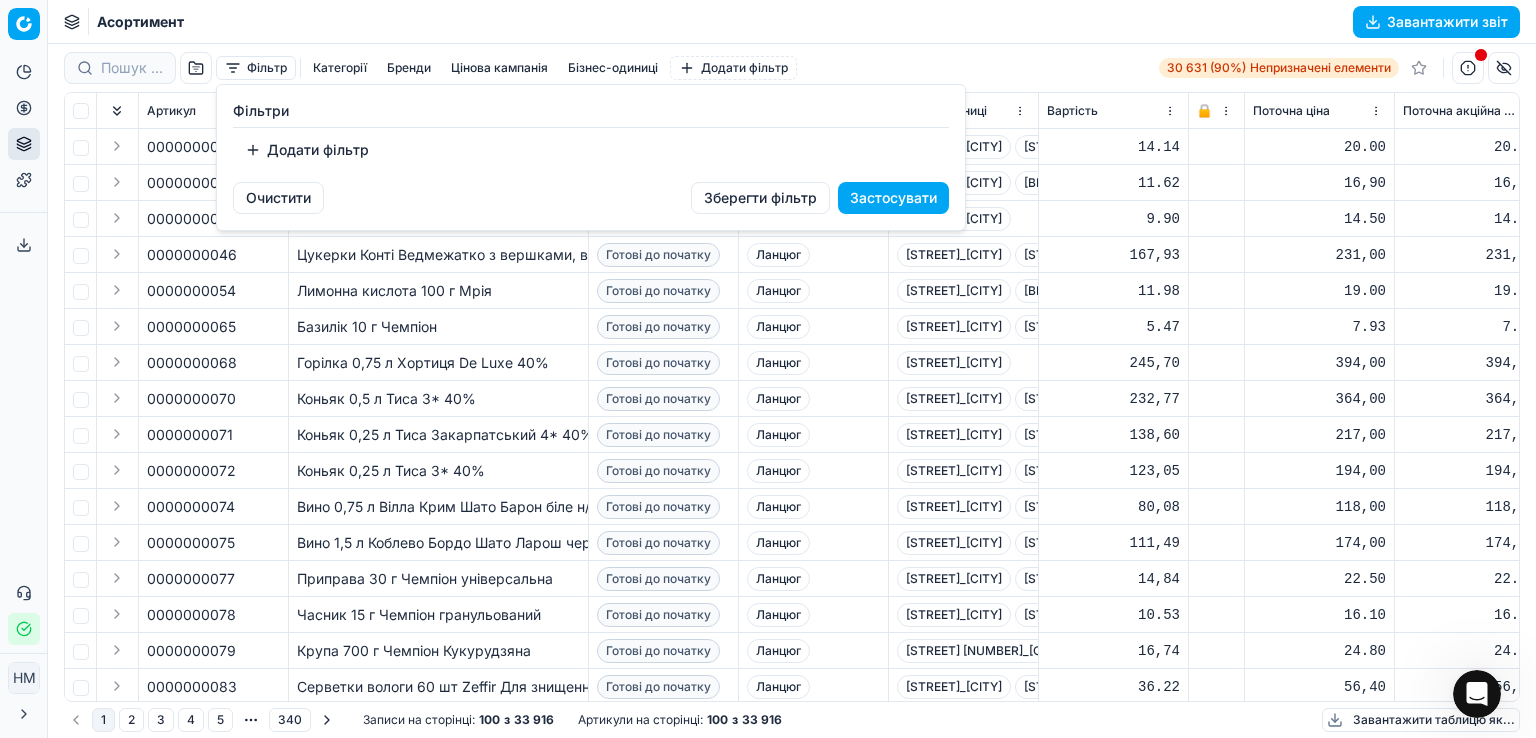 click on "Додати фільтр" at bounding box center (307, 150) 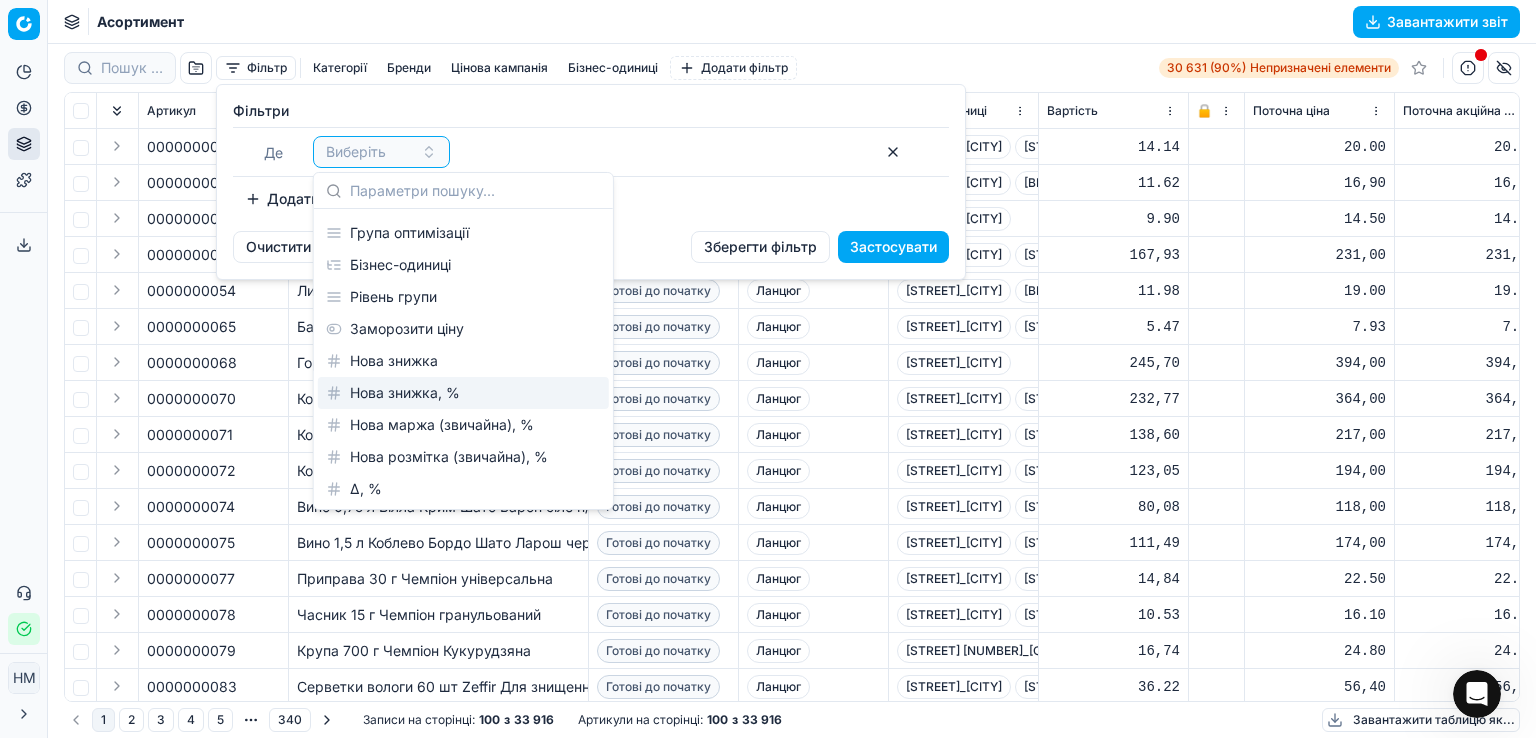 scroll, scrollTop: 300, scrollLeft: 0, axis: vertical 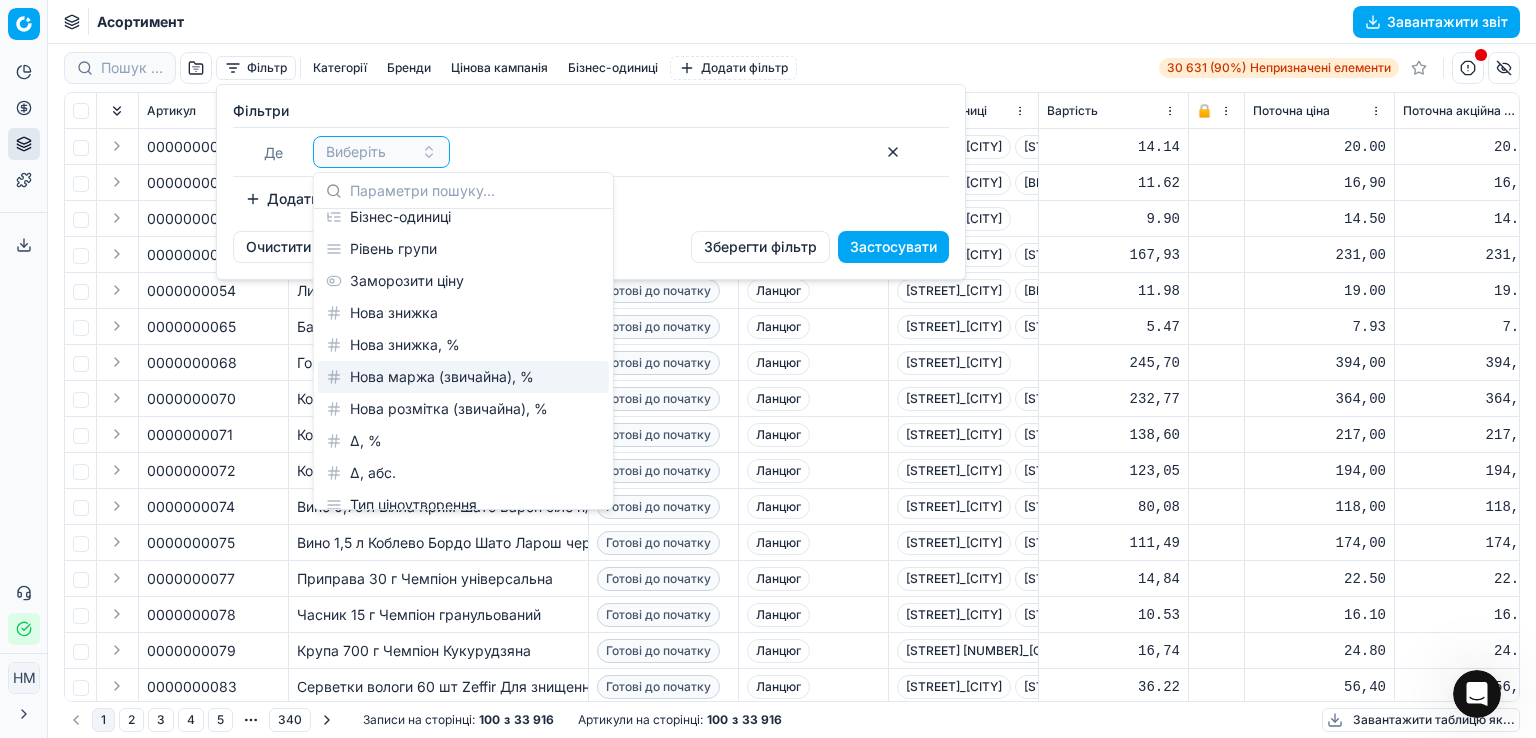 click on "Нова маржа (звичайна), %" at bounding box center (442, 377) 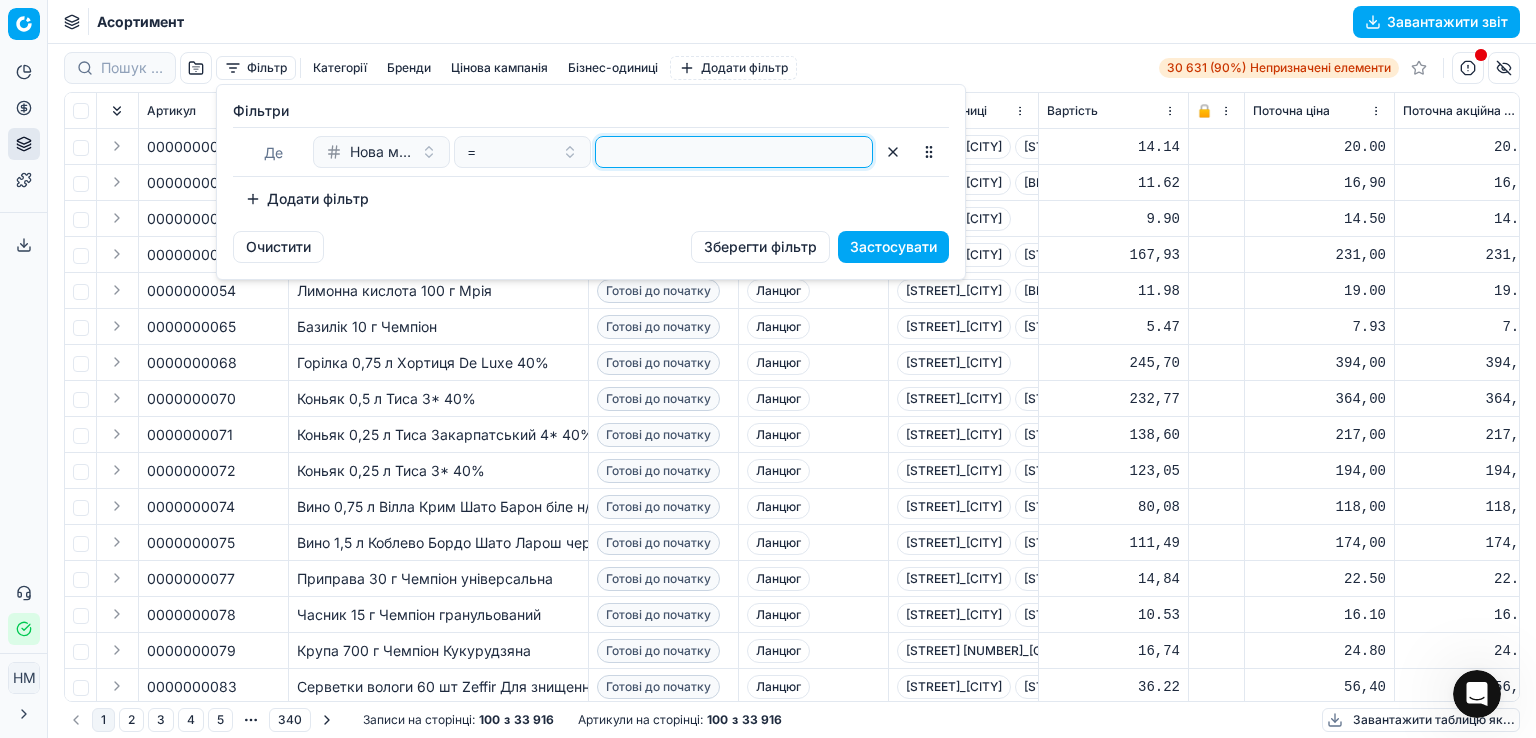 click at bounding box center [734, 152] 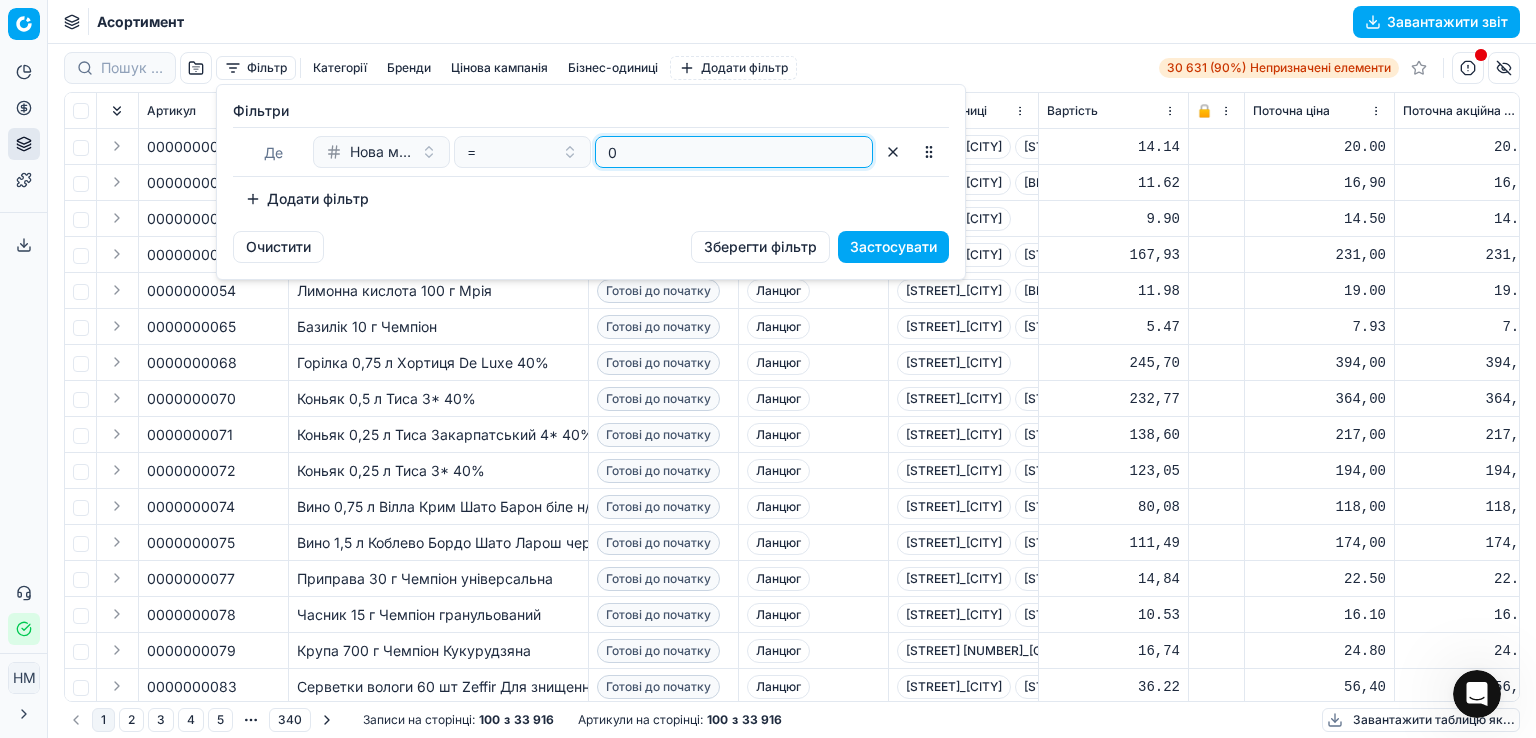 type on "0" 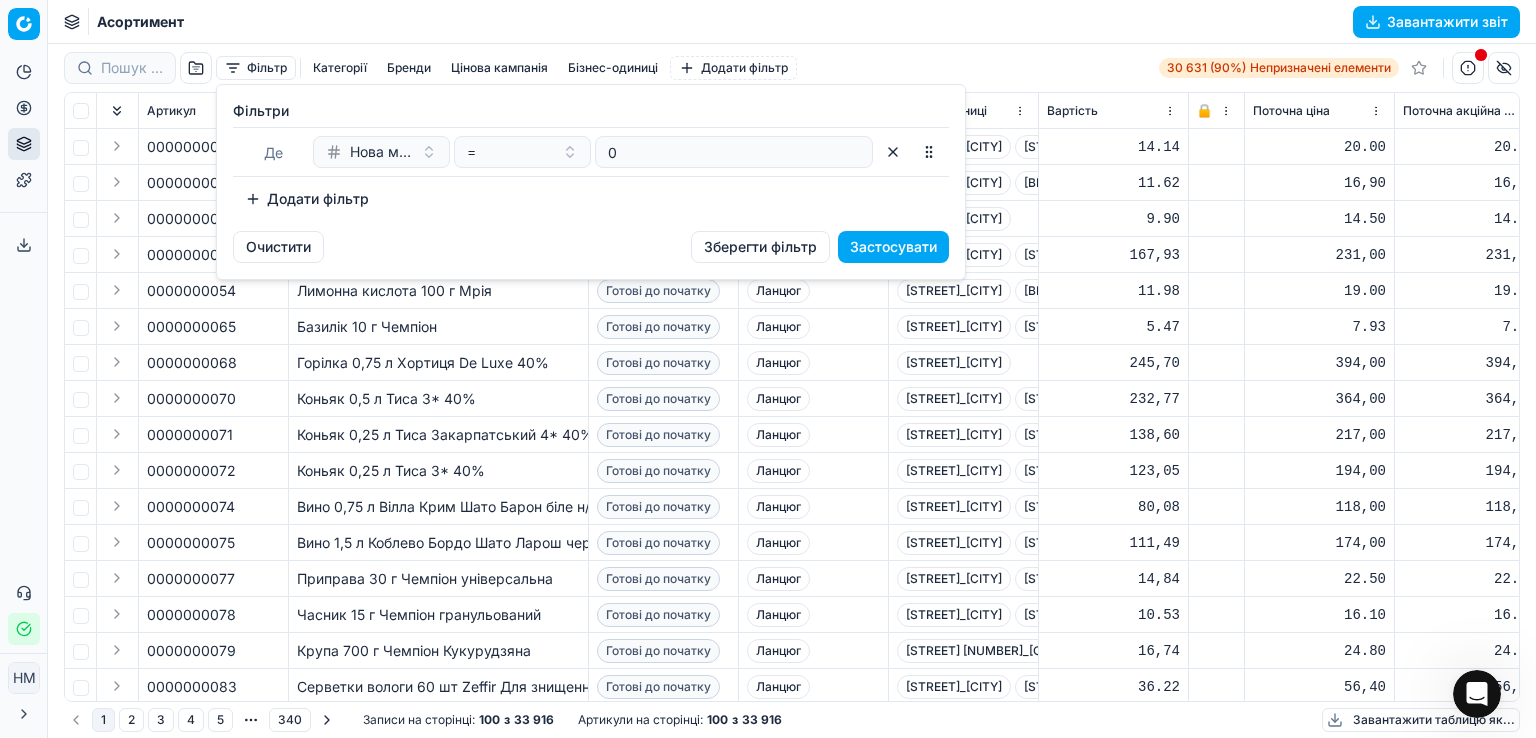 click on "Застосувати" at bounding box center (893, 246) 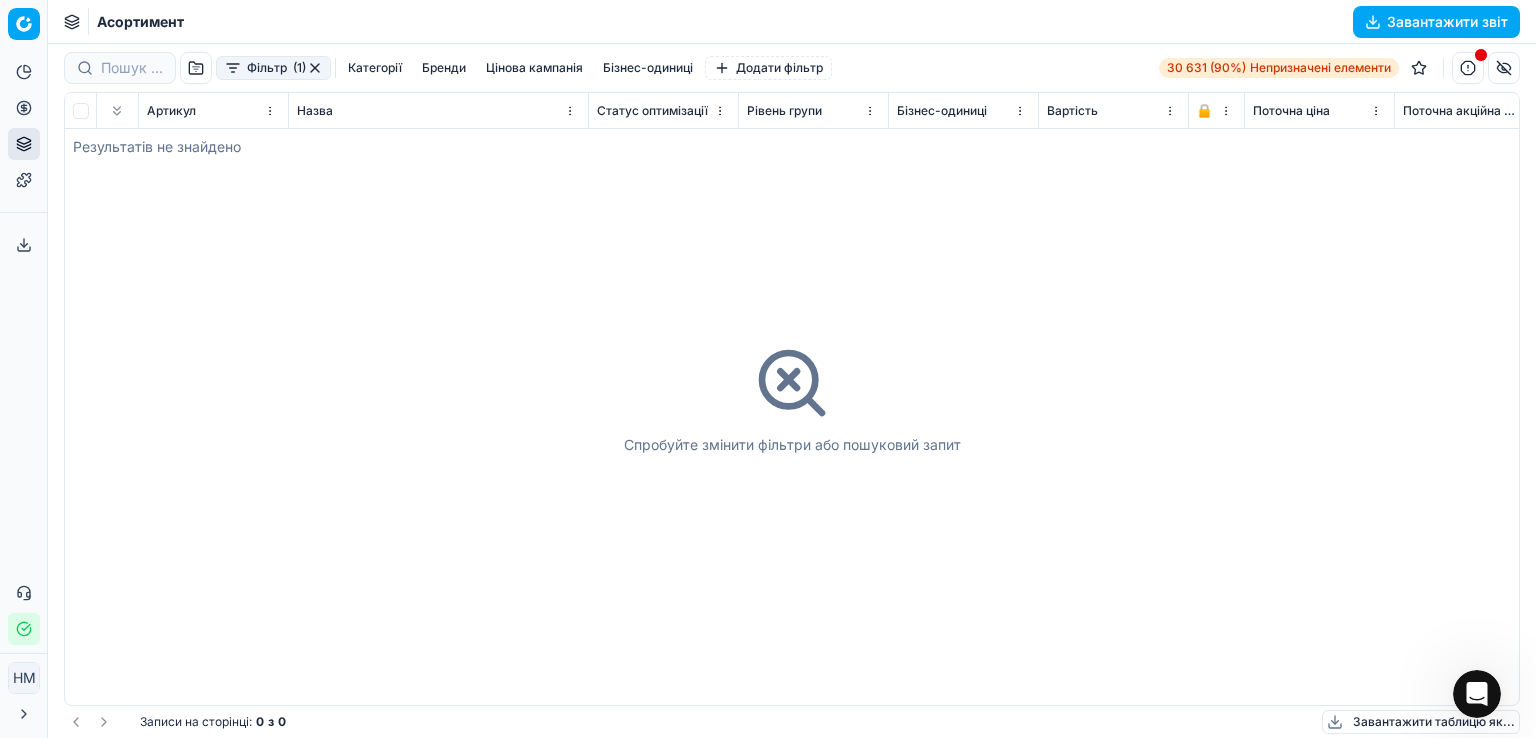 click at bounding box center [315, 68] 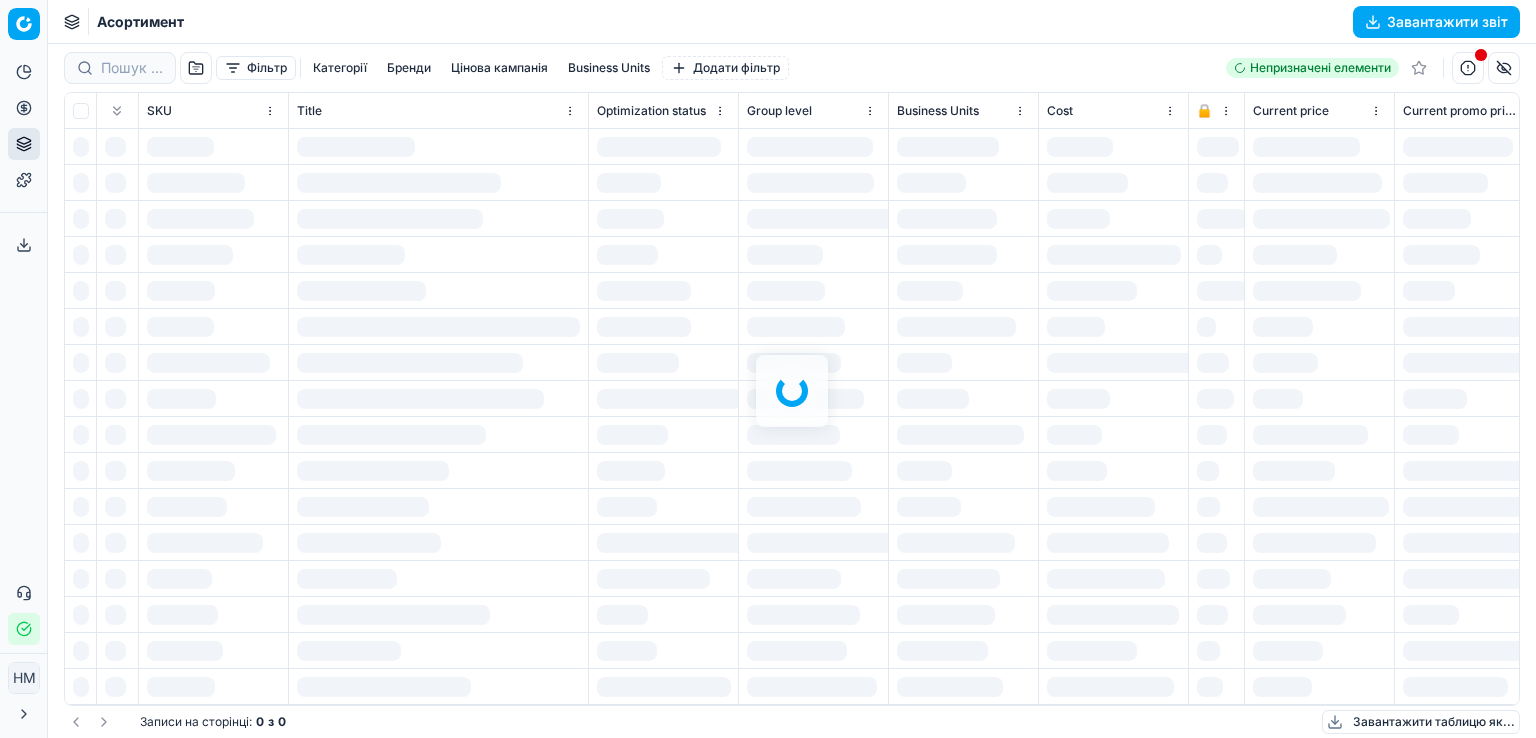 scroll, scrollTop: 0, scrollLeft: 0, axis: both 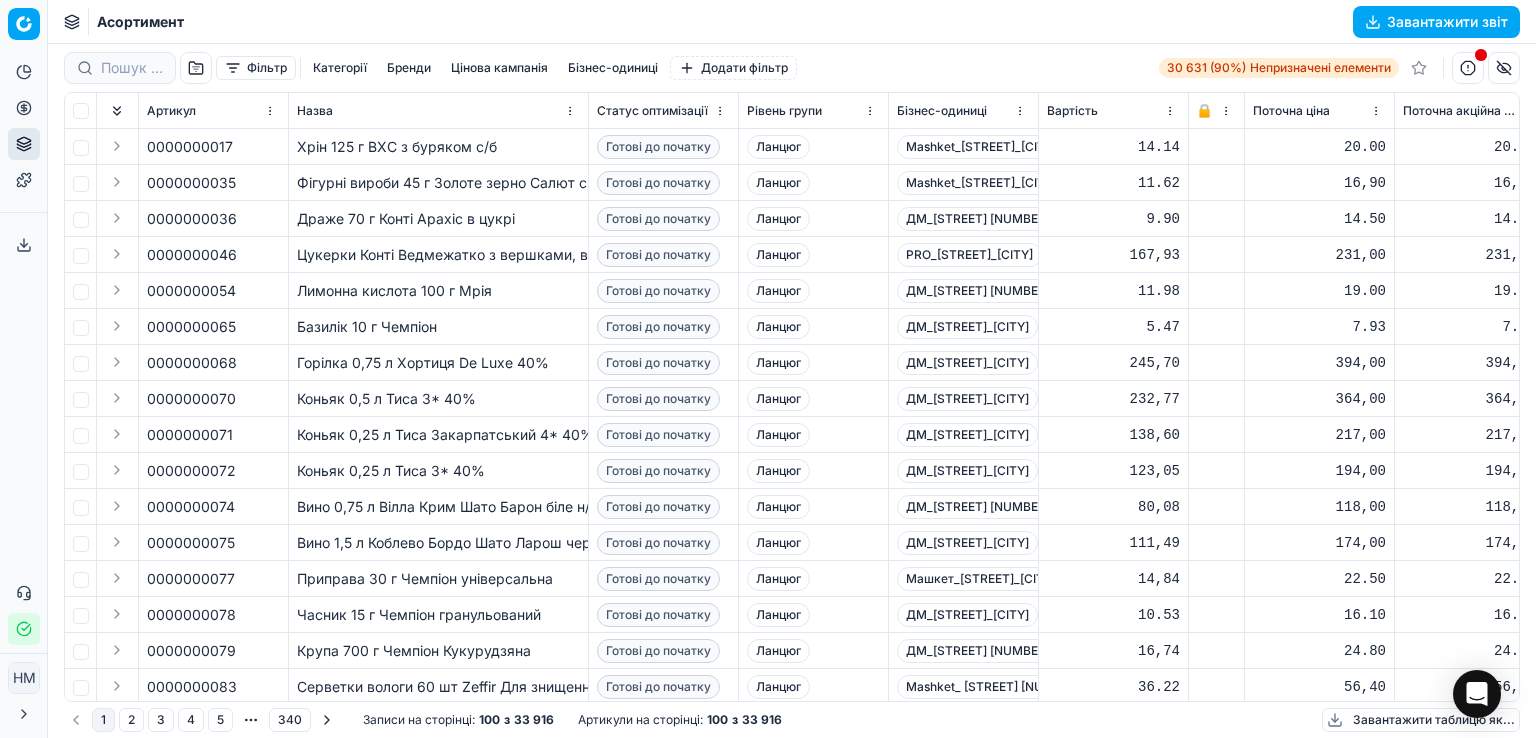 click on "Фільтр" at bounding box center [267, 67] 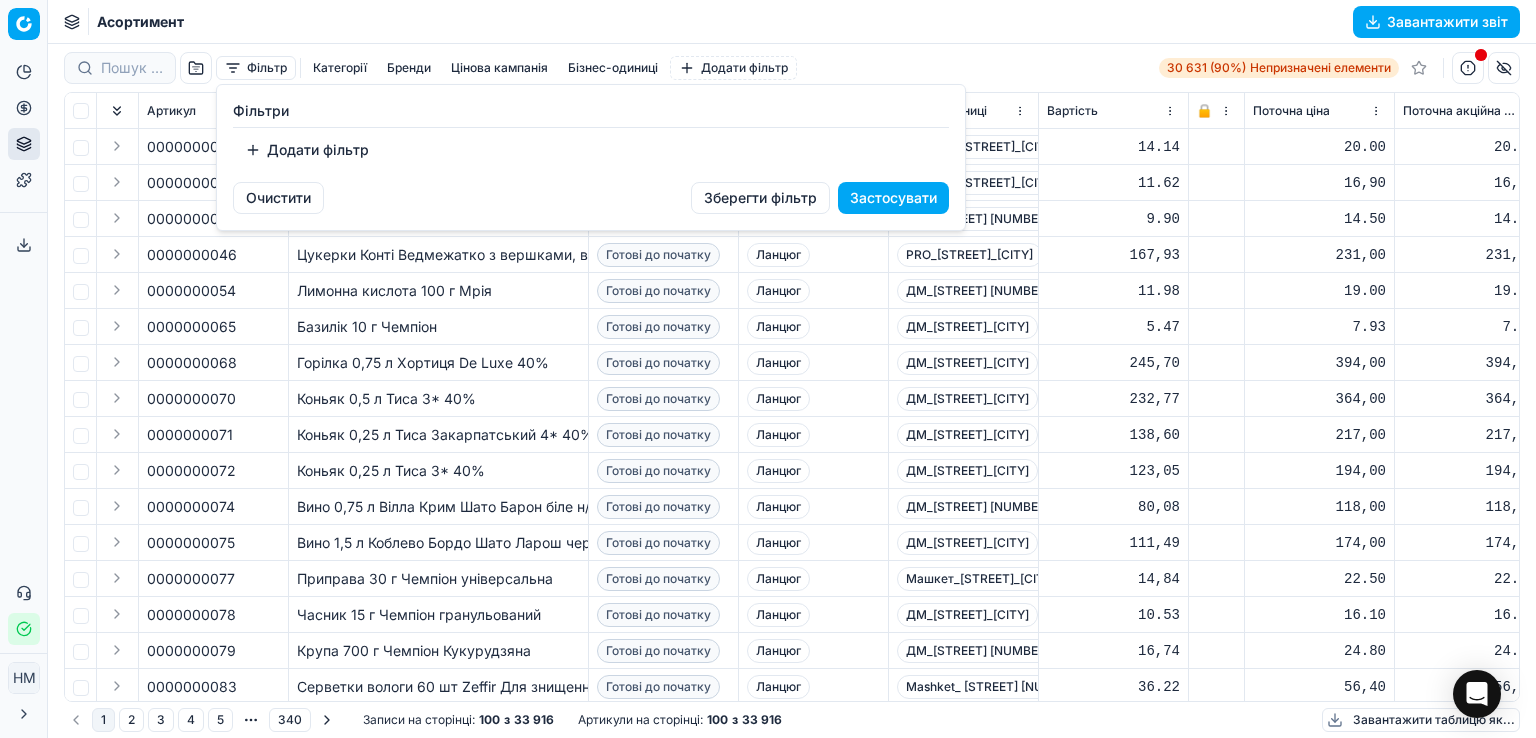 click on "Додати фільтр" at bounding box center [307, 150] 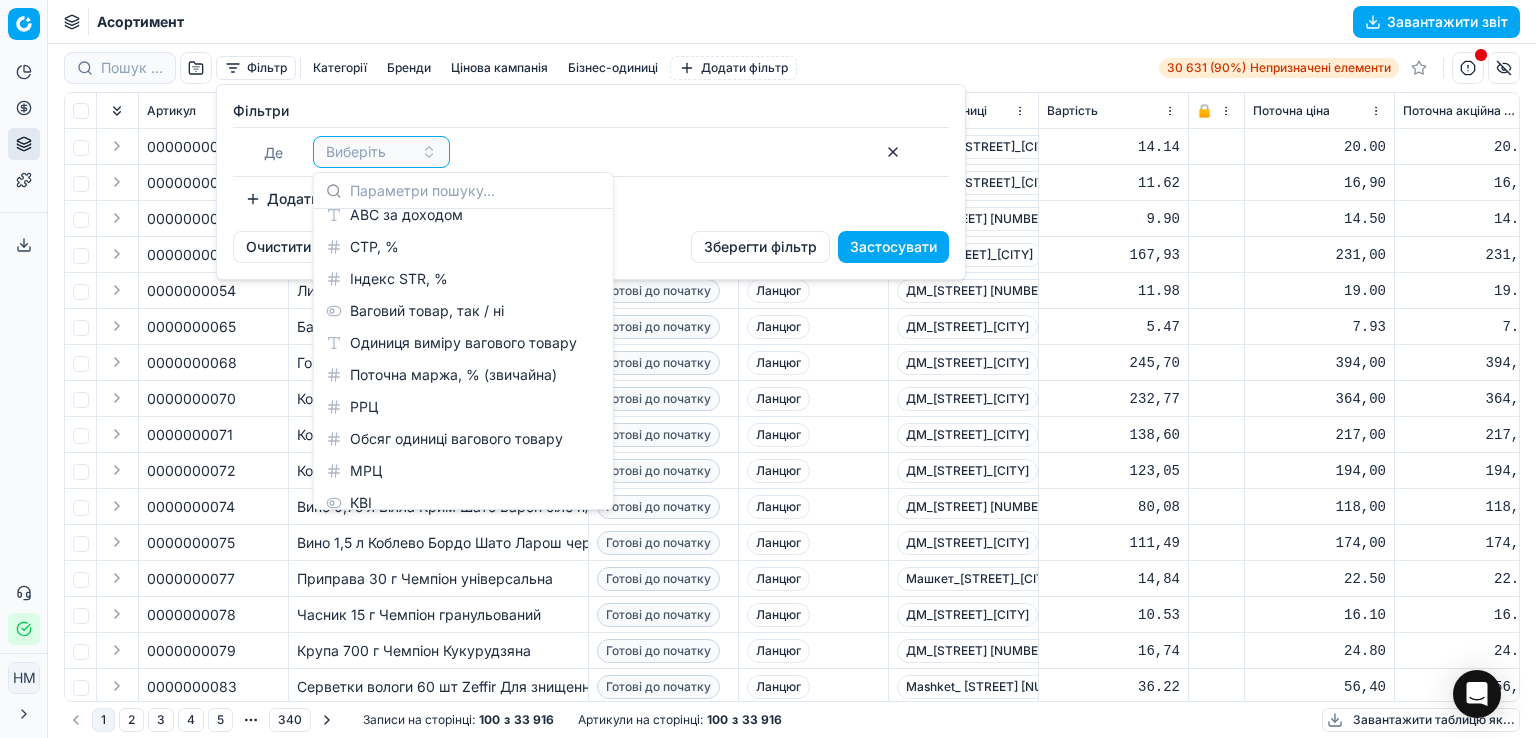 scroll, scrollTop: 1052, scrollLeft: 0, axis: vertical 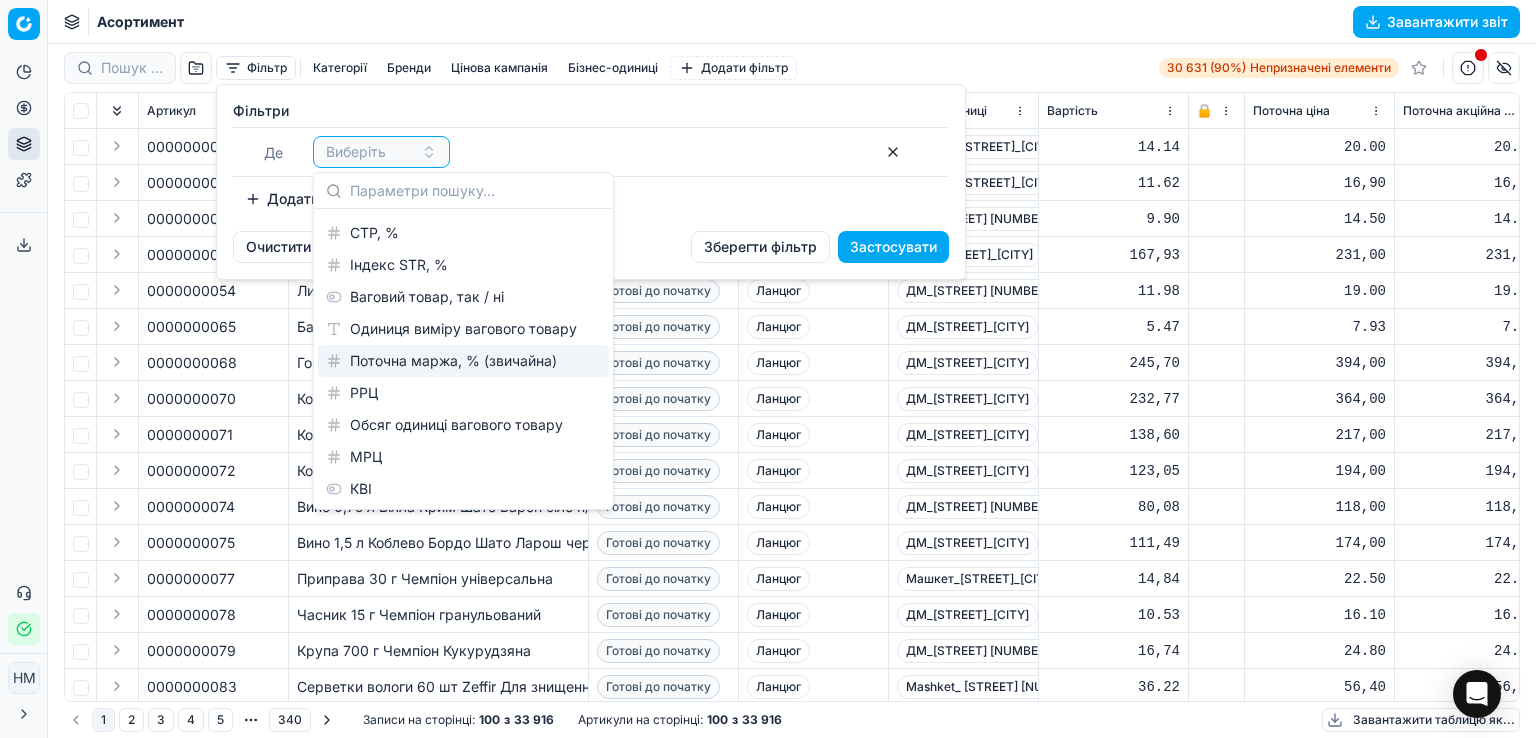 click on "Поточна маржа, % (звичайна)" at bounding box center [453, 360] 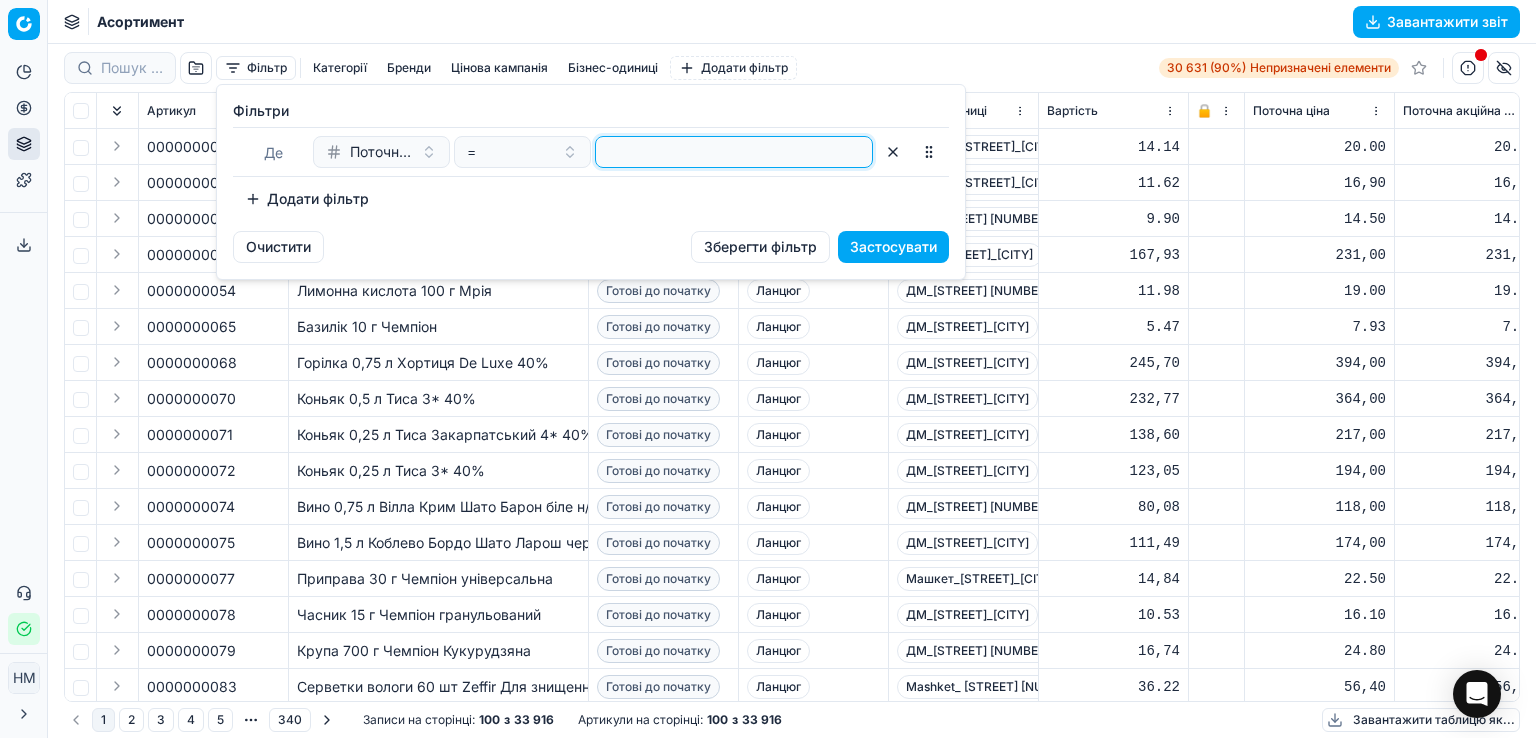 click at bounding box center (734, 152) 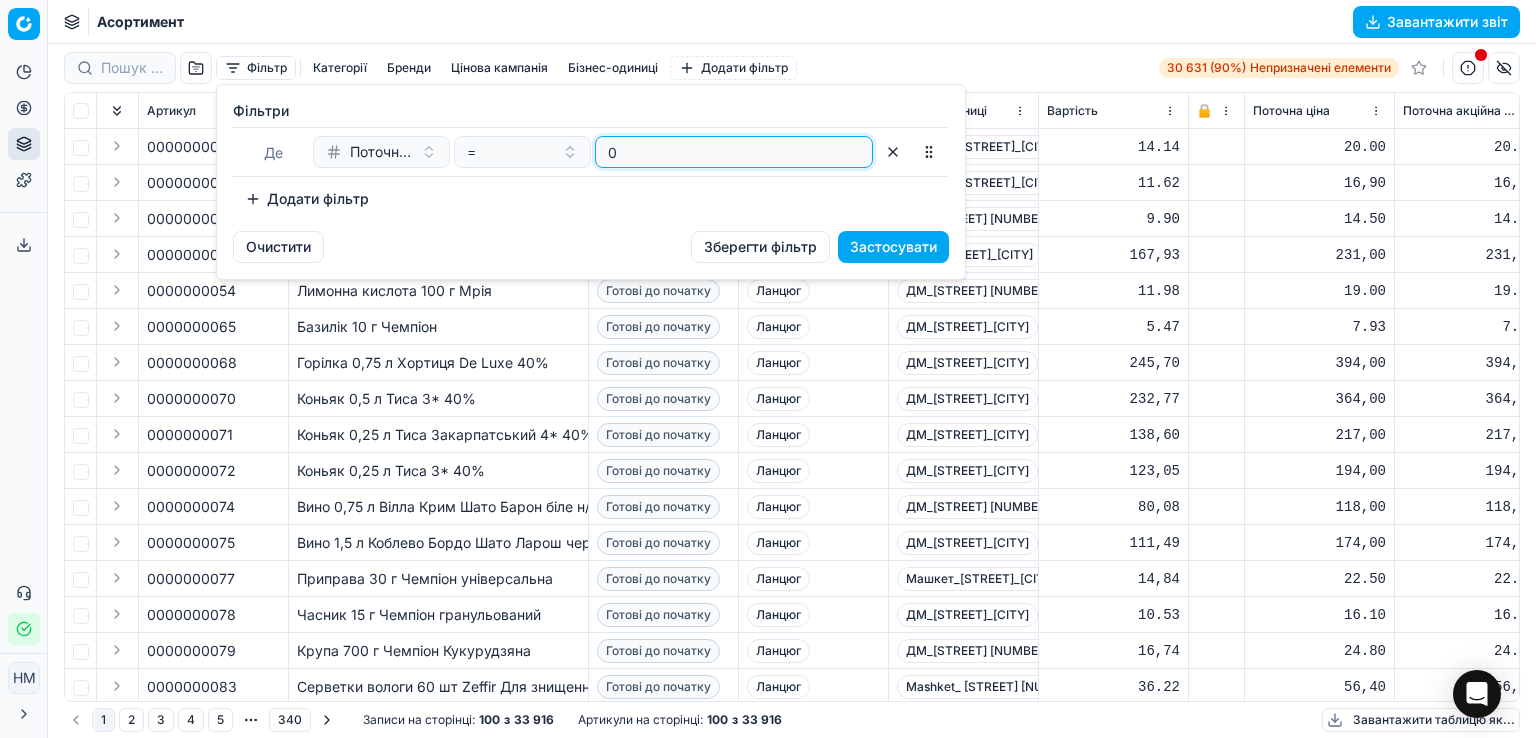 type on "0" 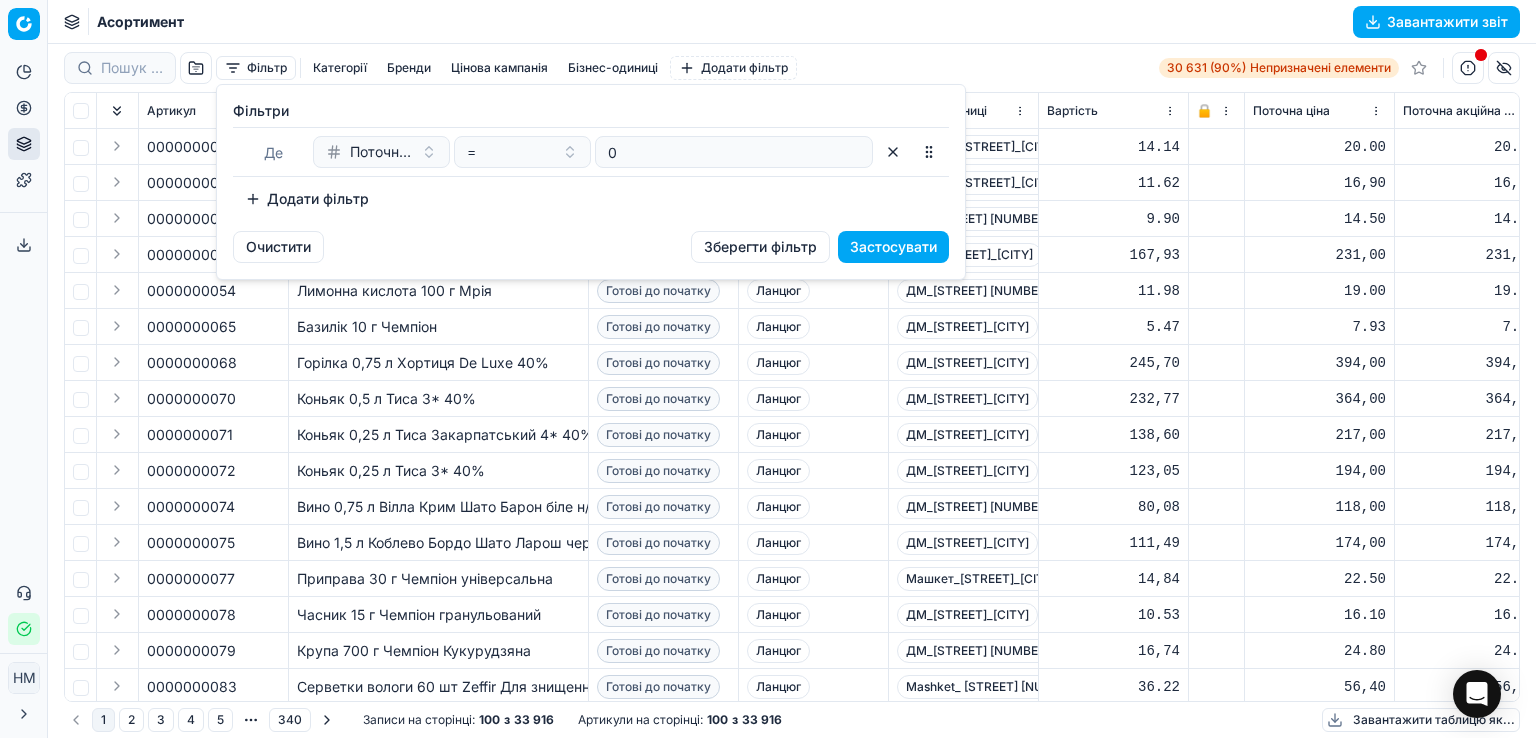 click on "Застосувати" at bounding box center (893, 246) 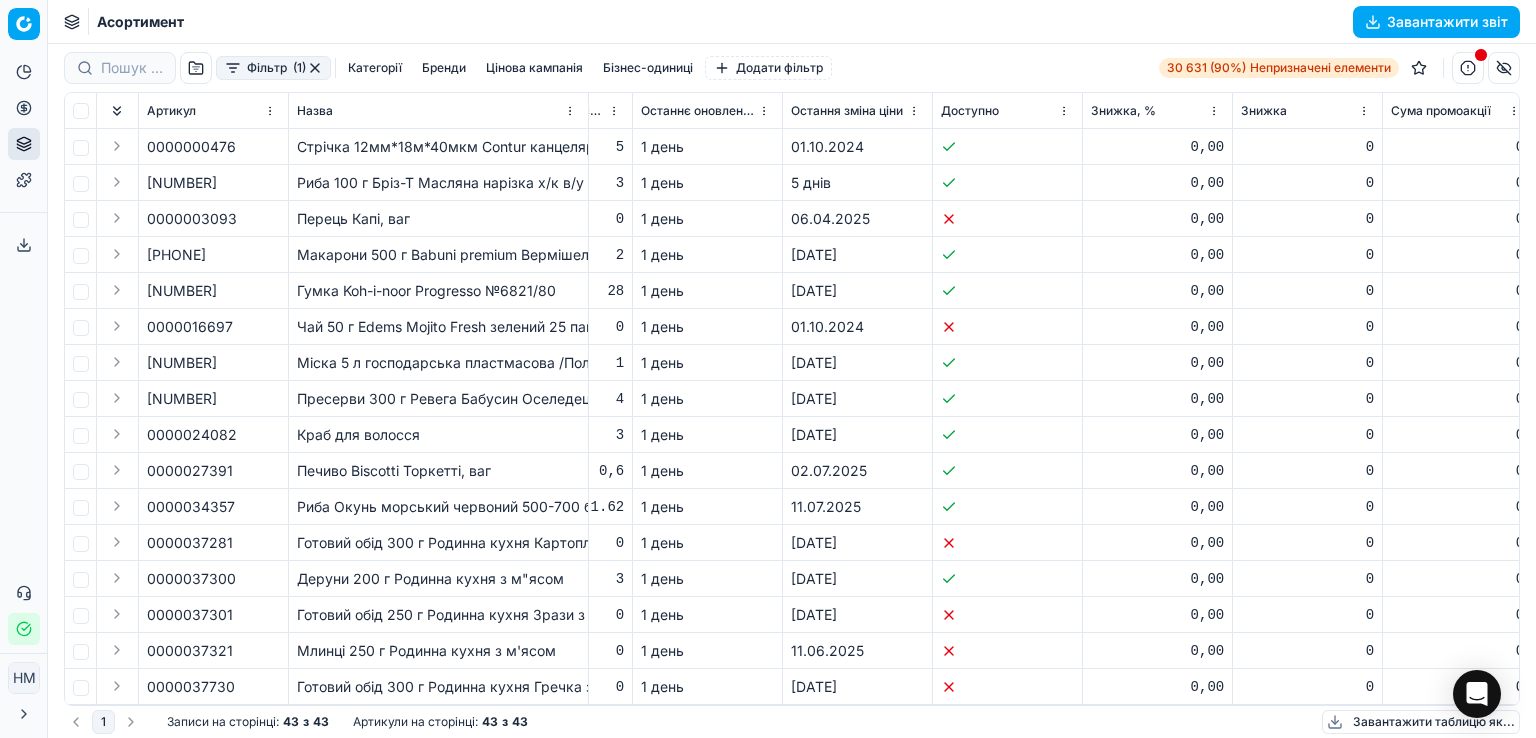 scroll, scrollTop: 0, scrollLeft: 3430, axis: horizontal 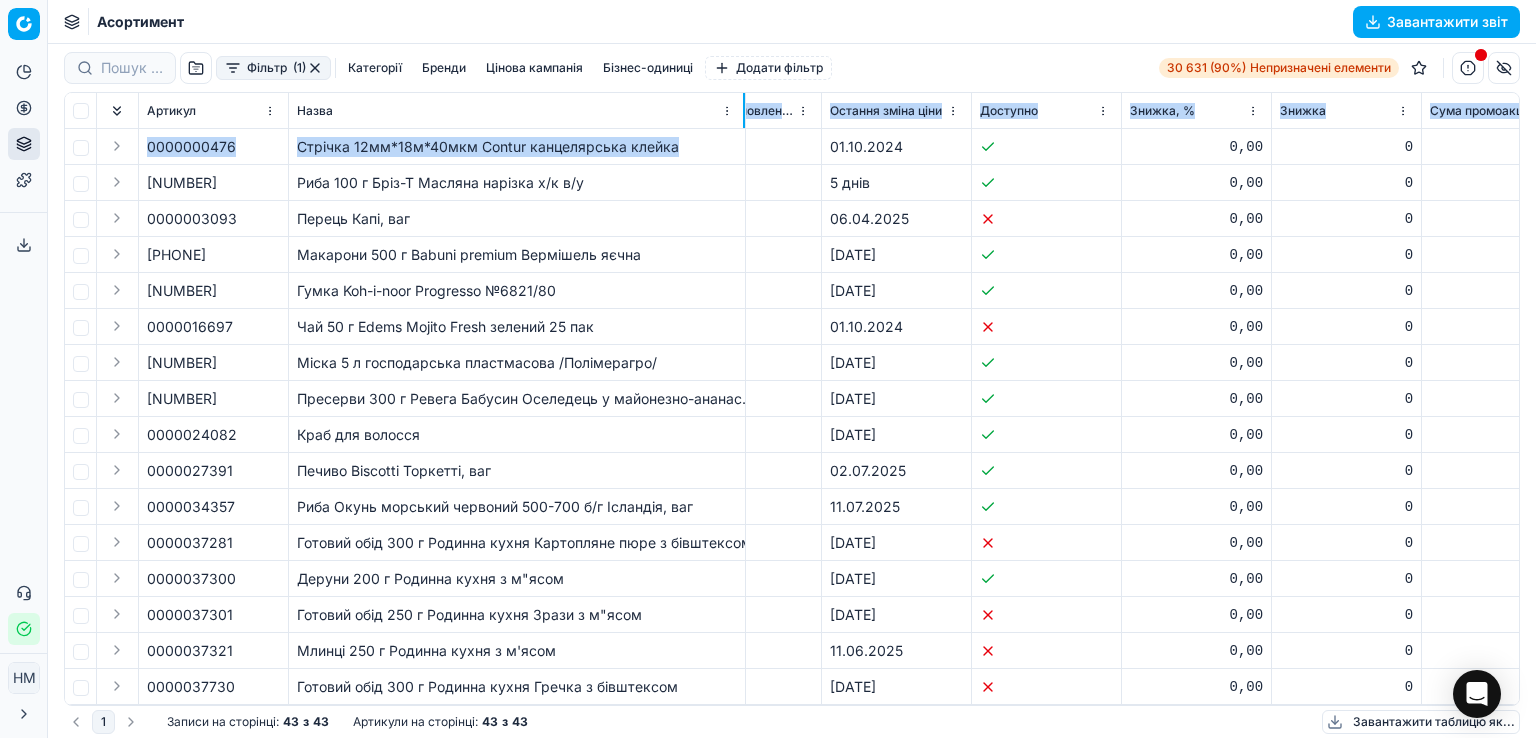 drag, startPoint x: 587, startPoint y: 104, endPoint x: 744, endPoint y: 134, distance: 159.84055 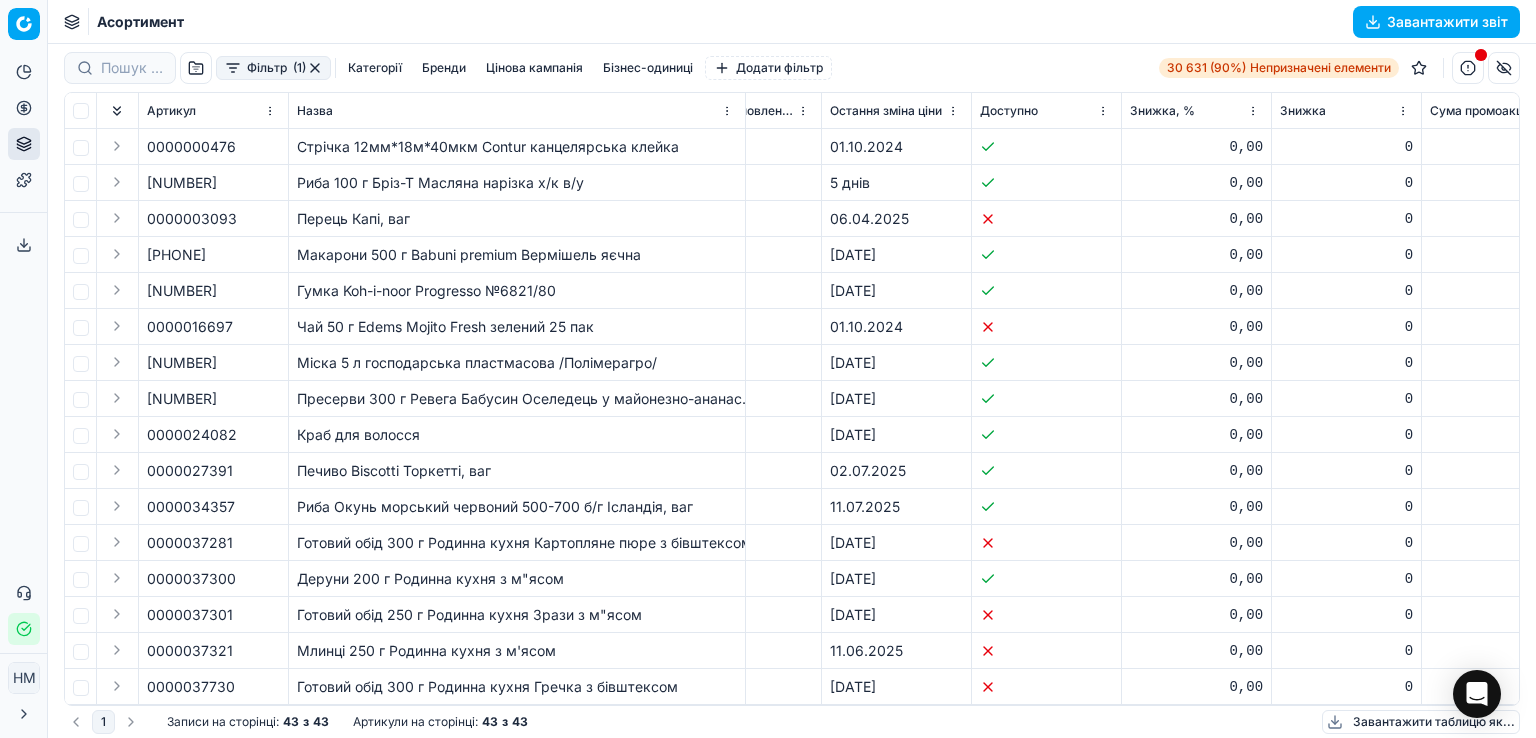 click on "Макарони 500 г Babuni premium Вермішель яєчна" at bounding box center (517, 255) 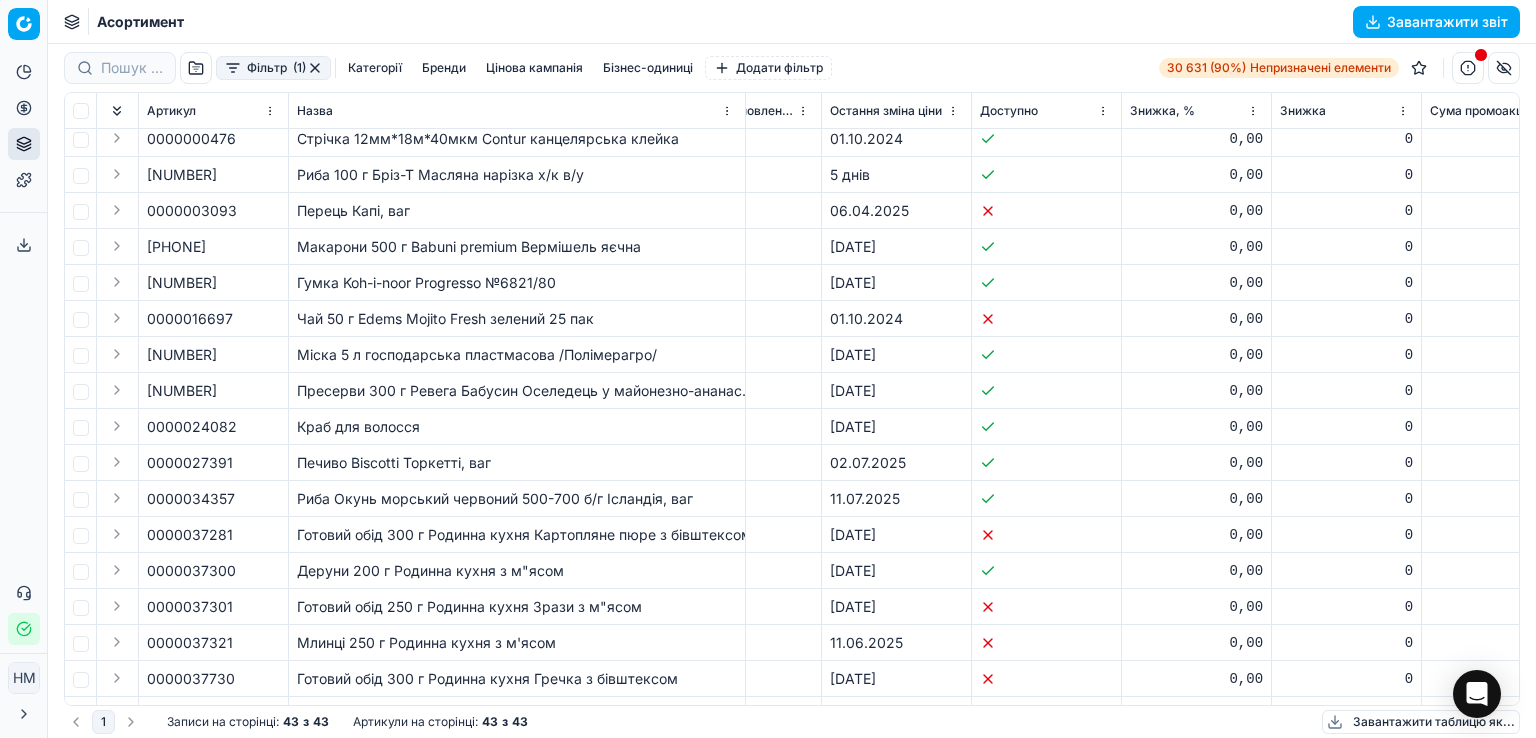 scroll, scrollTop: 0, scrollLeft: 3430, axis: horizontal 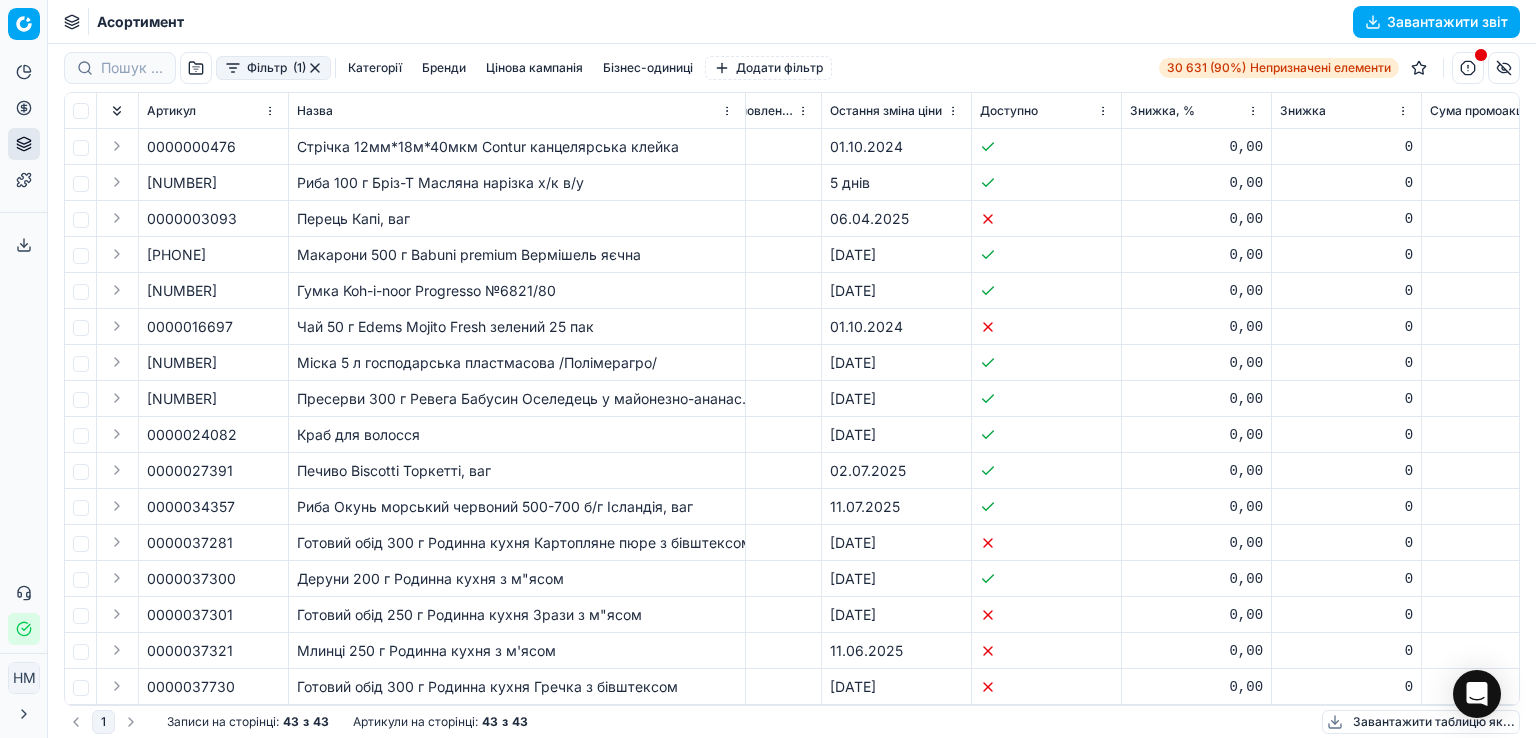 drag, startPoint x: 782, startPoint y: 107, endPoint x: 800, endPoint y: 105, distance: 18.110771 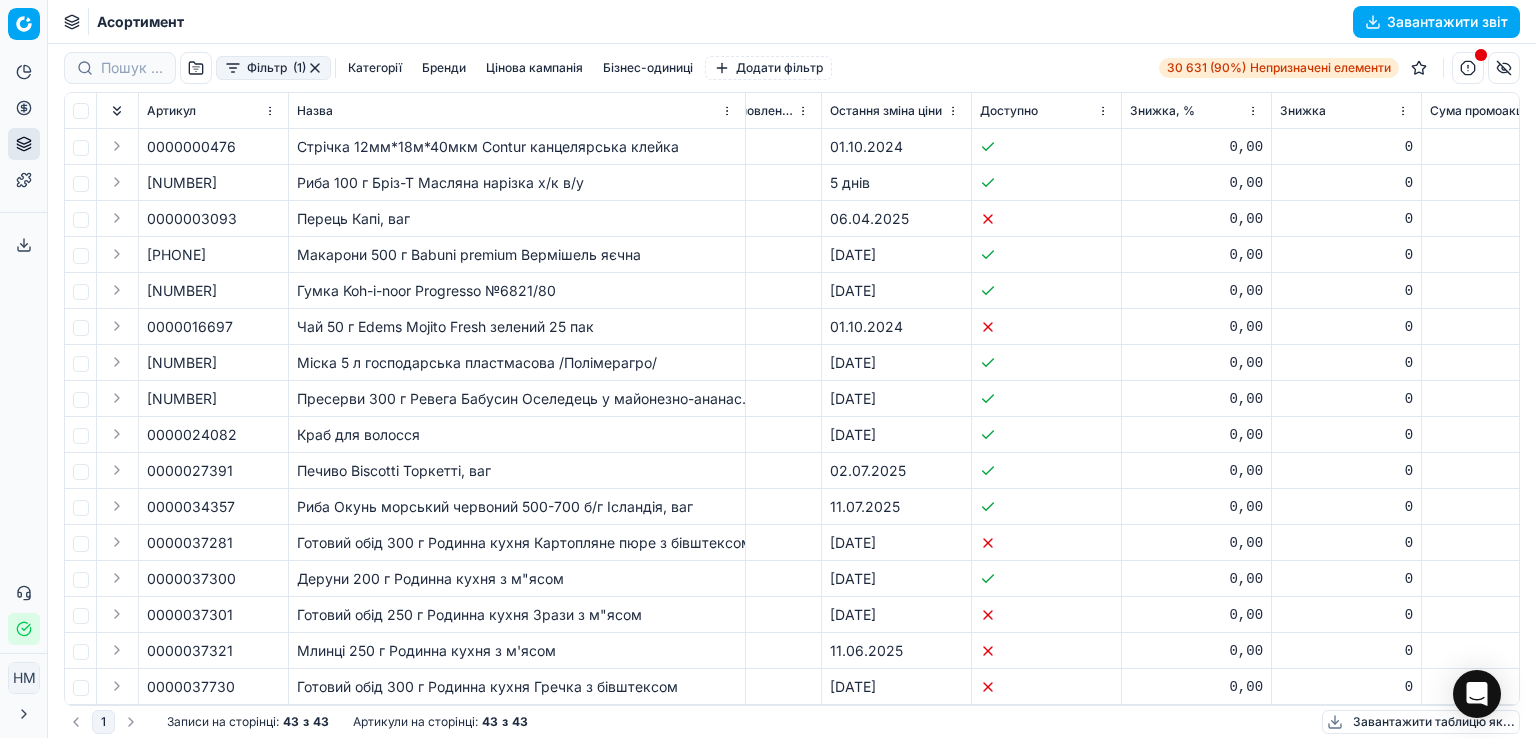 click on "Останнє оновлення запасів" at bounding box center [746, 111] 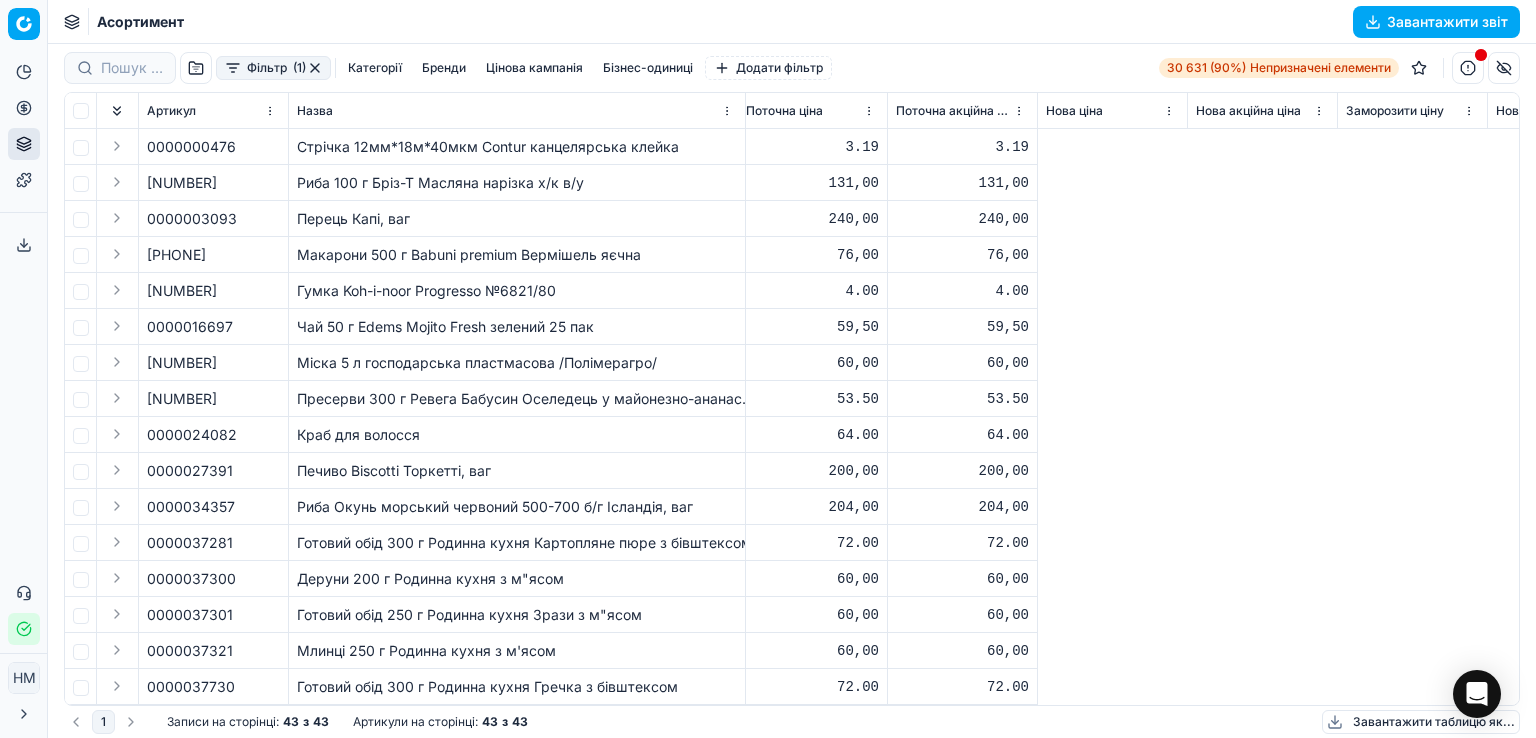 scroll, scrollTop: 0, scrollLeft: 0, axis: both 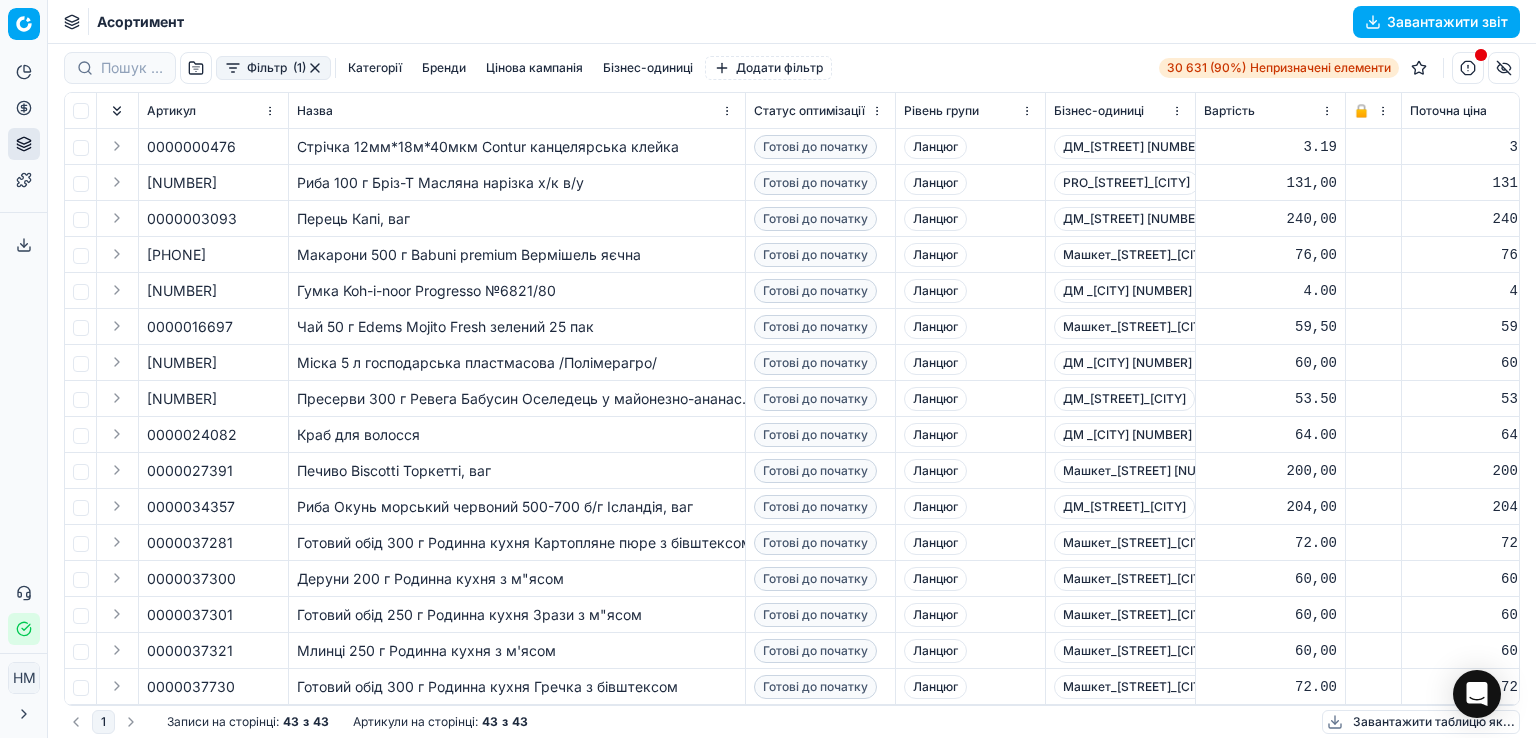 click on "Фільтр" at bounding box center [267, 67] 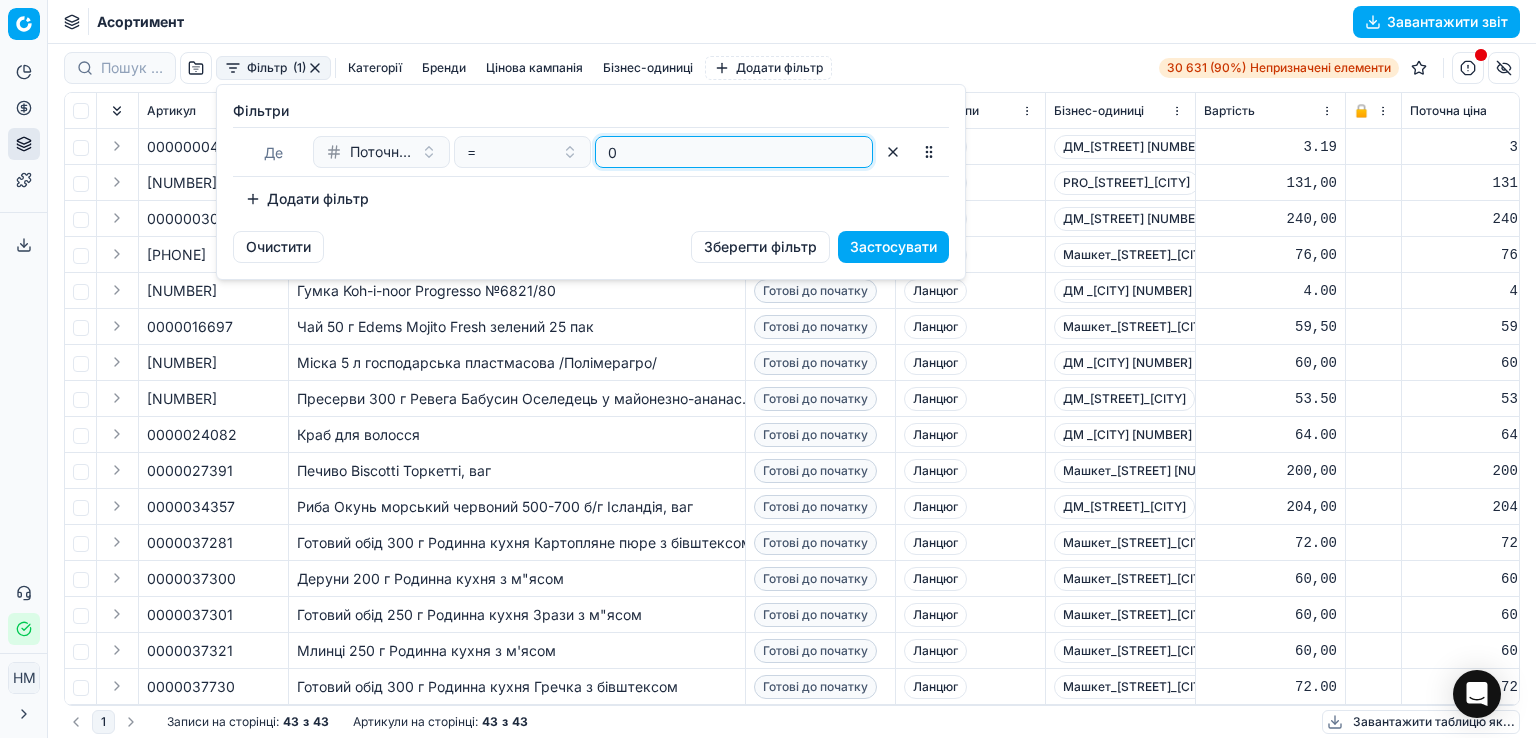 click on "0" at bounding box center [734, 152] 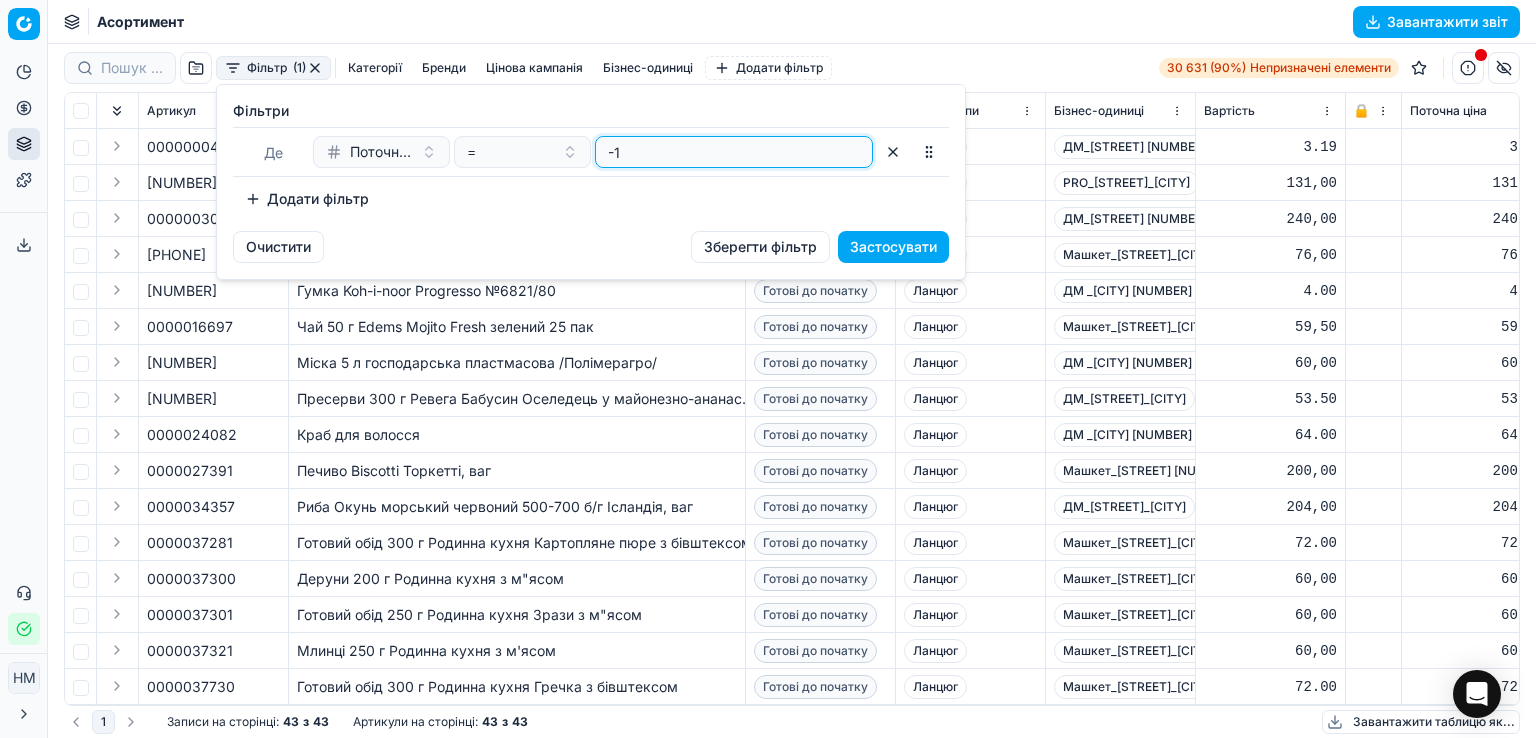 type on "-1" 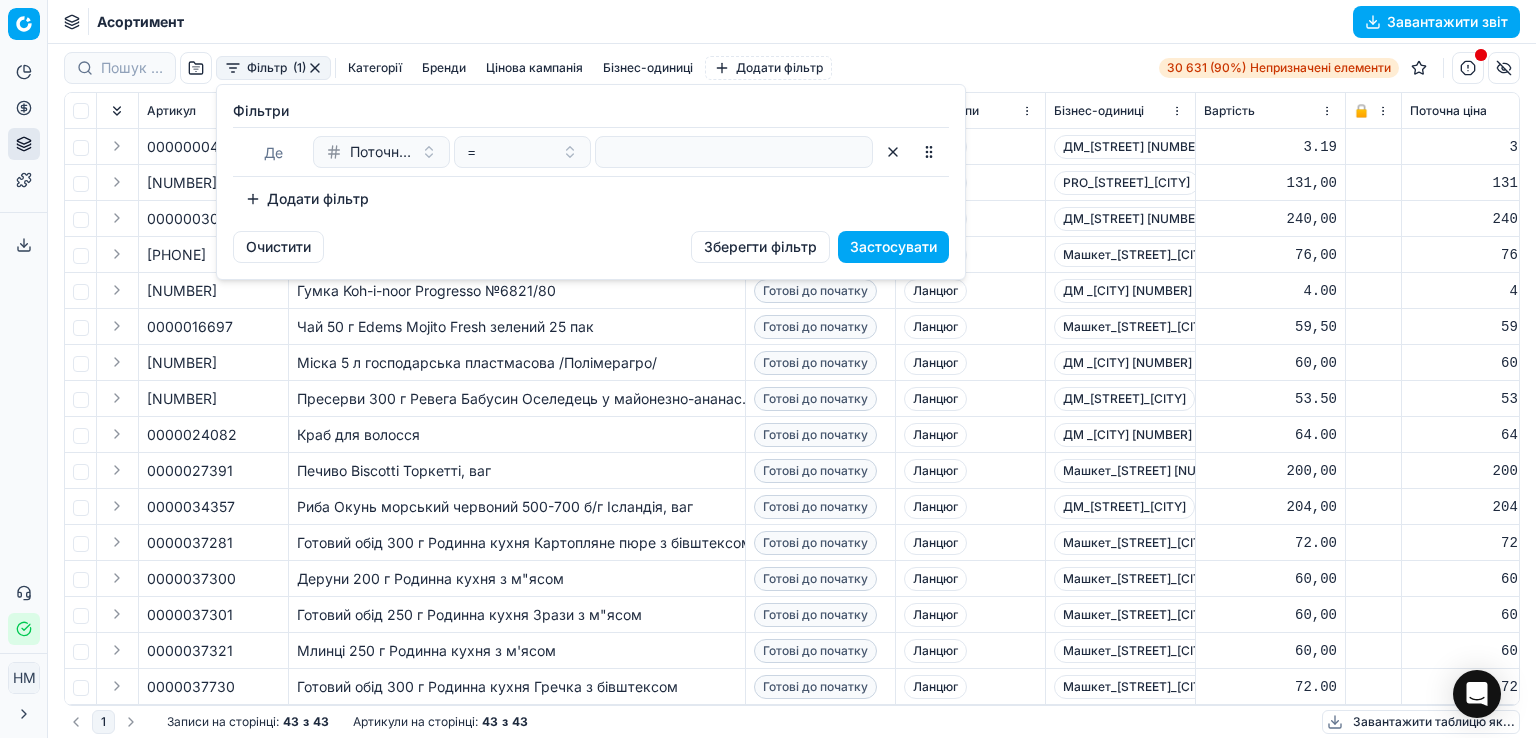 click on "Застосувати" at bounding box center [893, 246] 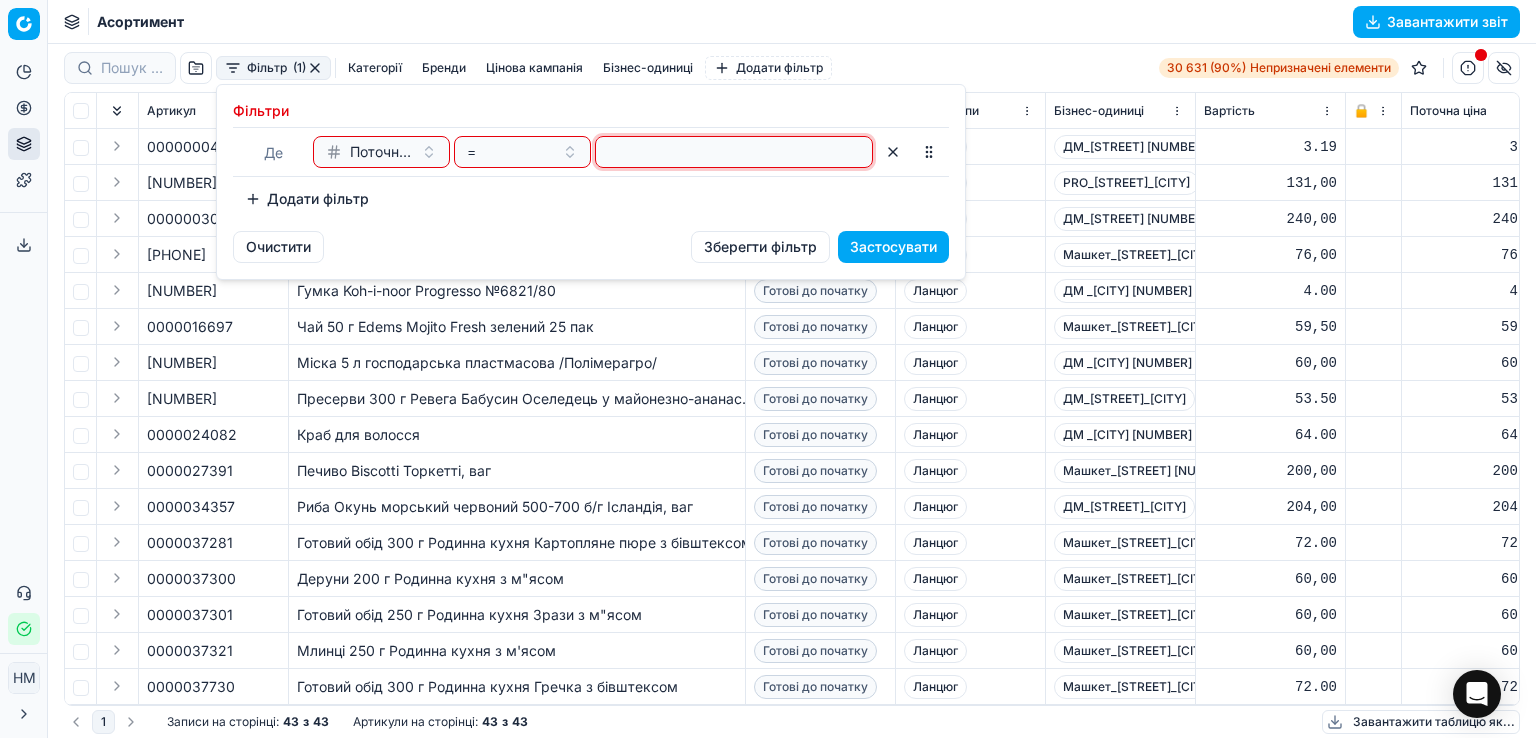 click at bounding box center (734, 152) 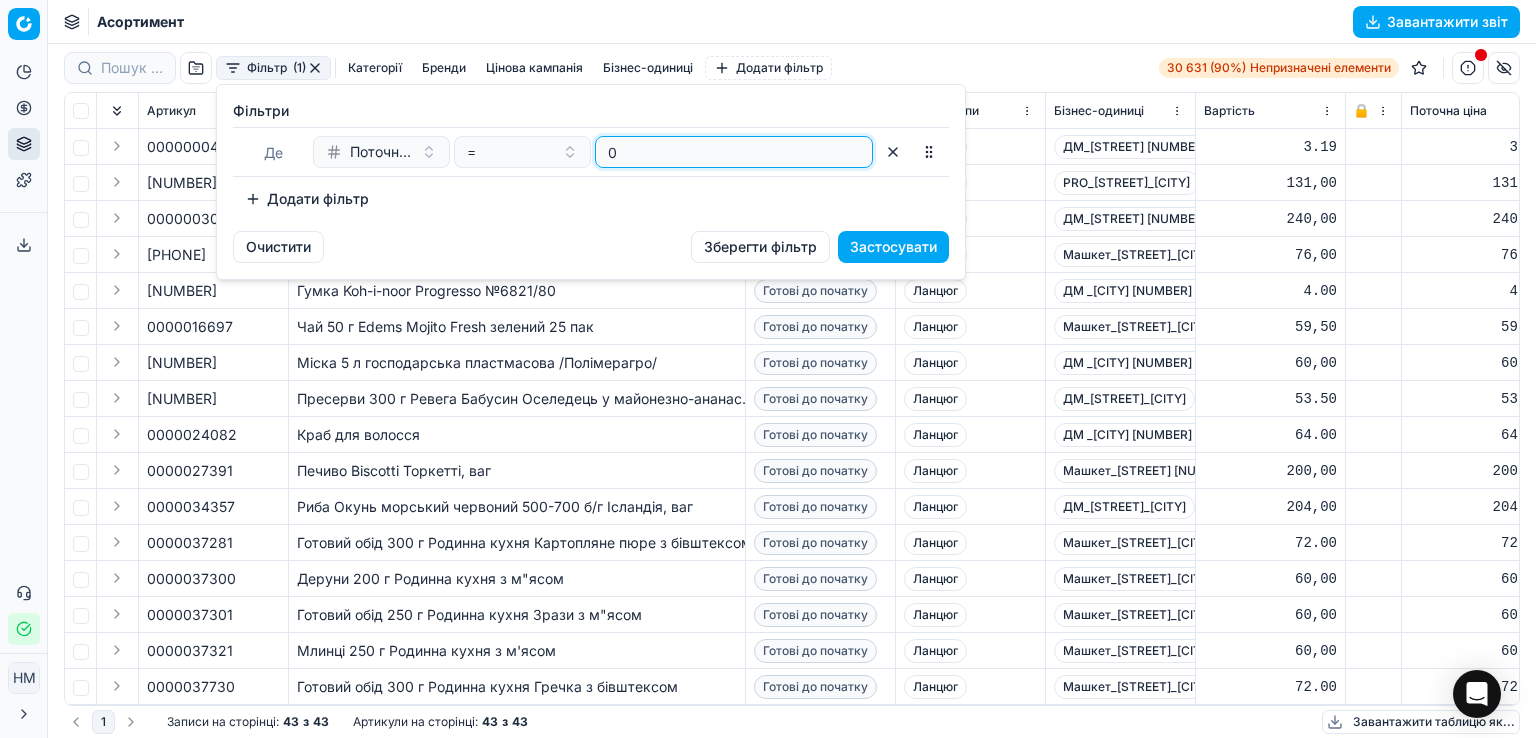 type on "0" 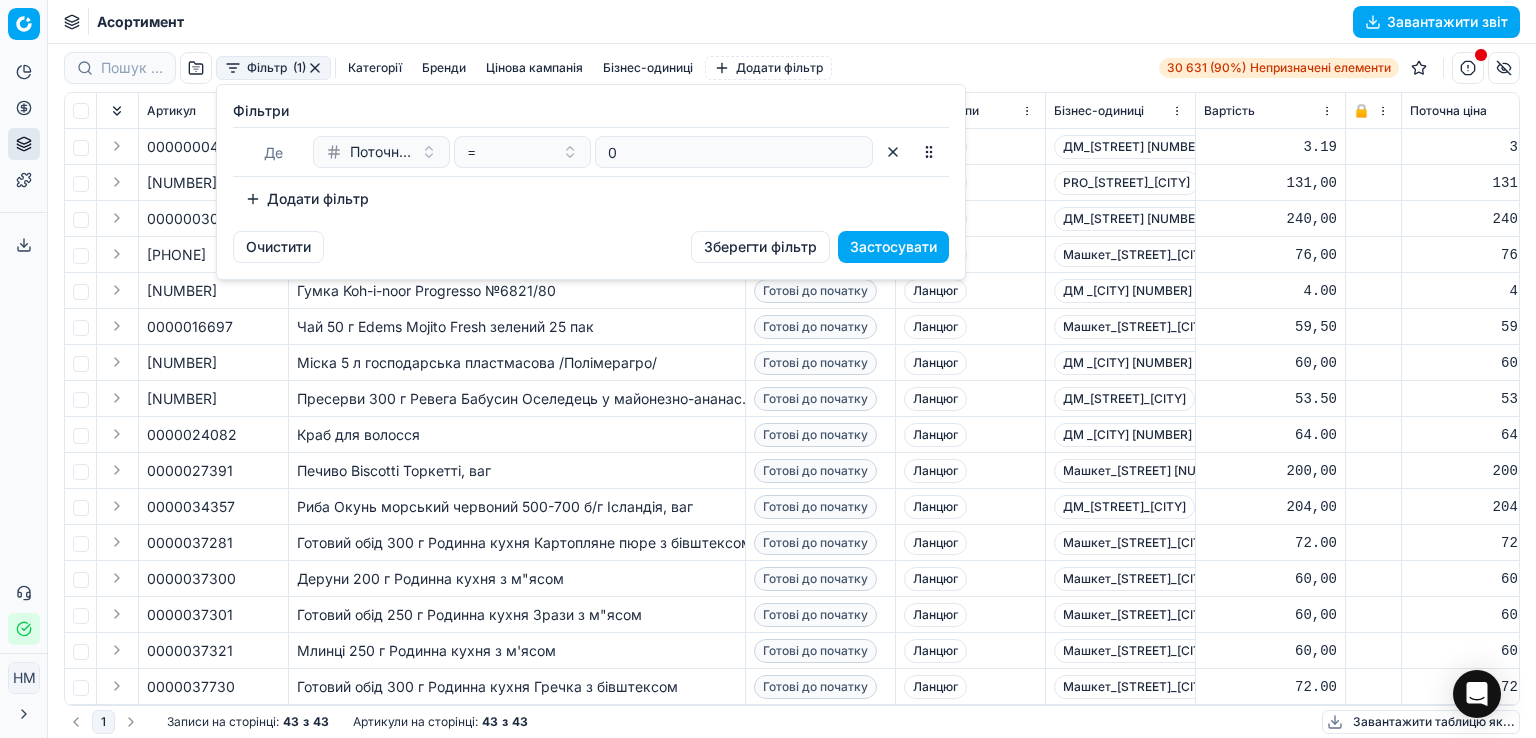 click on "Застосувати" at bounding box center [893, 246] 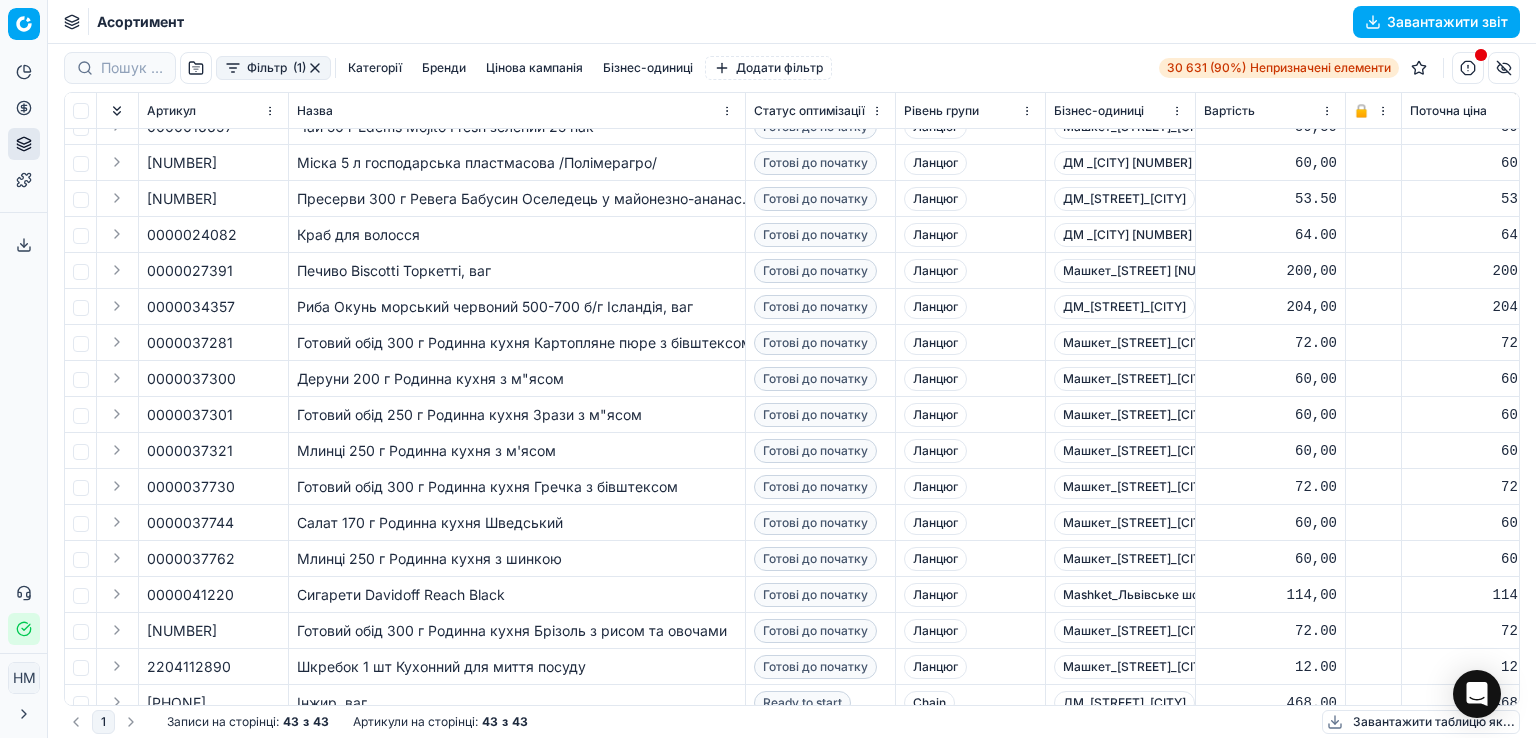 scroll, scrollTop: 0, scrollLeft: 0, axis: both 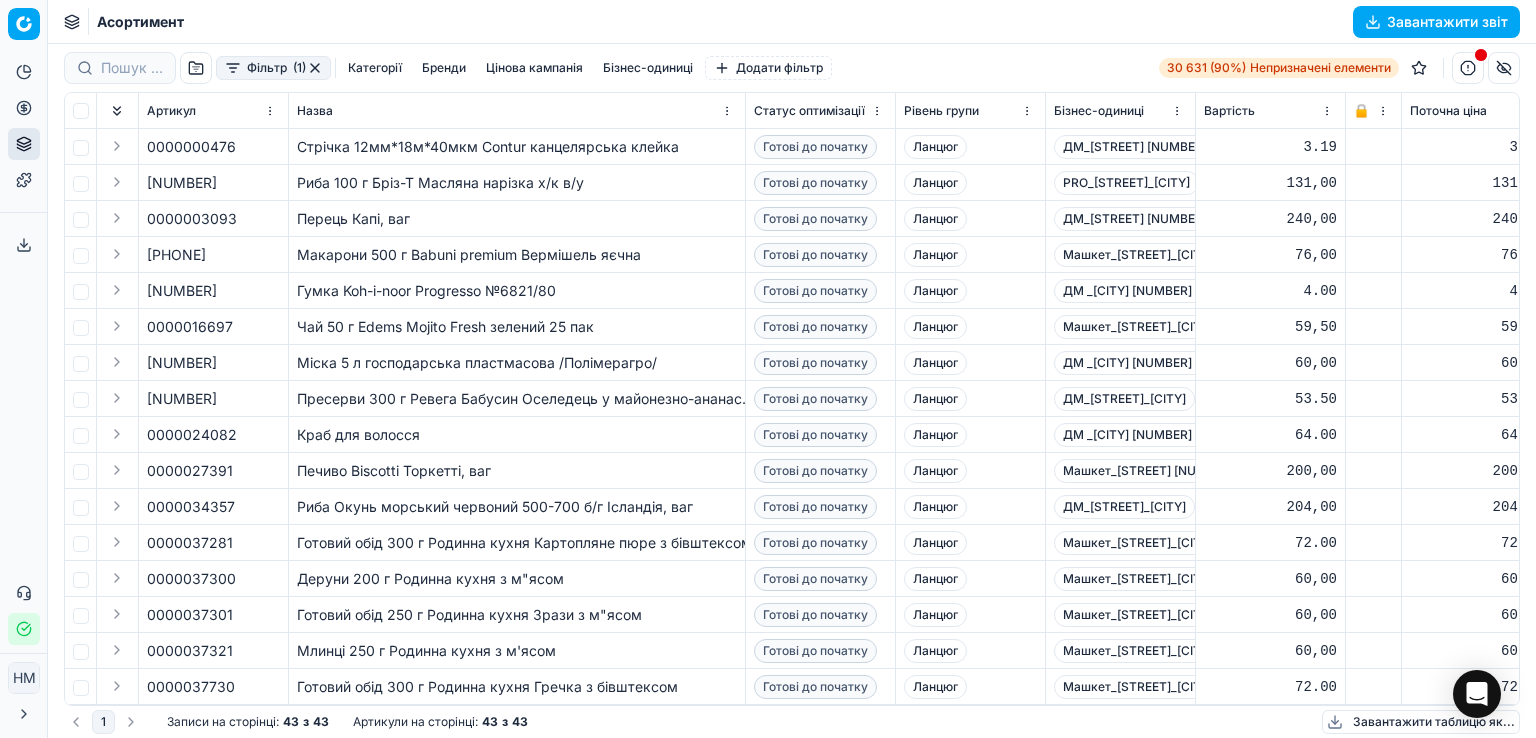 click on "Фільтр" at bounding box center (267, 67) 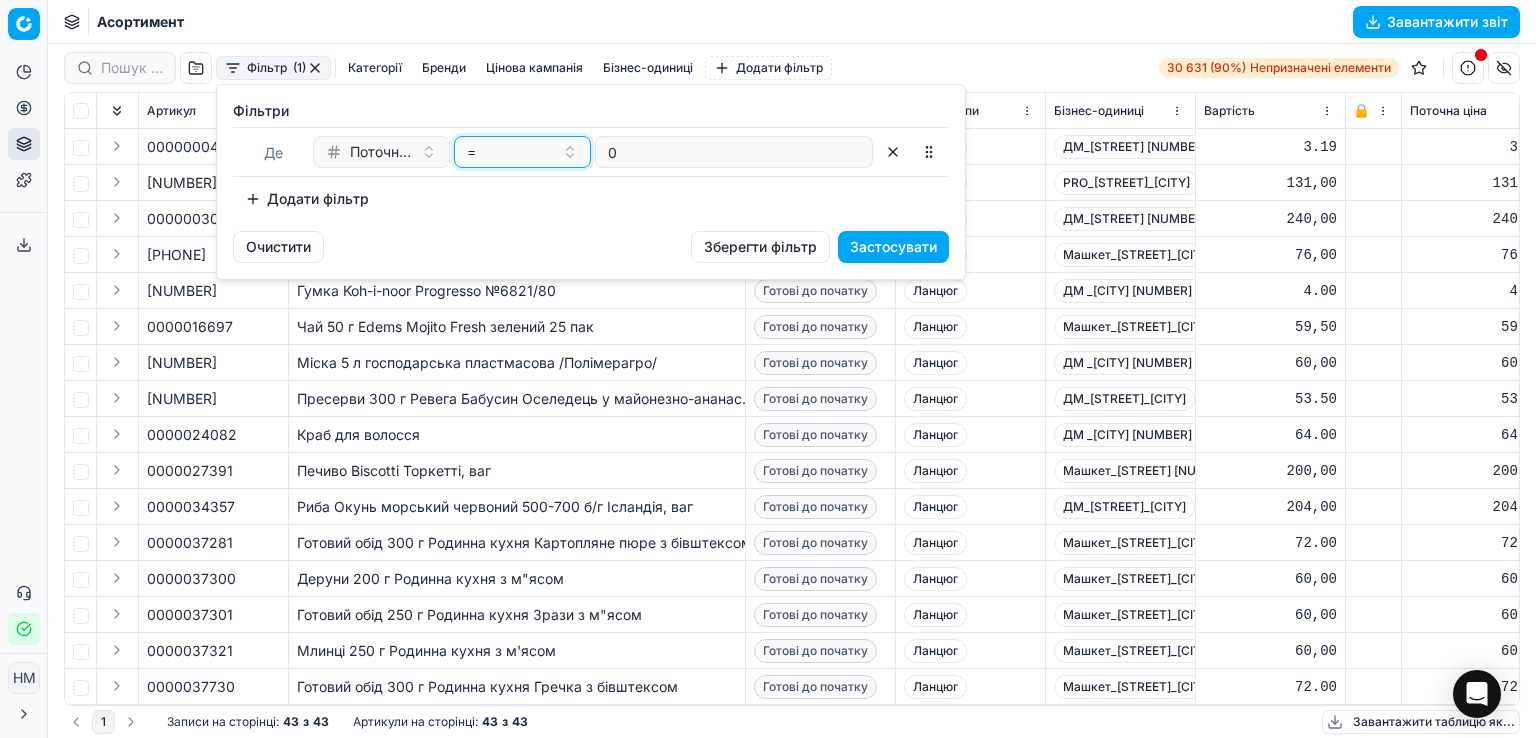 click on "=" at bounding box center [510, 152] 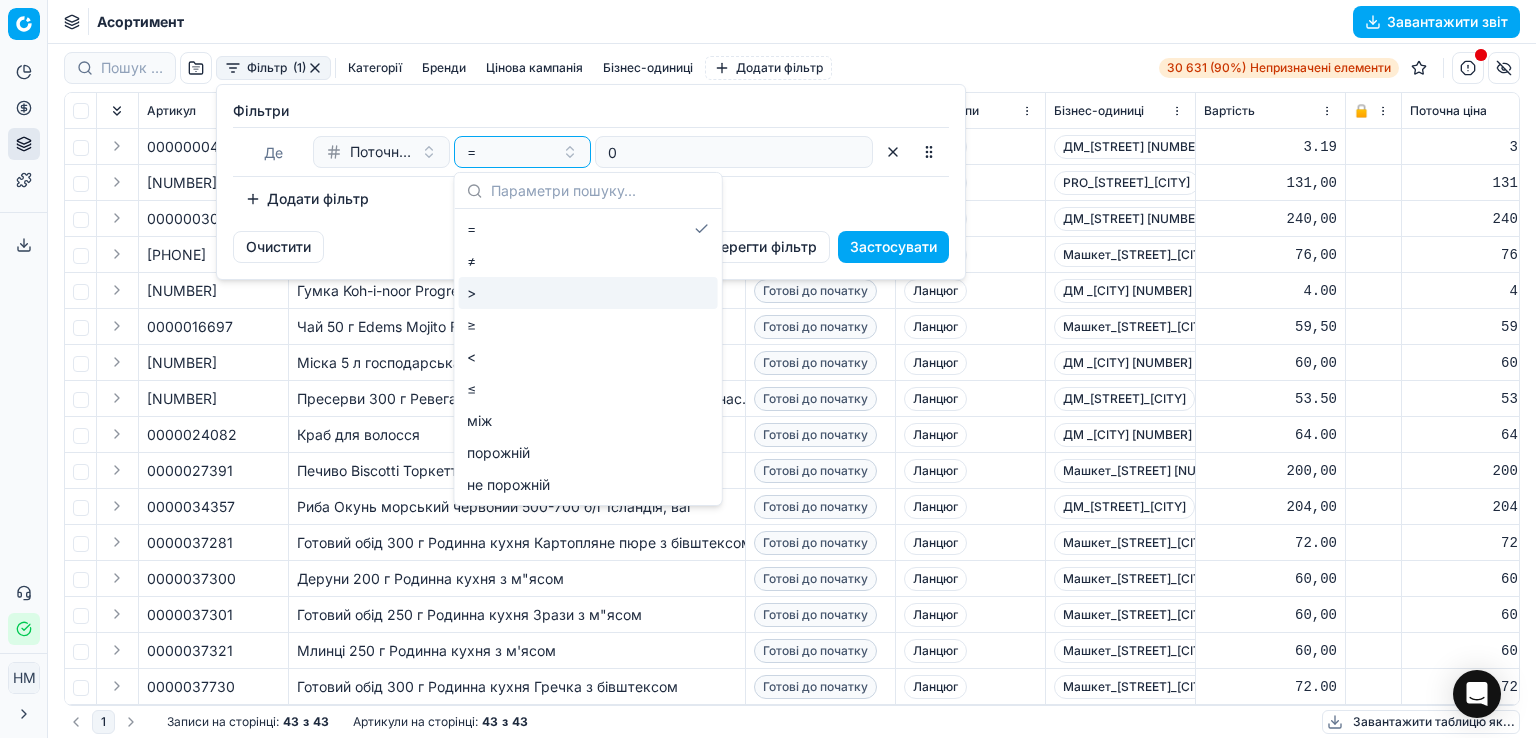 click on ">" at bounding box center [588, 293] 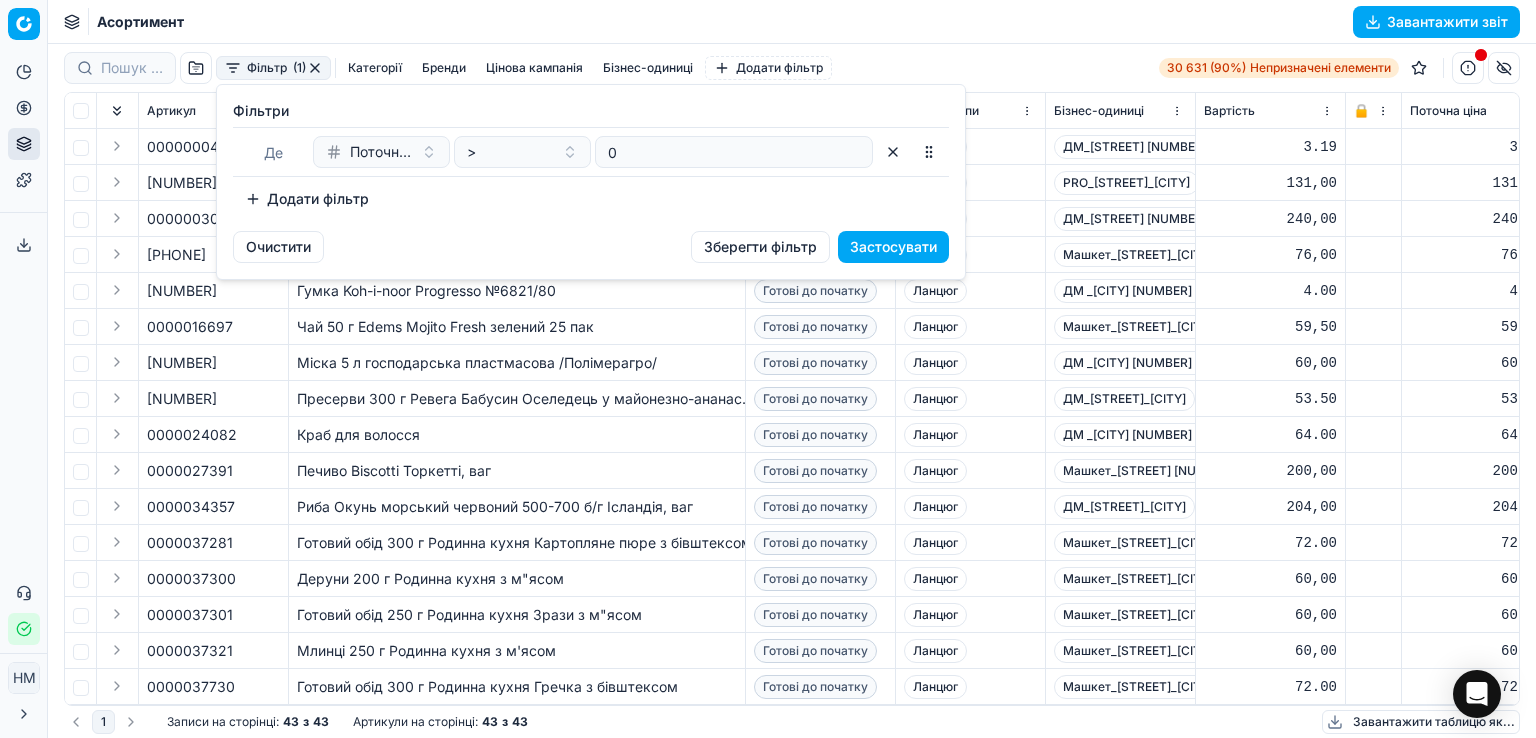 click on "Застосувати" at bounding box center (893, 246) 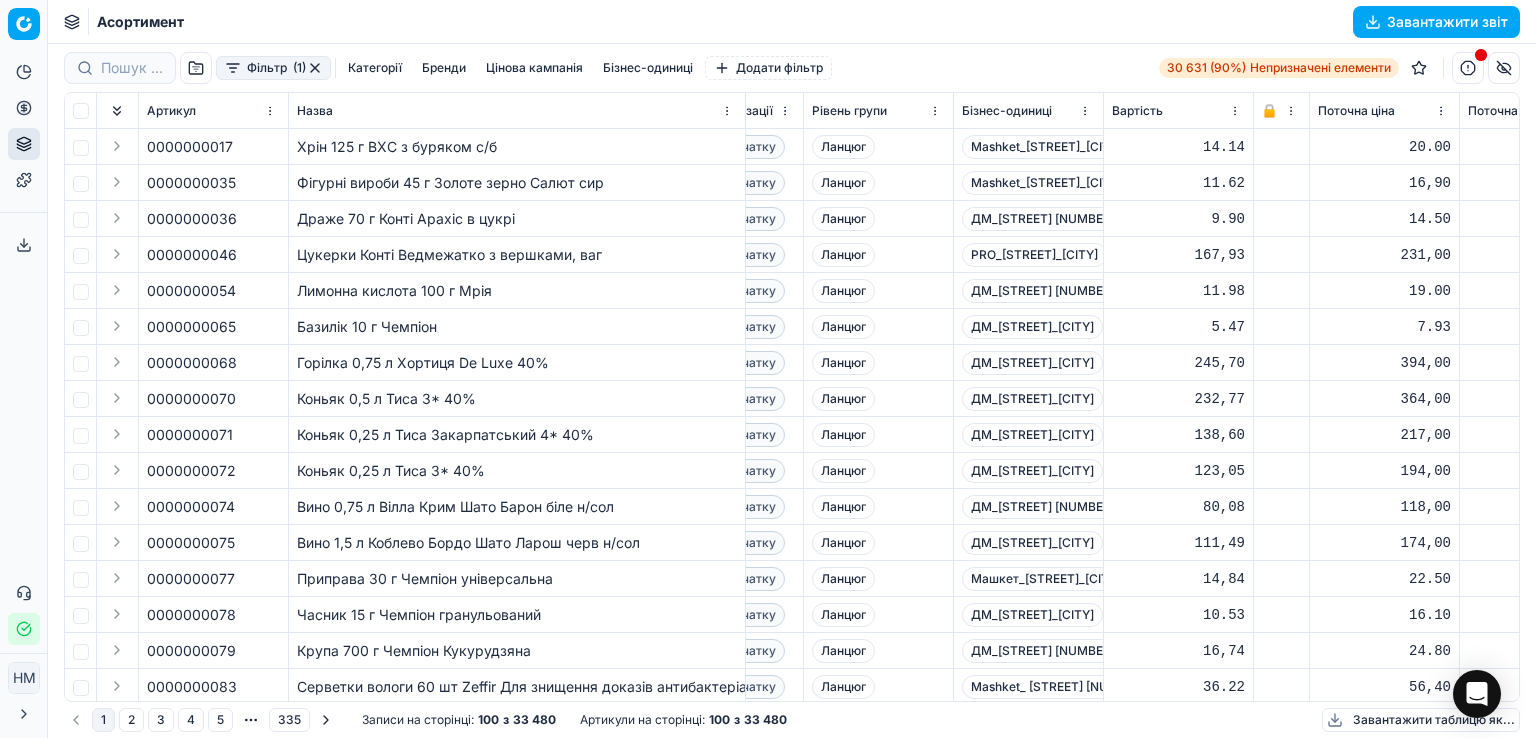 scroll, scrollTop: 0, scrollLeft: 0, axis: both 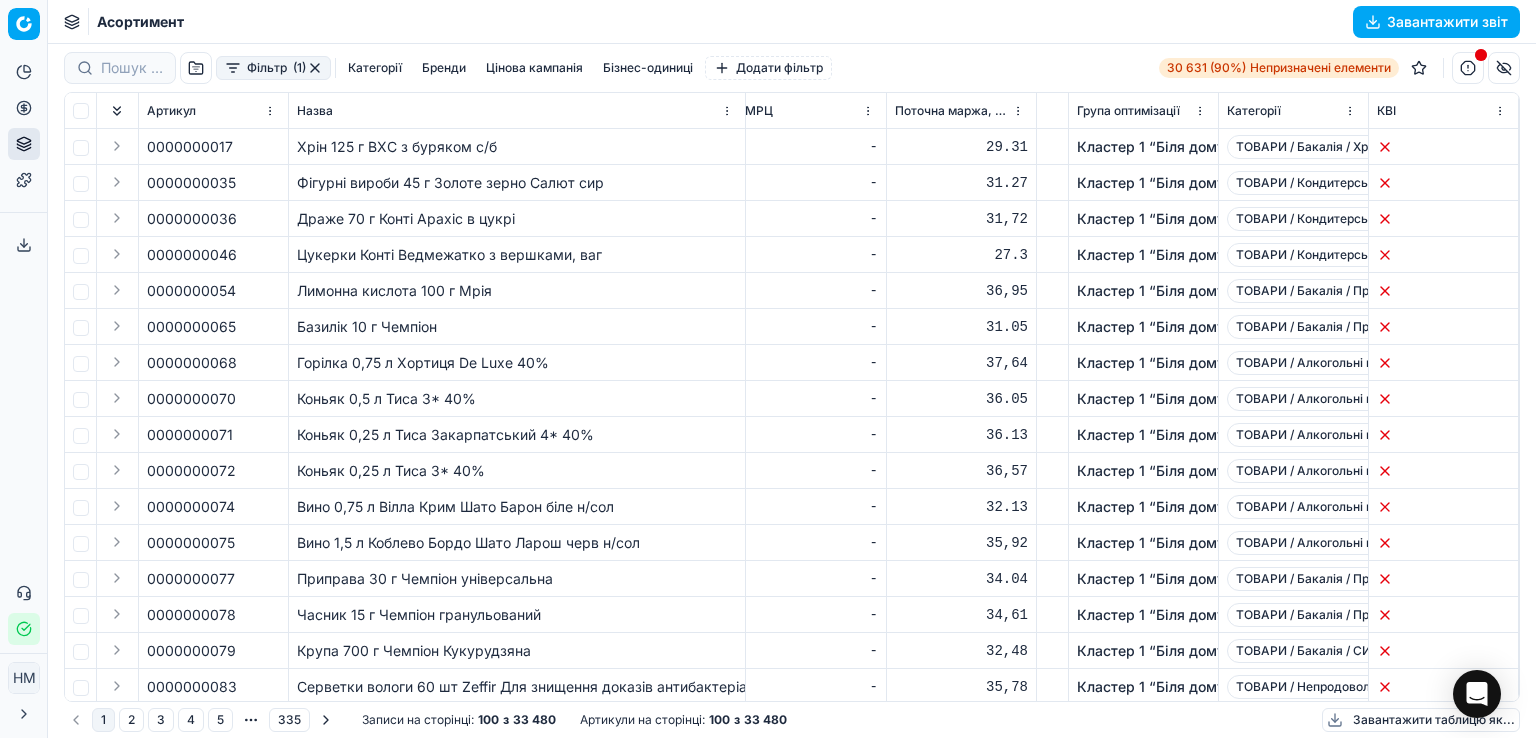 click on "Фільтр   (1)" at bounding box center [273, 68] 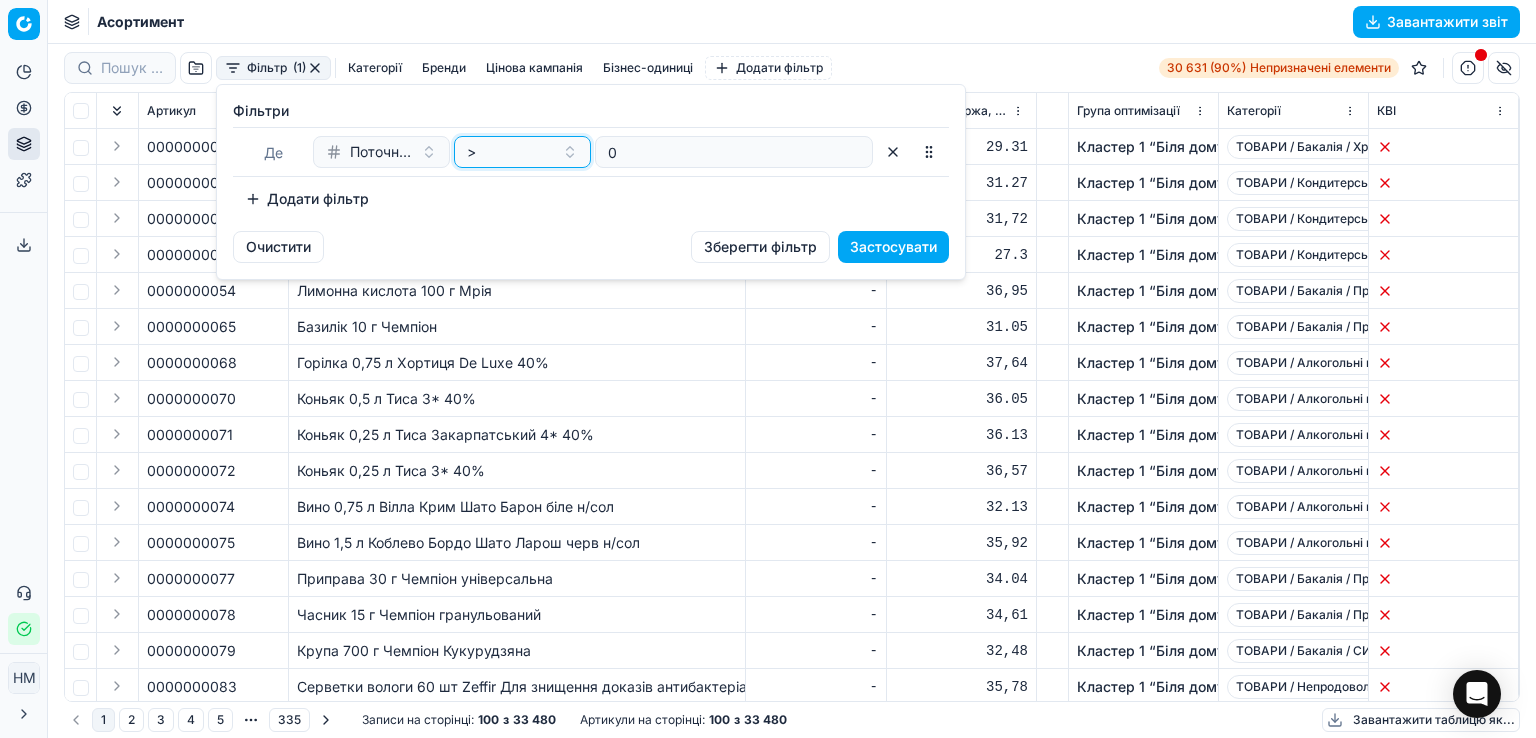 click on ">" at bounding box center [510, 152] 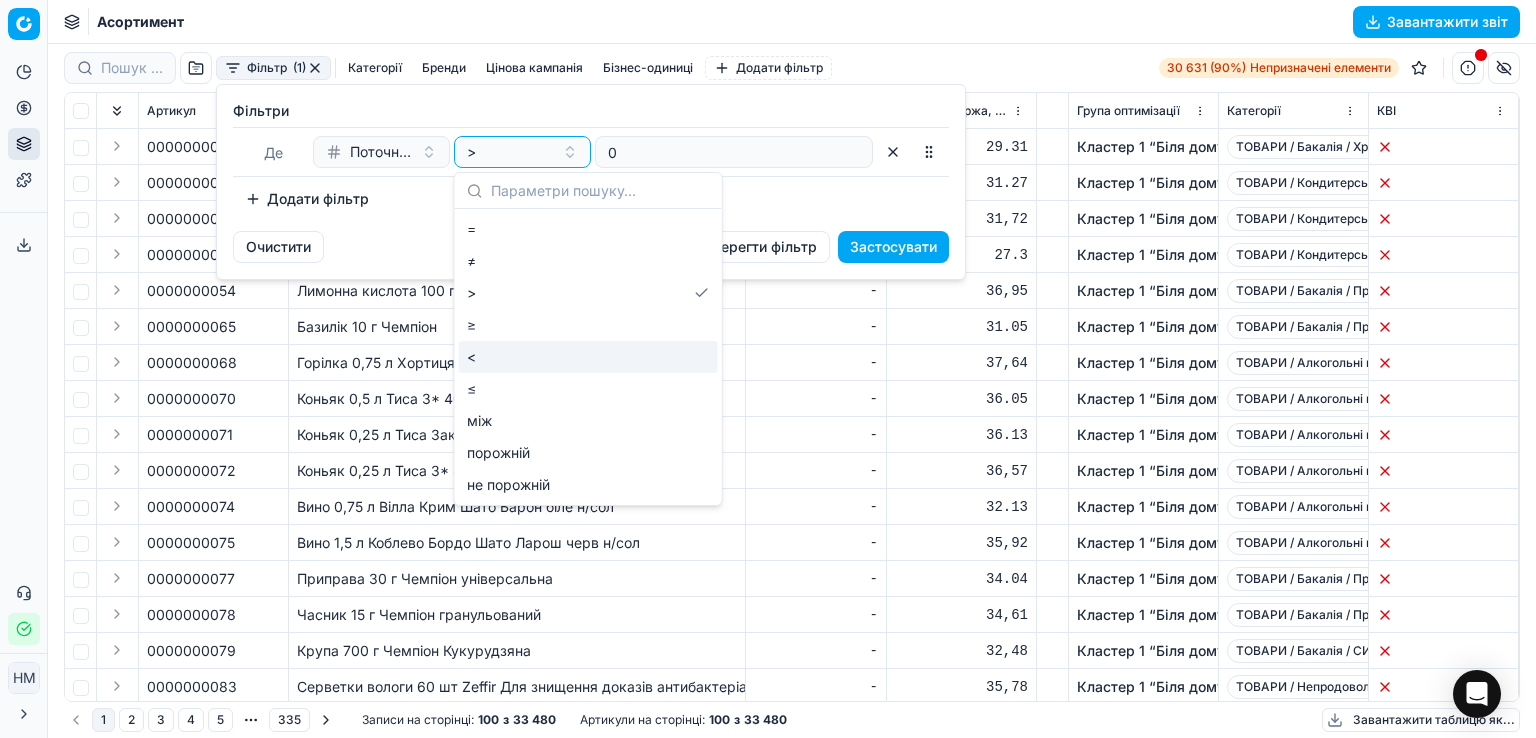 click on "<" at bounding box center [588, 357] 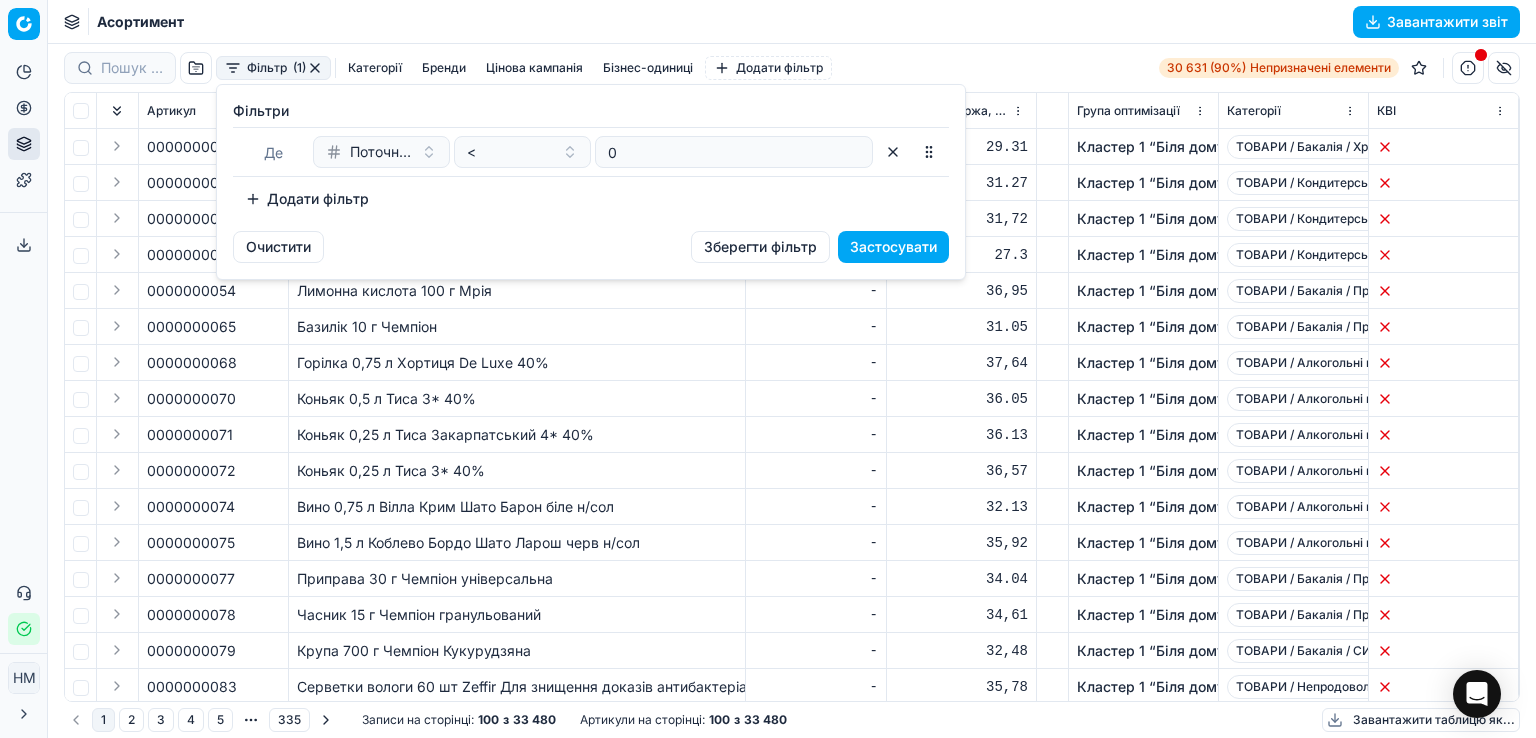 click on "Застосувати" at bounding box center (893, 246) 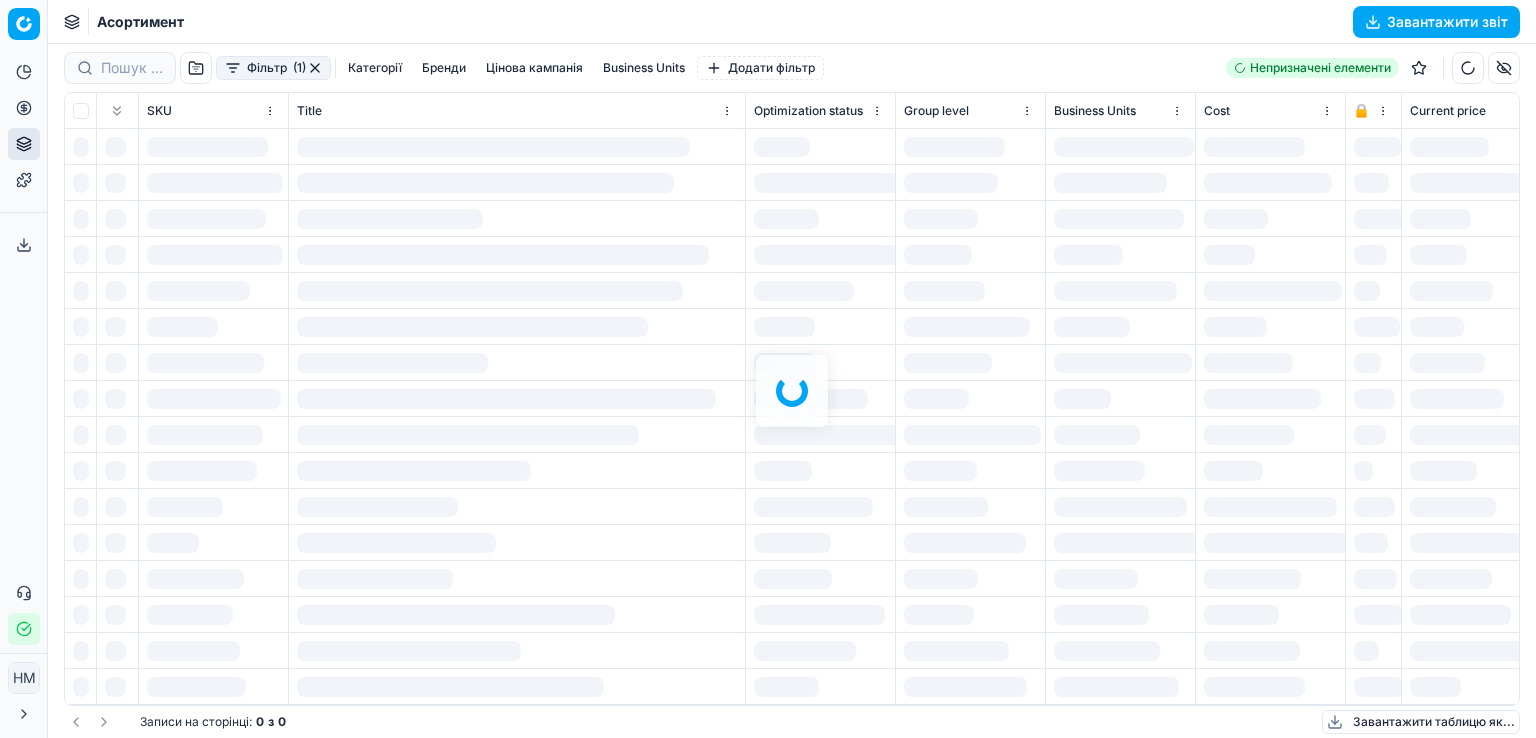 scroll, scrollTop: 0, scrollLeft: 0, axis: both 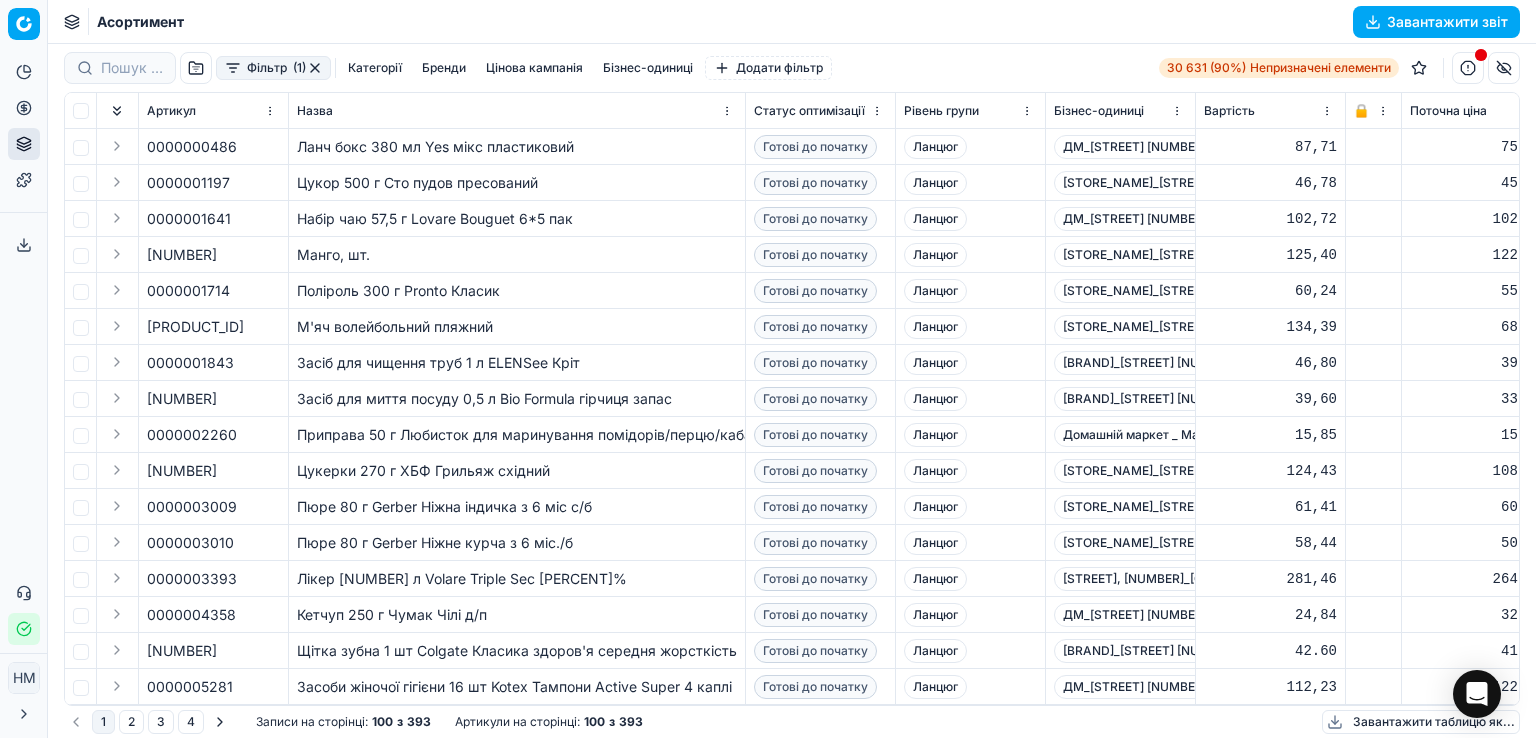 click on "Фільтр" at bounding box center (267, 67) 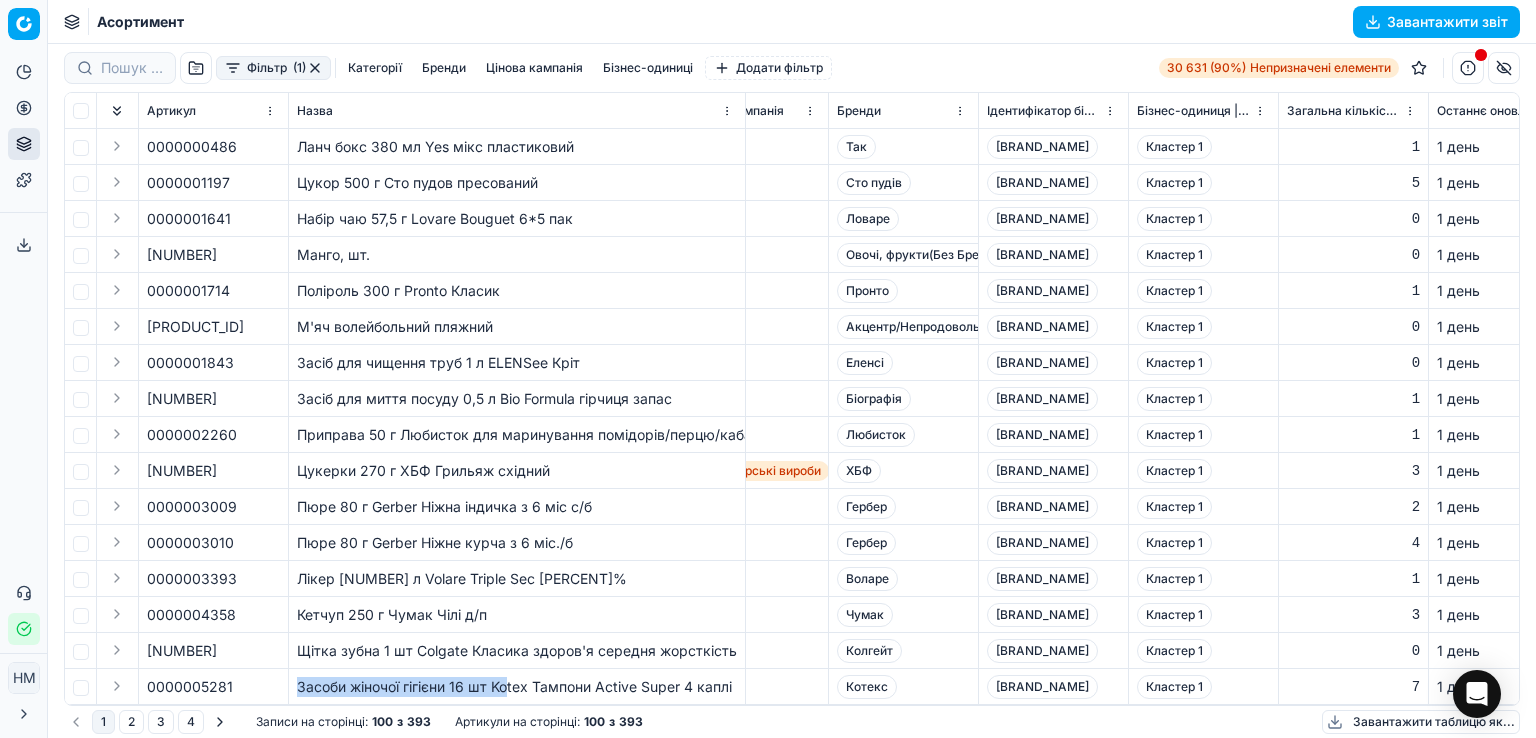 scroll, scrollTop: 0, scrollLeft: 3064, axis: horizontal 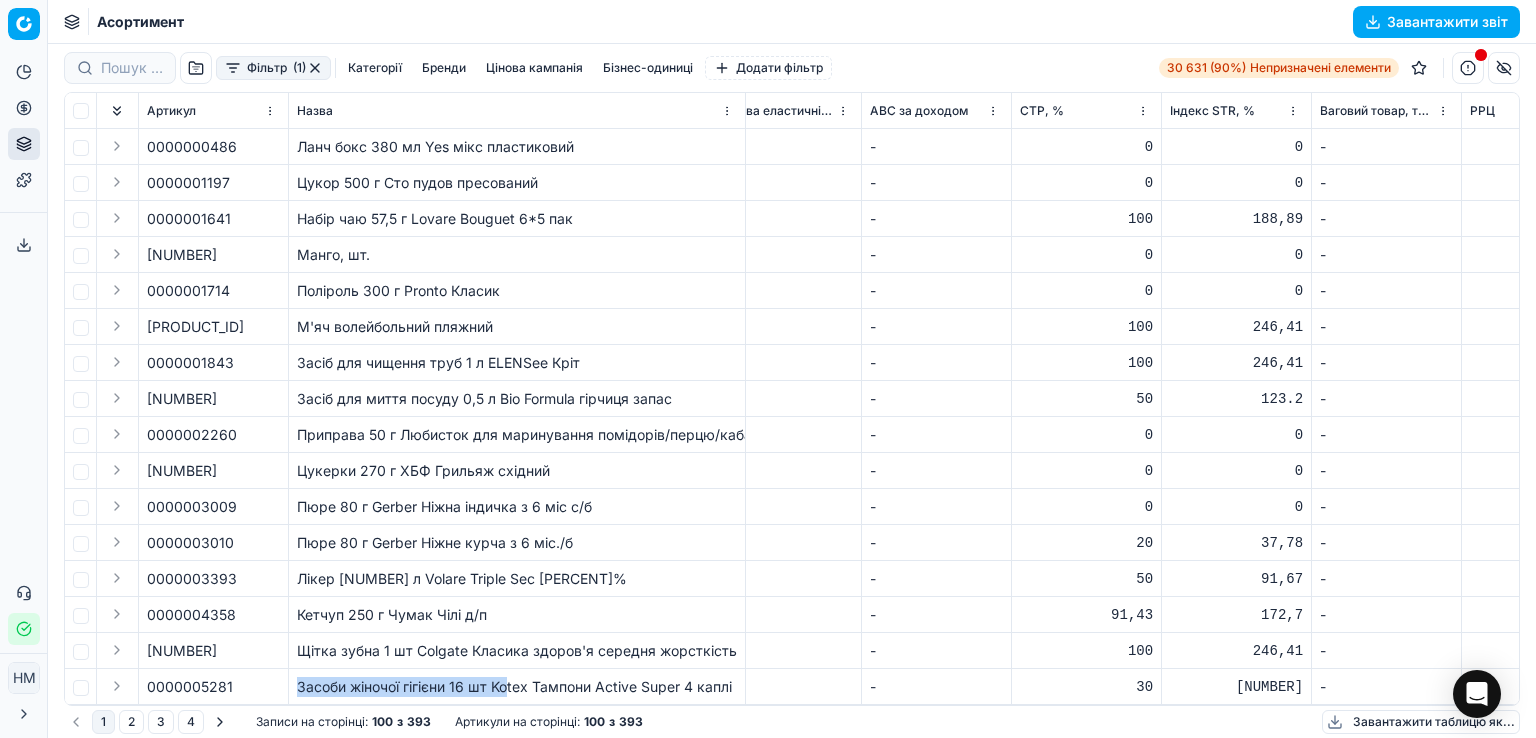 drag, startPoint x: 290, startPoint y: 695, endPoint x: 1118, endPoint y: 728, distance: 828.65735 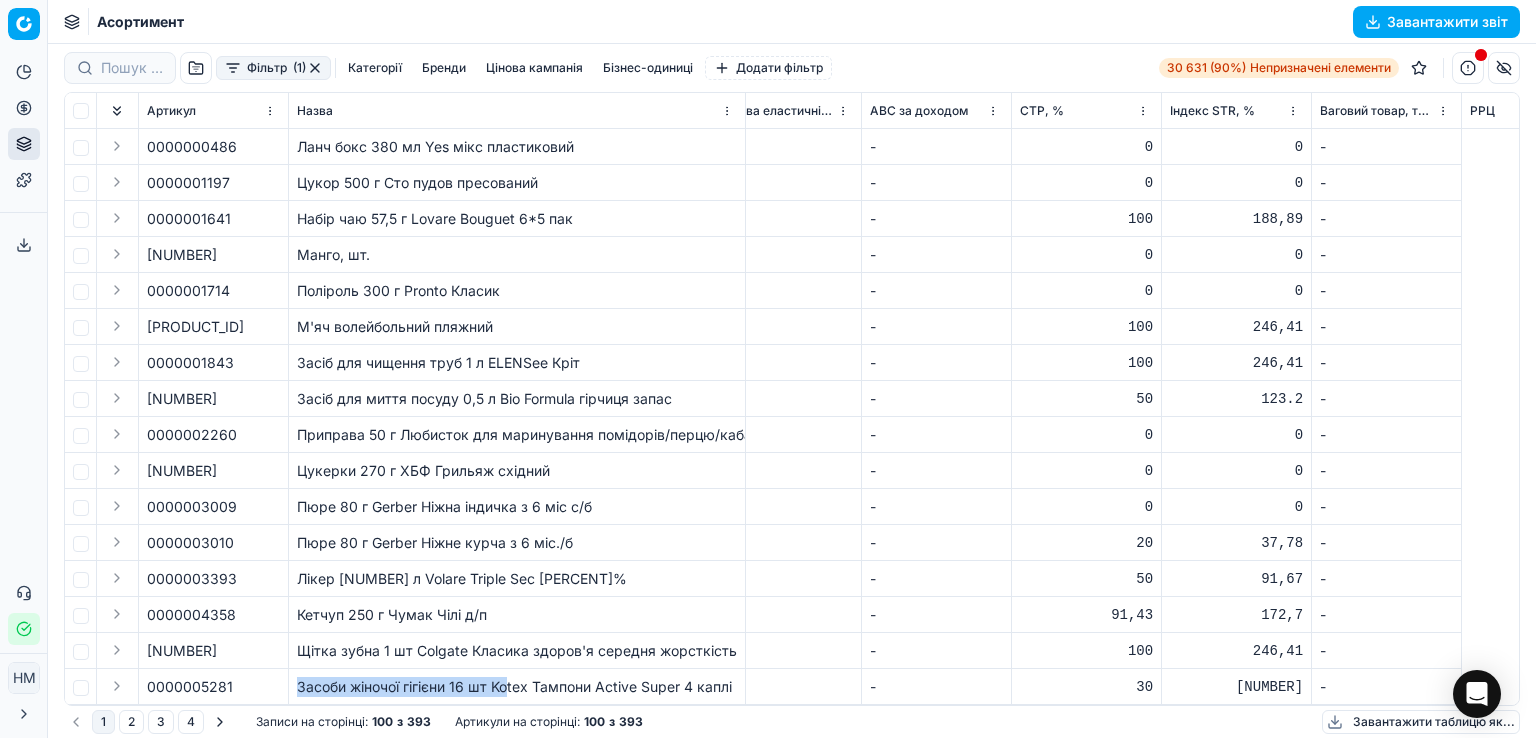 scroll, scrollTop: 0, scrollLeft: 4226, axis: horizontal 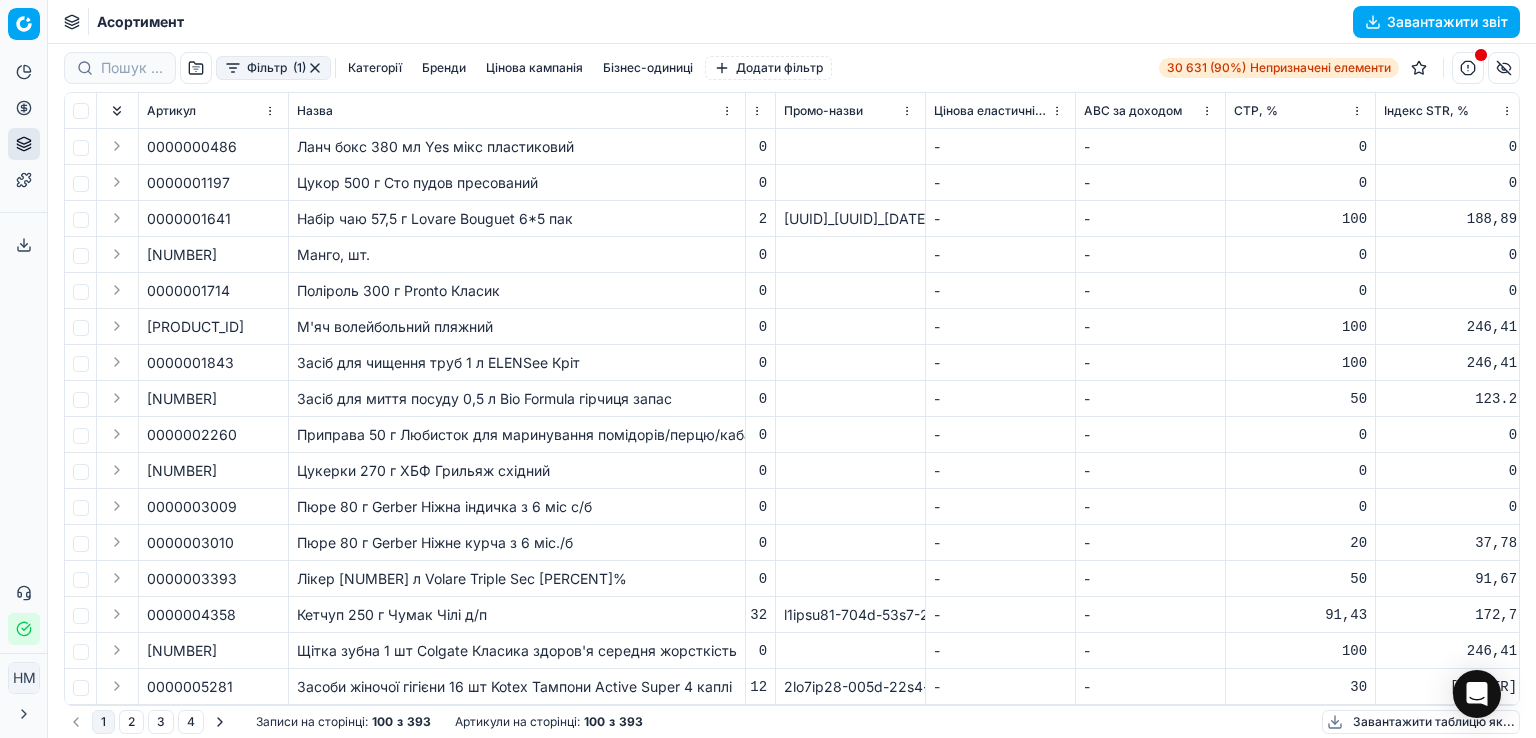 click on "Приправа 50 г Любисток для маринування помідорів/перцю/кабачків" at bounding box center [538, 434] 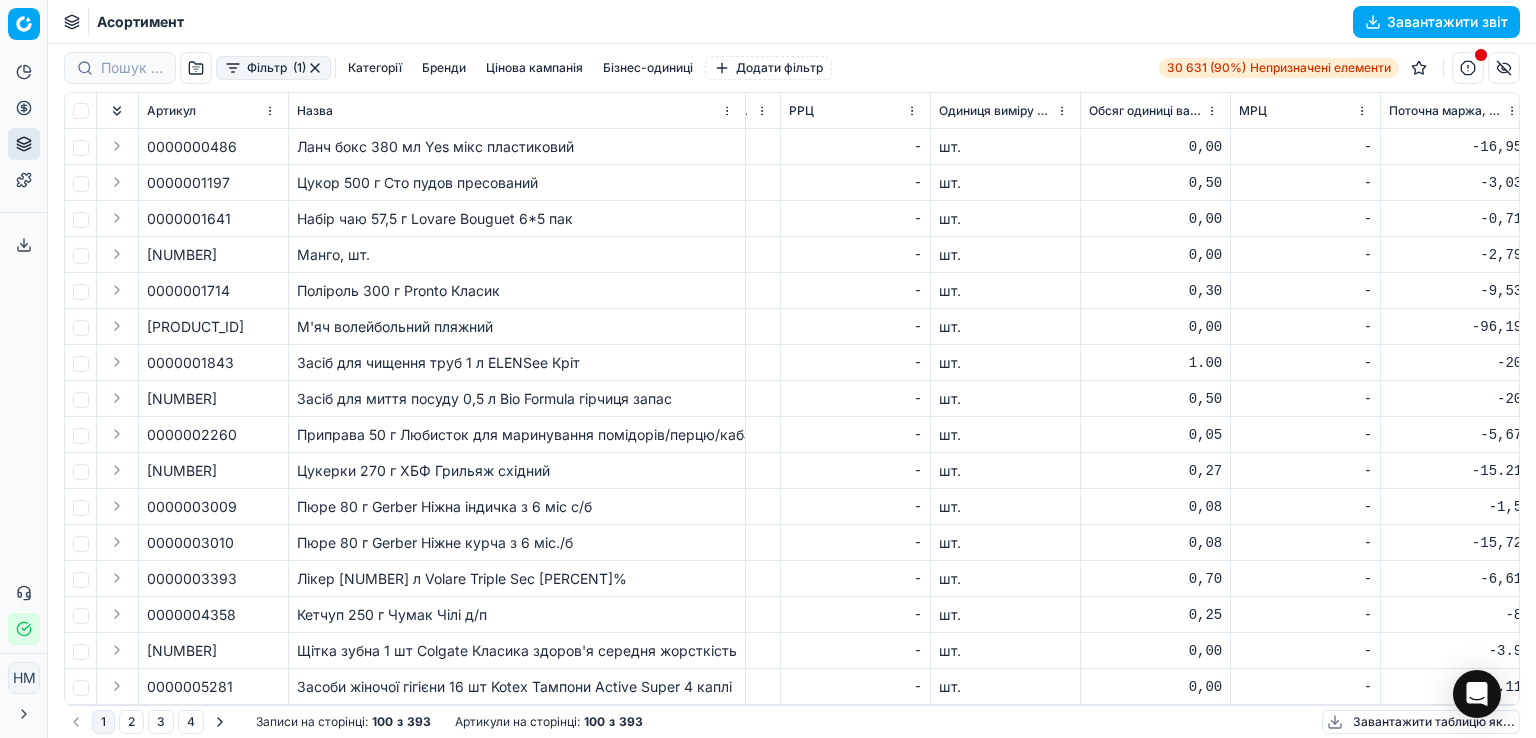 scroll, scrollTop: 0, scrollLeft: 5448, axis: horizontal 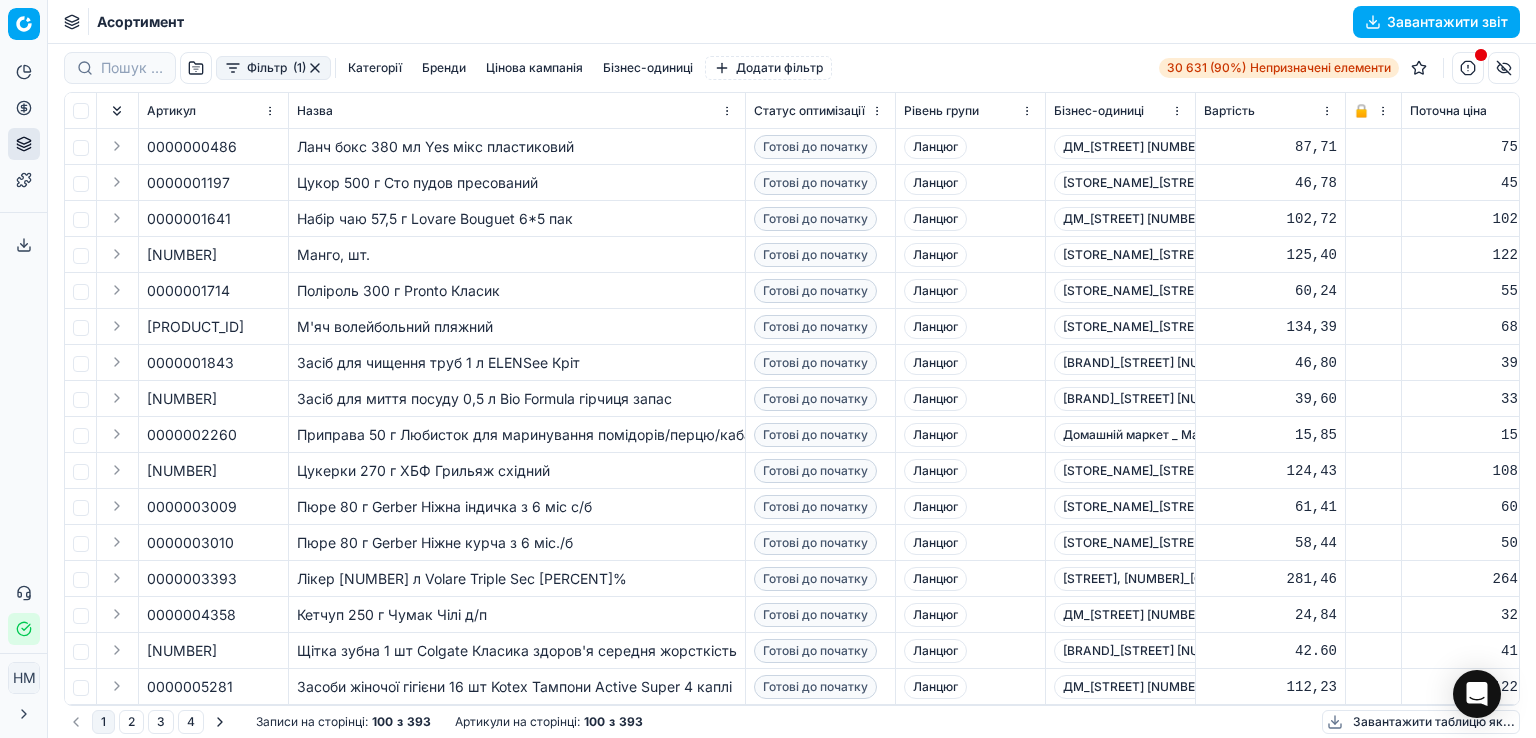 click on "Цукор 500 г Сто пудов пресований" at bounding box center (517, 183) 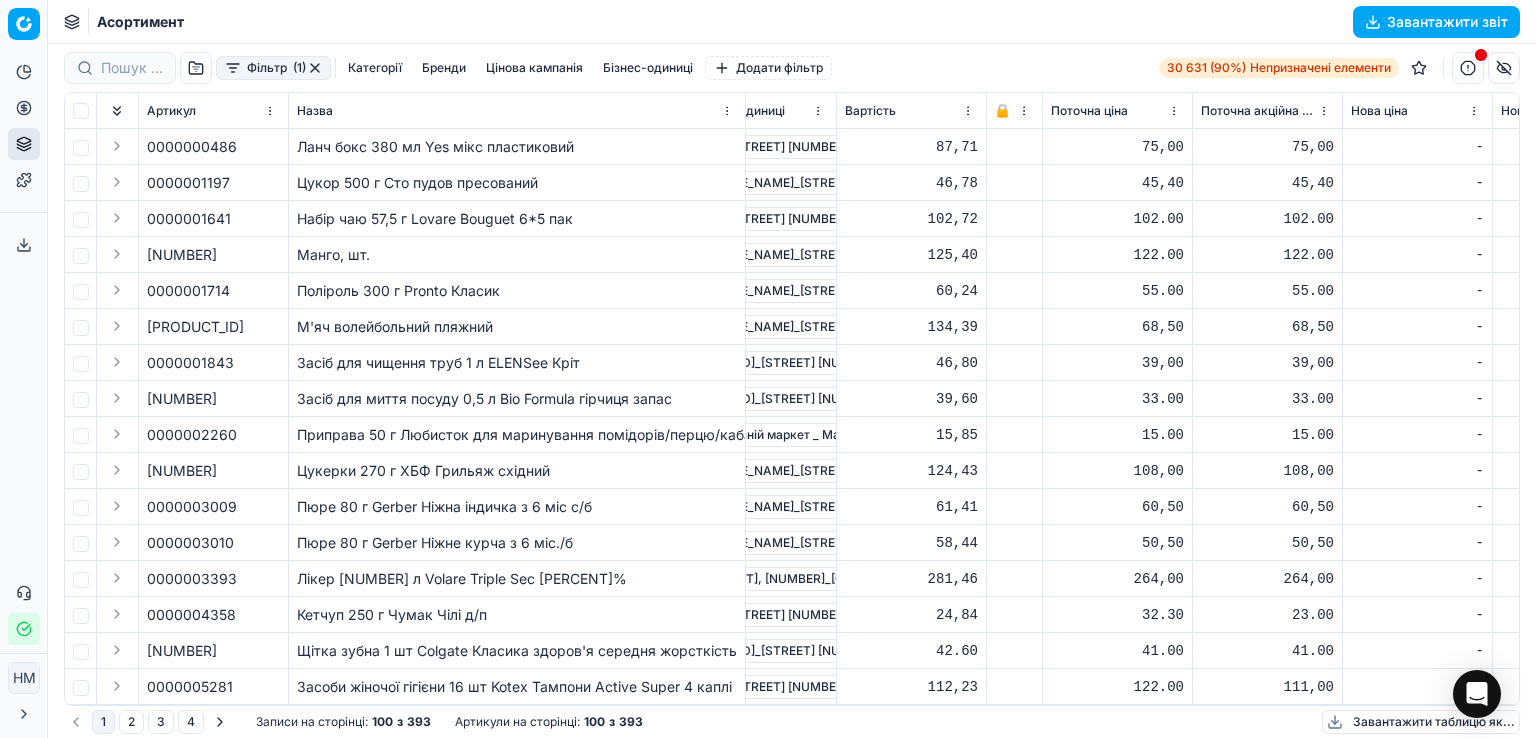 scroll, scrollTop: 0, scrollLeft: 363, axis: horizontal 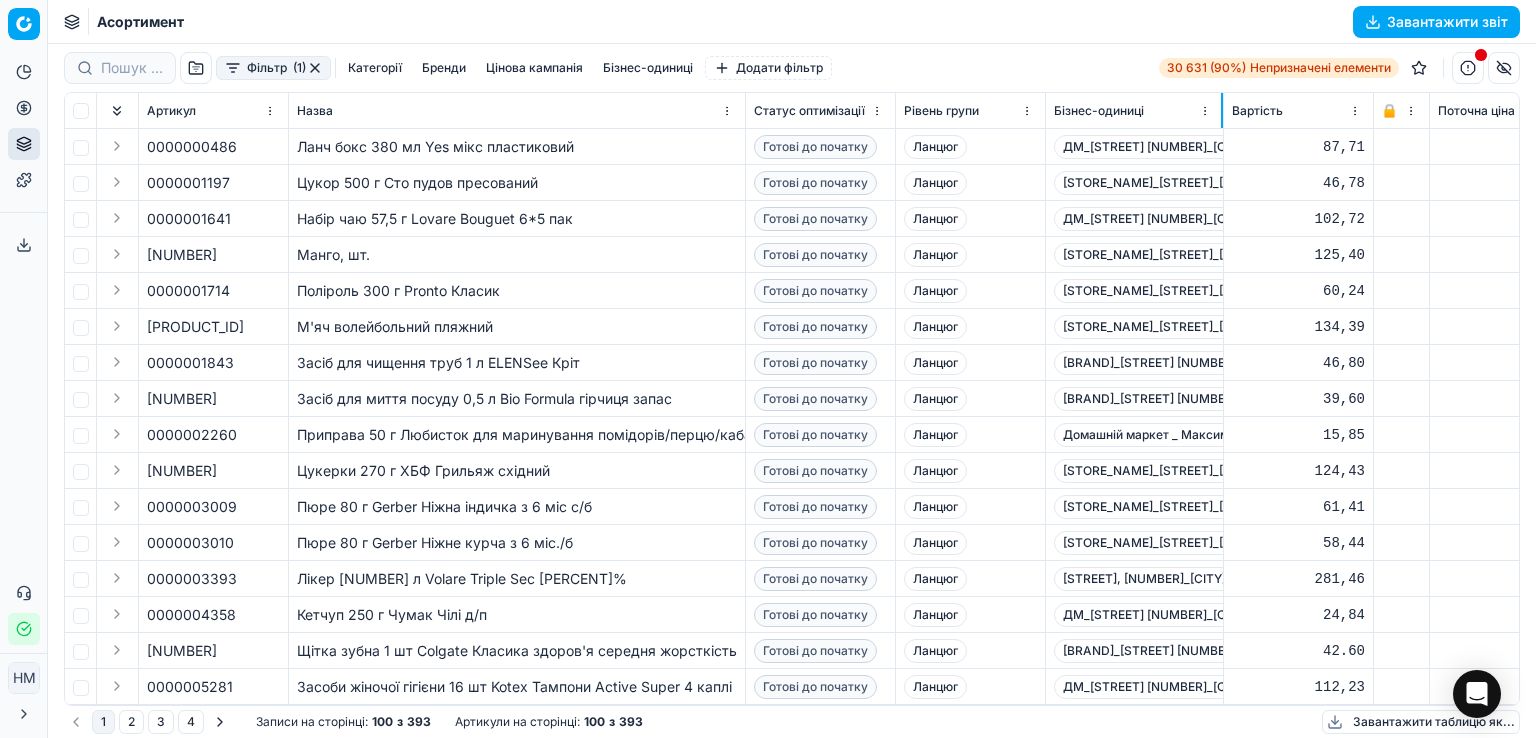 drag, startPoint x: 1192, startPoint y: 100, endPoint x: 1220, endPoint y: 102, distance: 28.071337 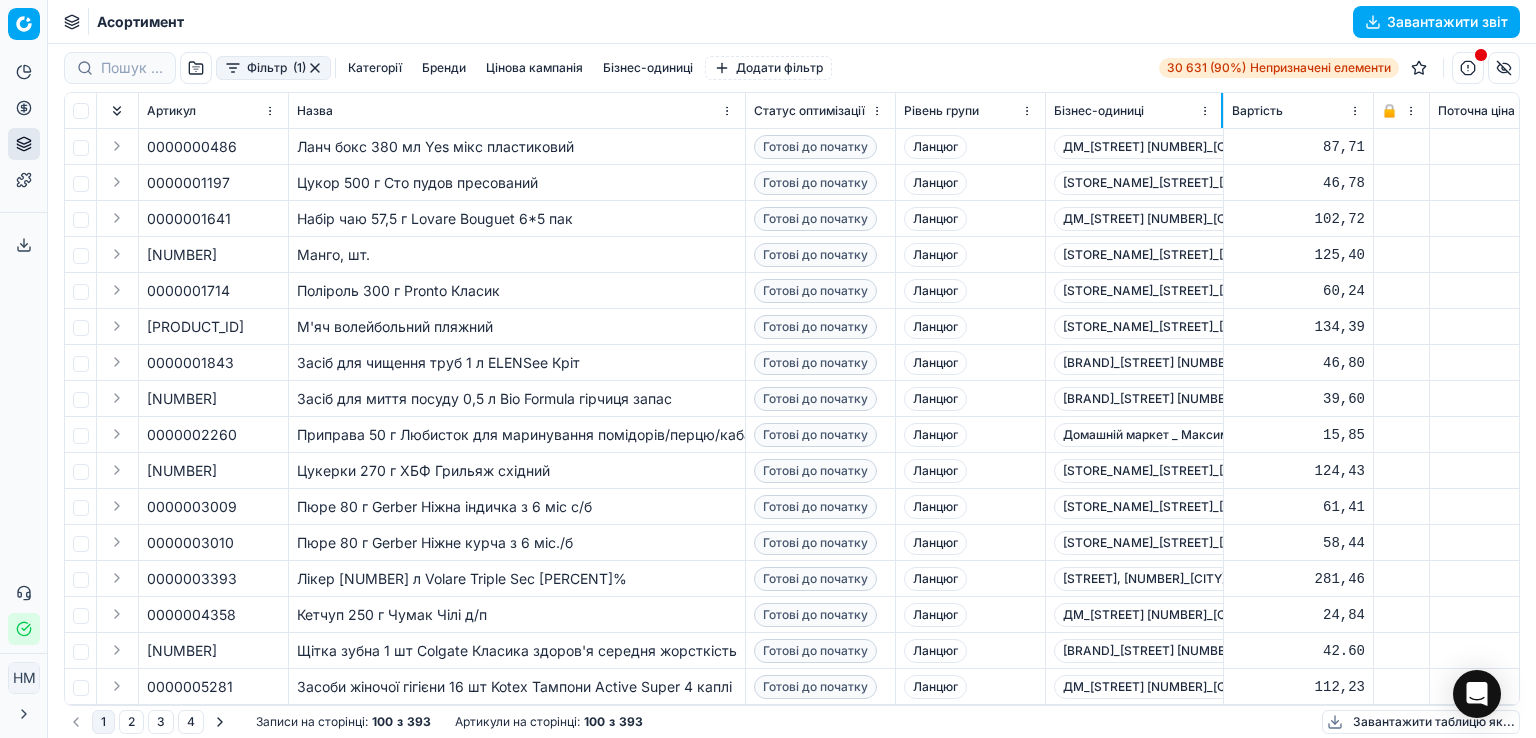 click on "Бізнес-одиниці" at bounding box center [1135, 111] 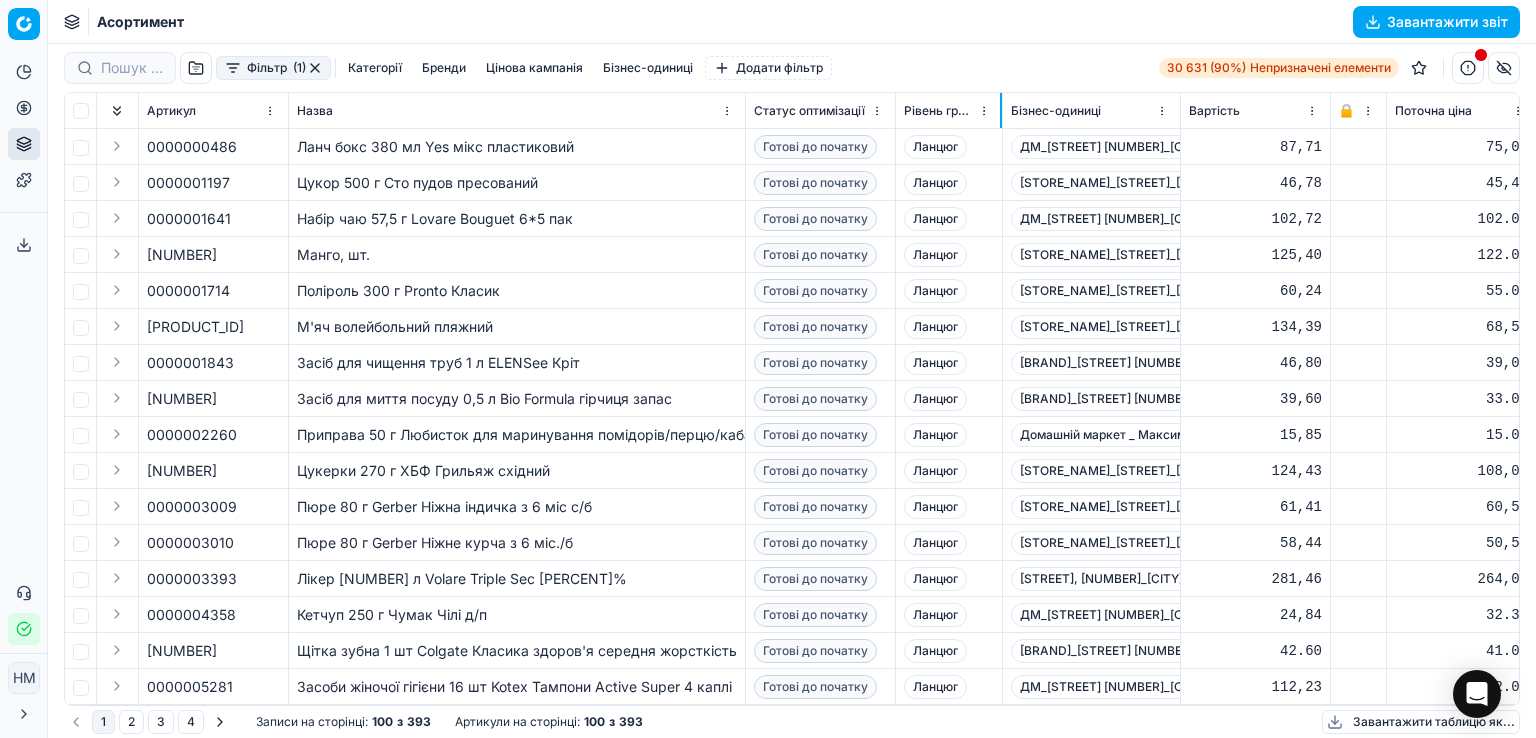 drag, startPoint x: 1044, startPoint y: 105, endPoint x: 1001, endPoint y: 107, distance: 43.046486 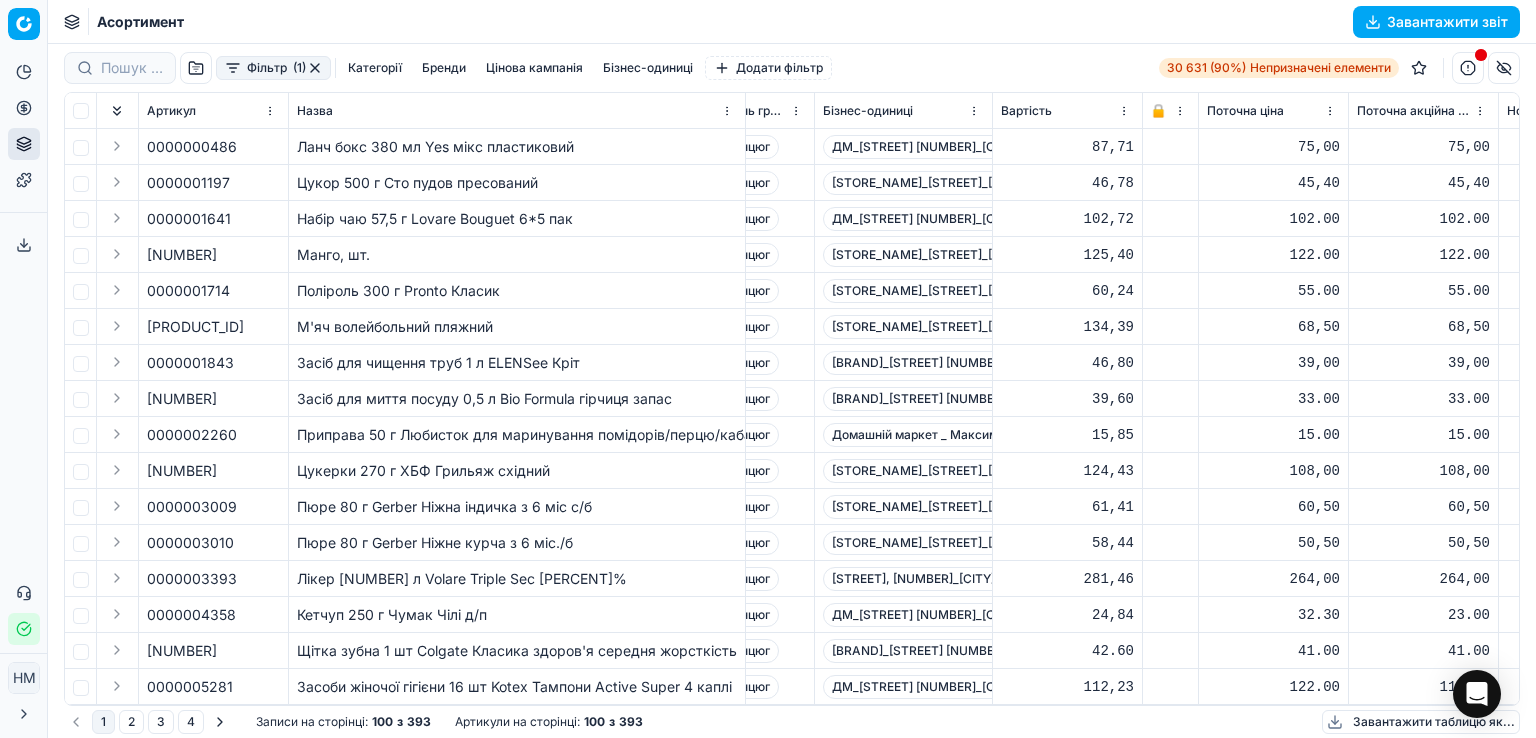 scroll, scrollTop: 0, scrollLeft: 297, axis: horizontal 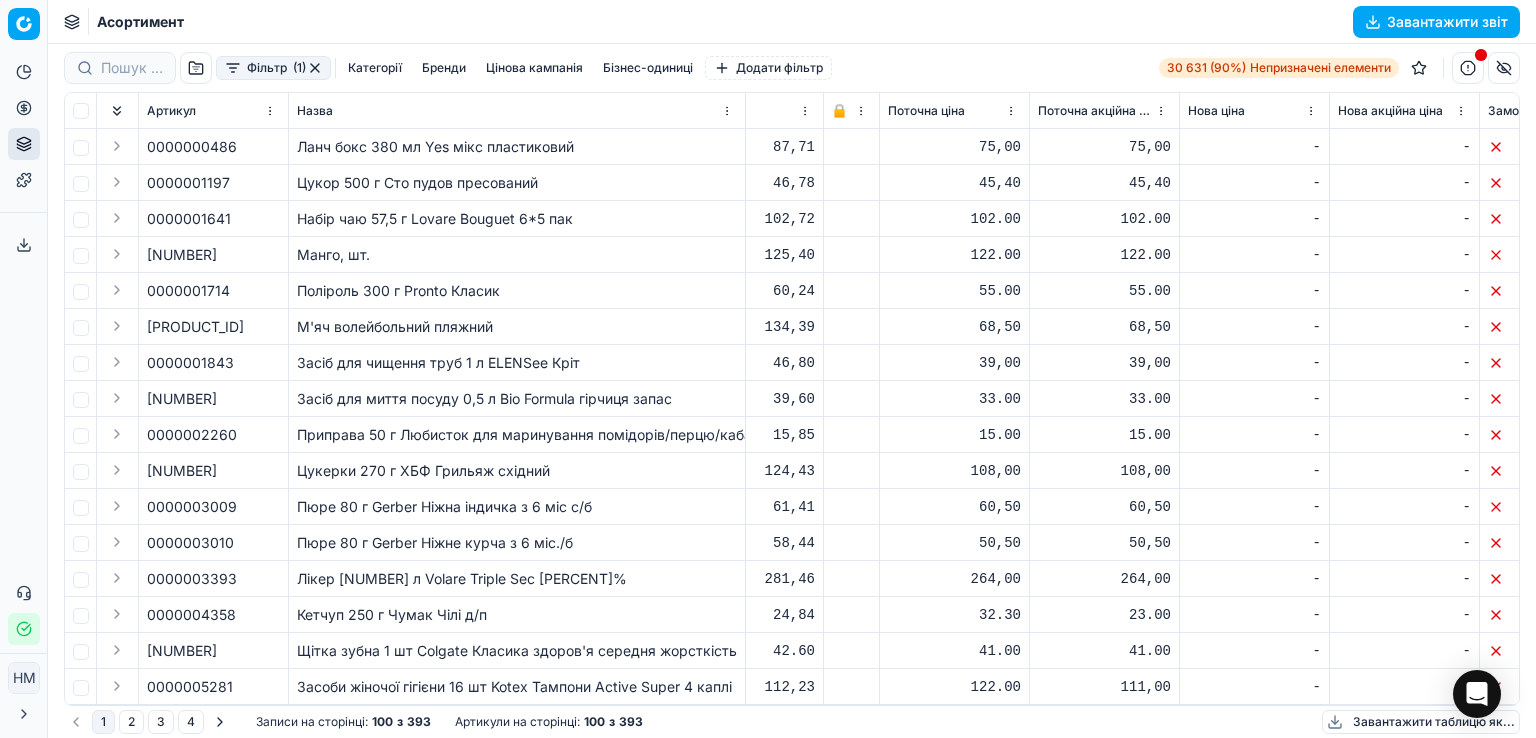 click on "Набір чаю 57,5 г Lovare Bouguet 6*5 пак" at bounding box center [435, 218] 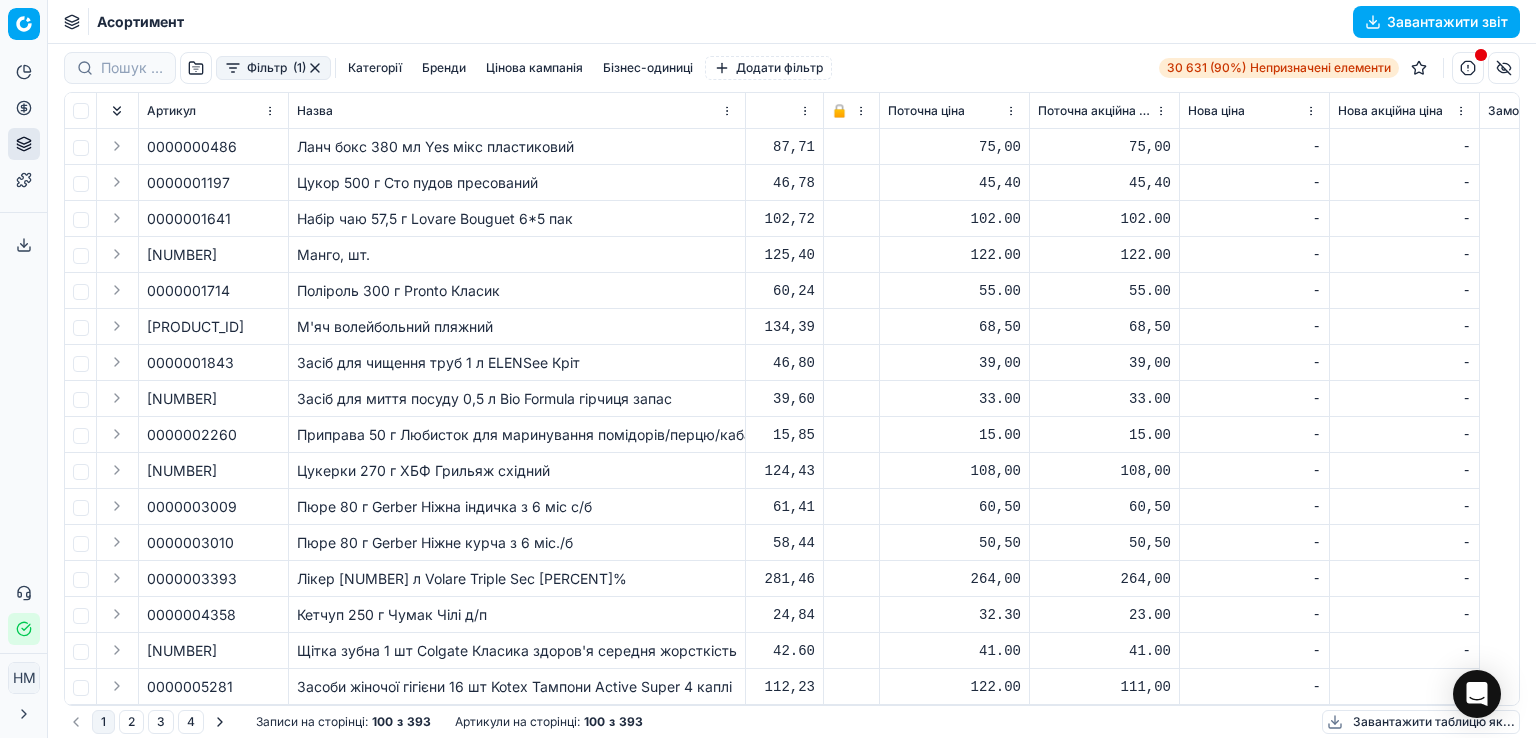 scroll, scrollTop: 0, scrollLeft: 253, axis: horizontal 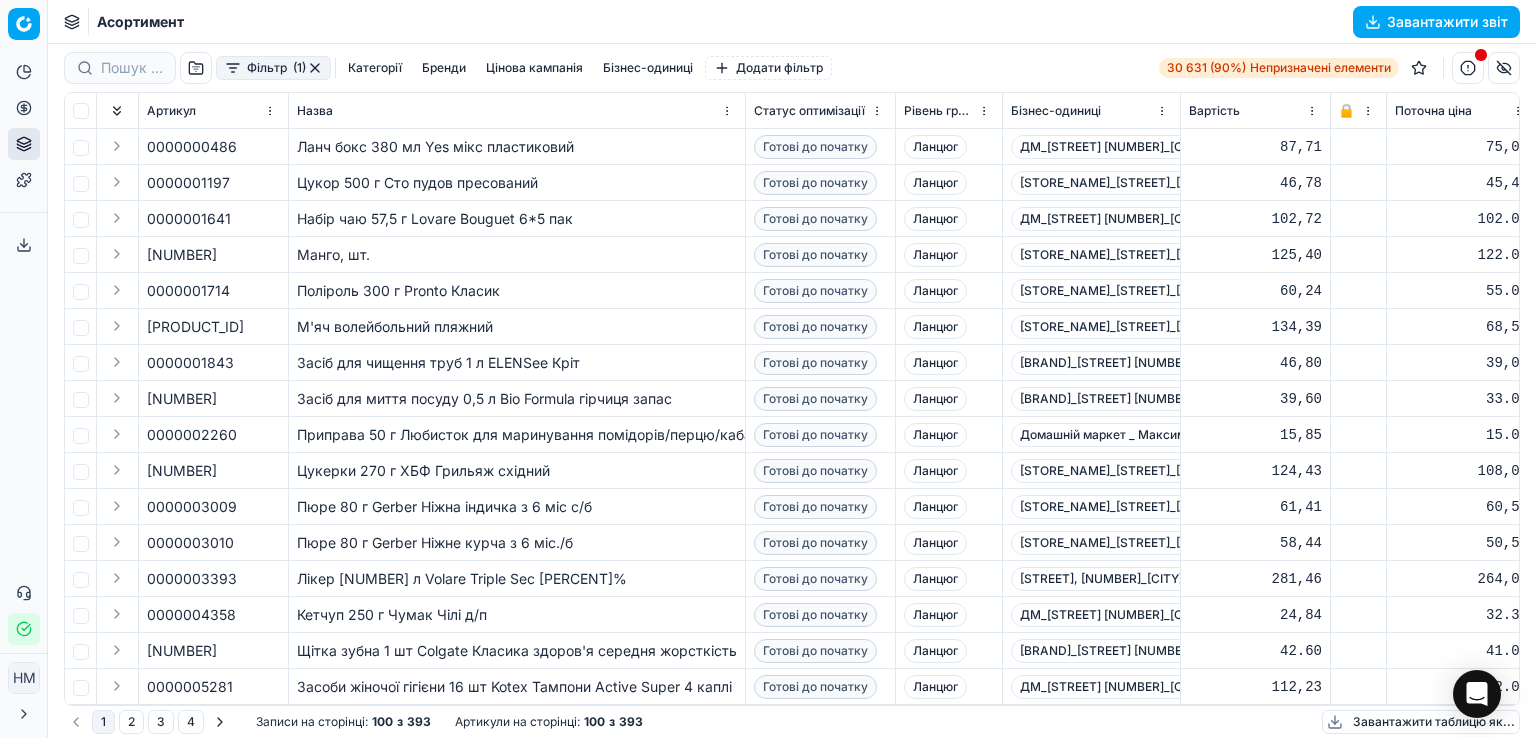 click on "Набір чаю 57,5 г Lovare Bouguet 6*5 пак" at bounding box center [435, 218] 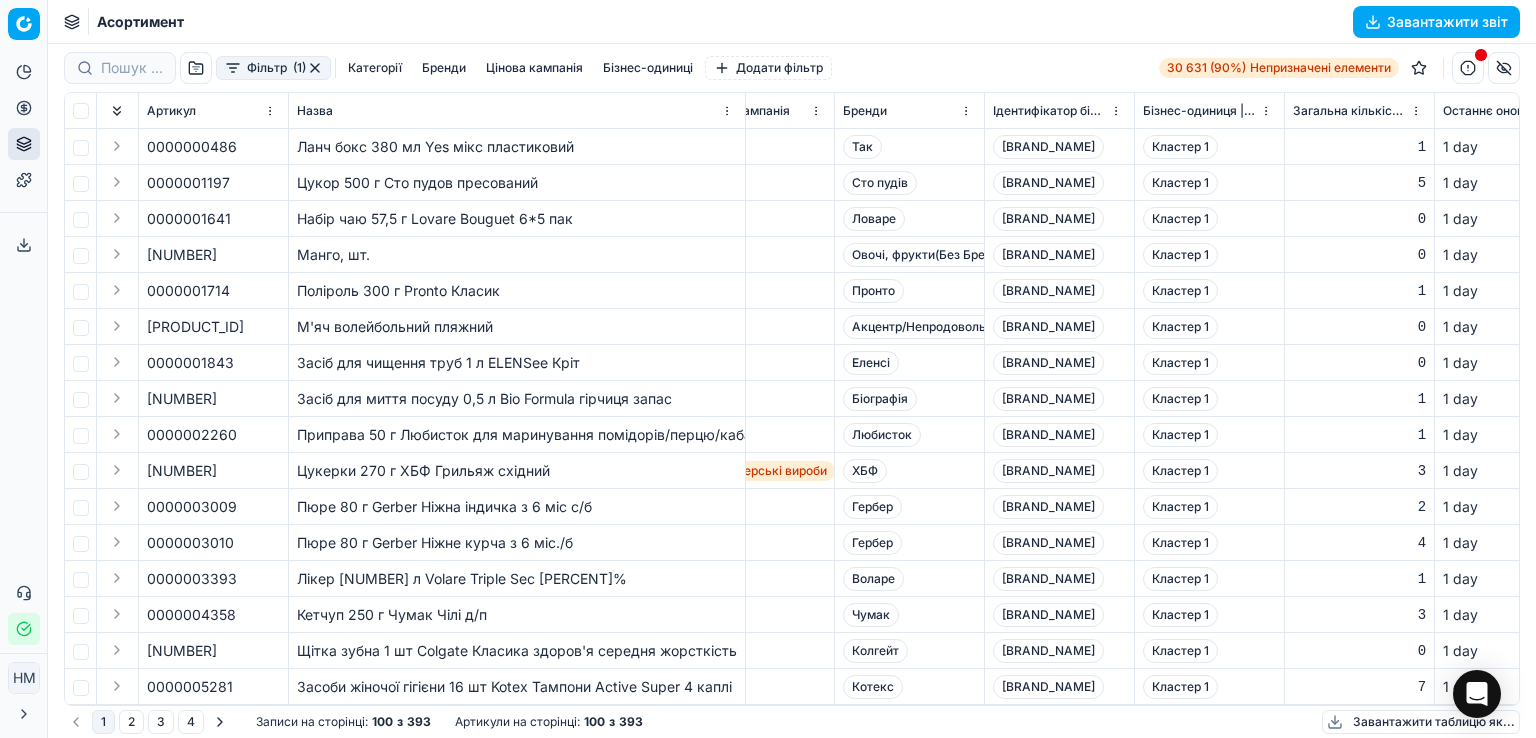 scroll, scrollTop: 0, scrollLeft: 2922, axis: horizontal 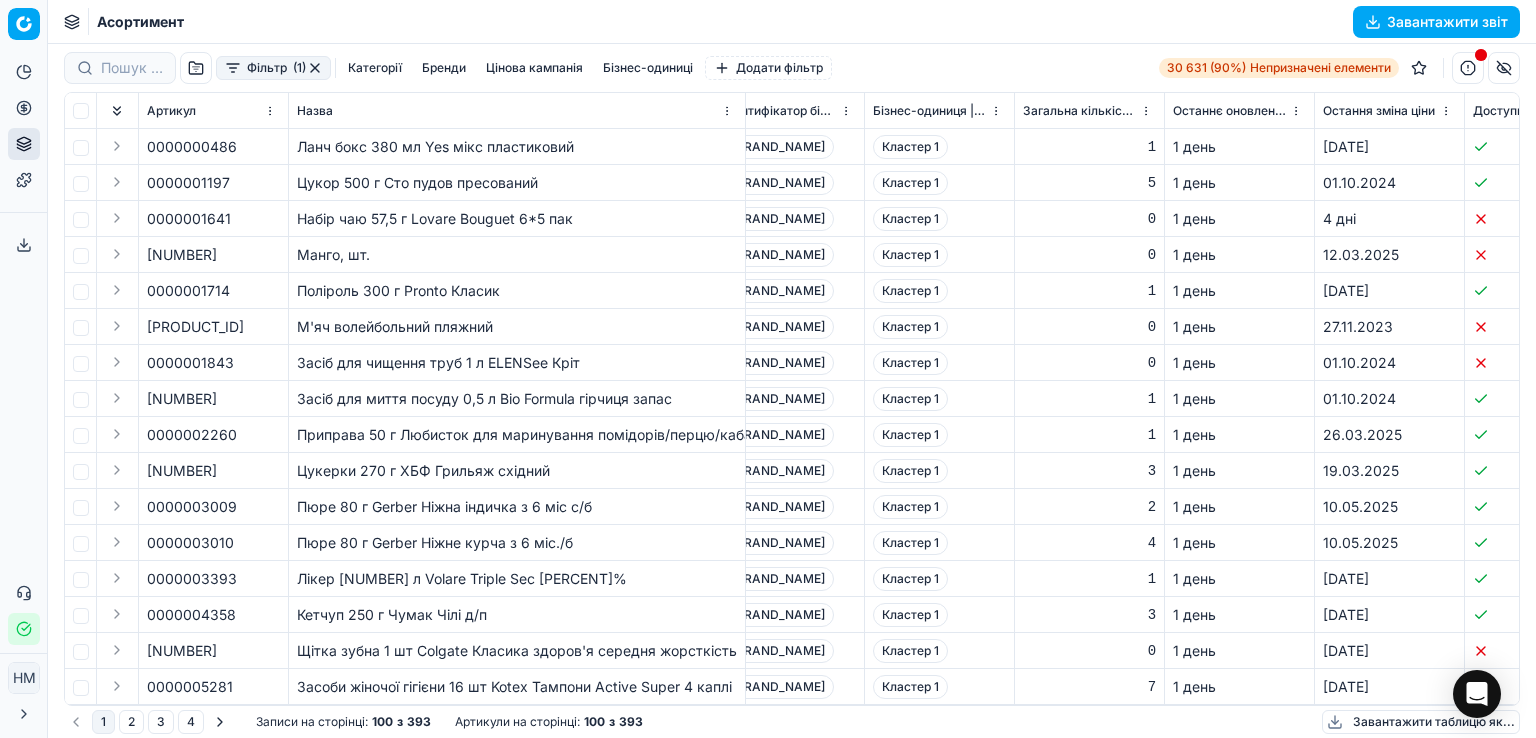drag, startPoint x: 912, startPoint y: 104, endPoint x: 869, endPoint y: 204, distance: 108.85311 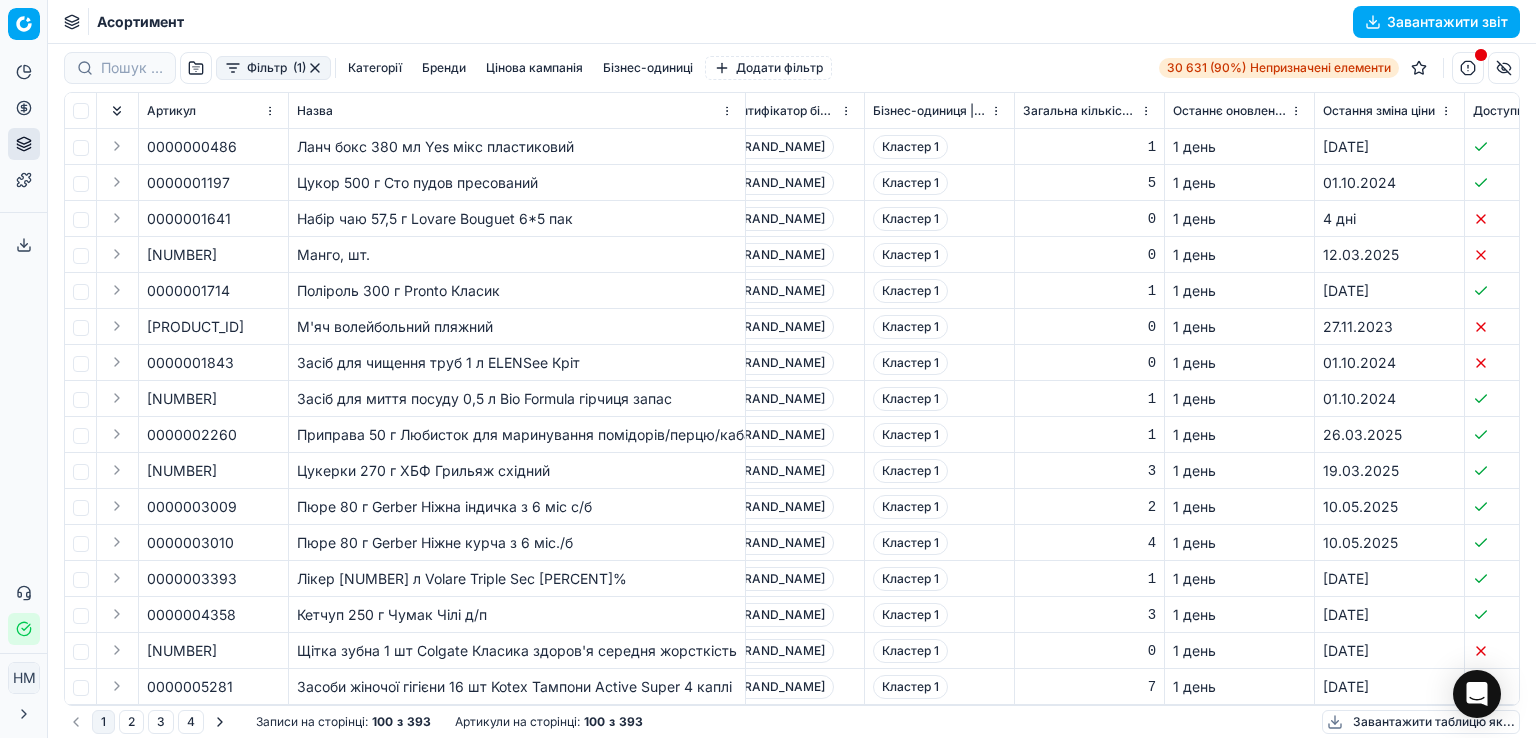 click on "Кластер 1" at bounding box center (940, 219) 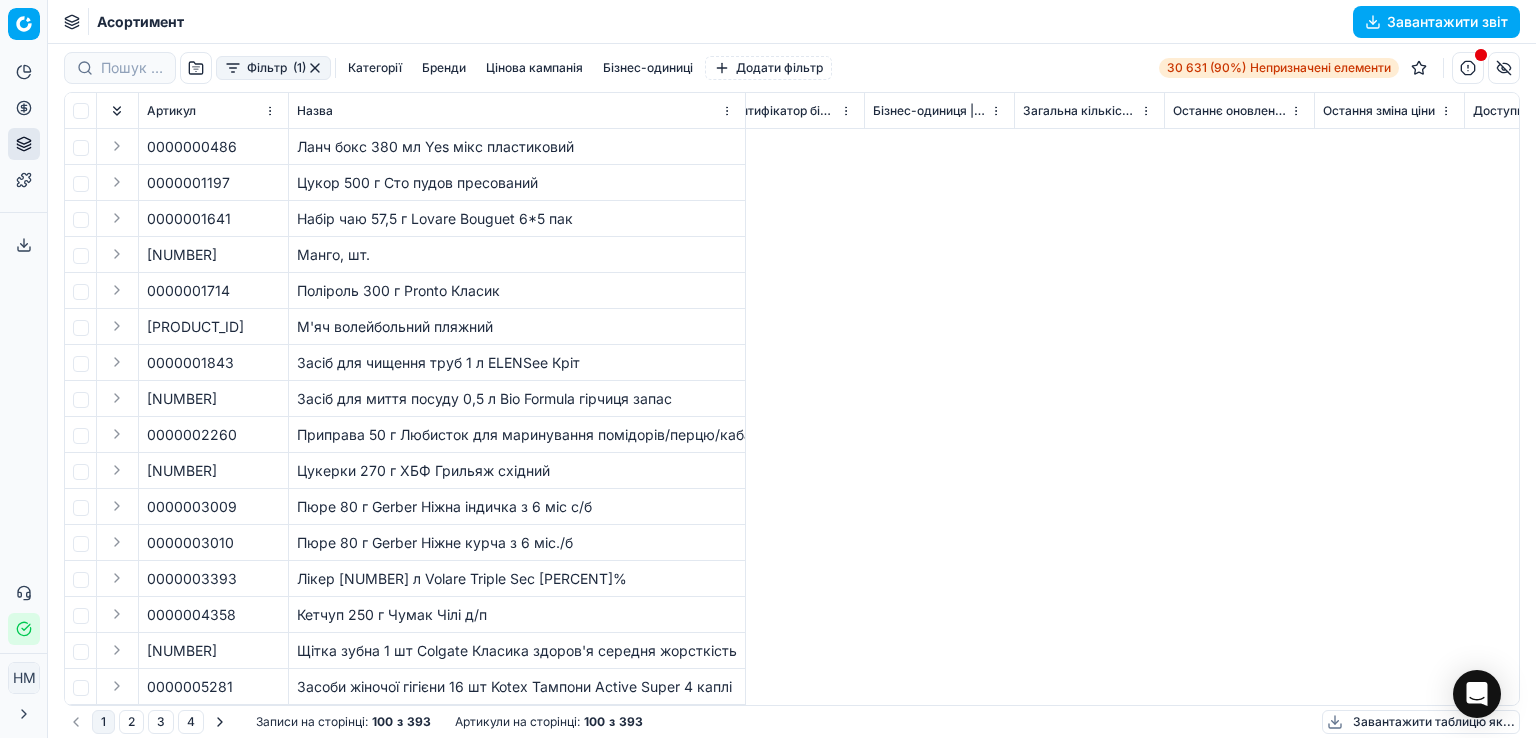 scroll, scrollTop: 0, scrollLeft: 0, axis: both 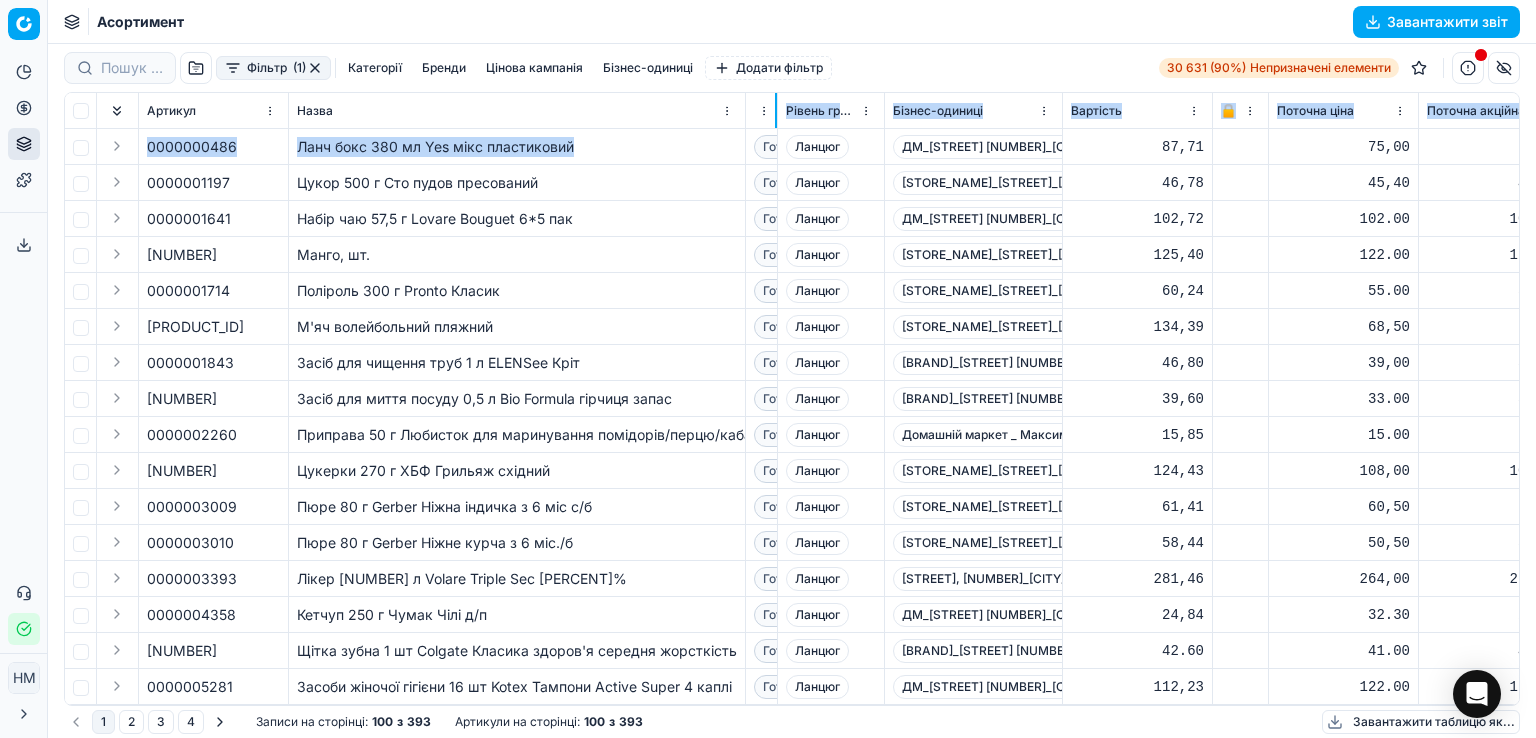 drag, startPoint x: 893, startPoint y: 109, endPoint x: 720, endPoint y: 136, distance: 175.09425 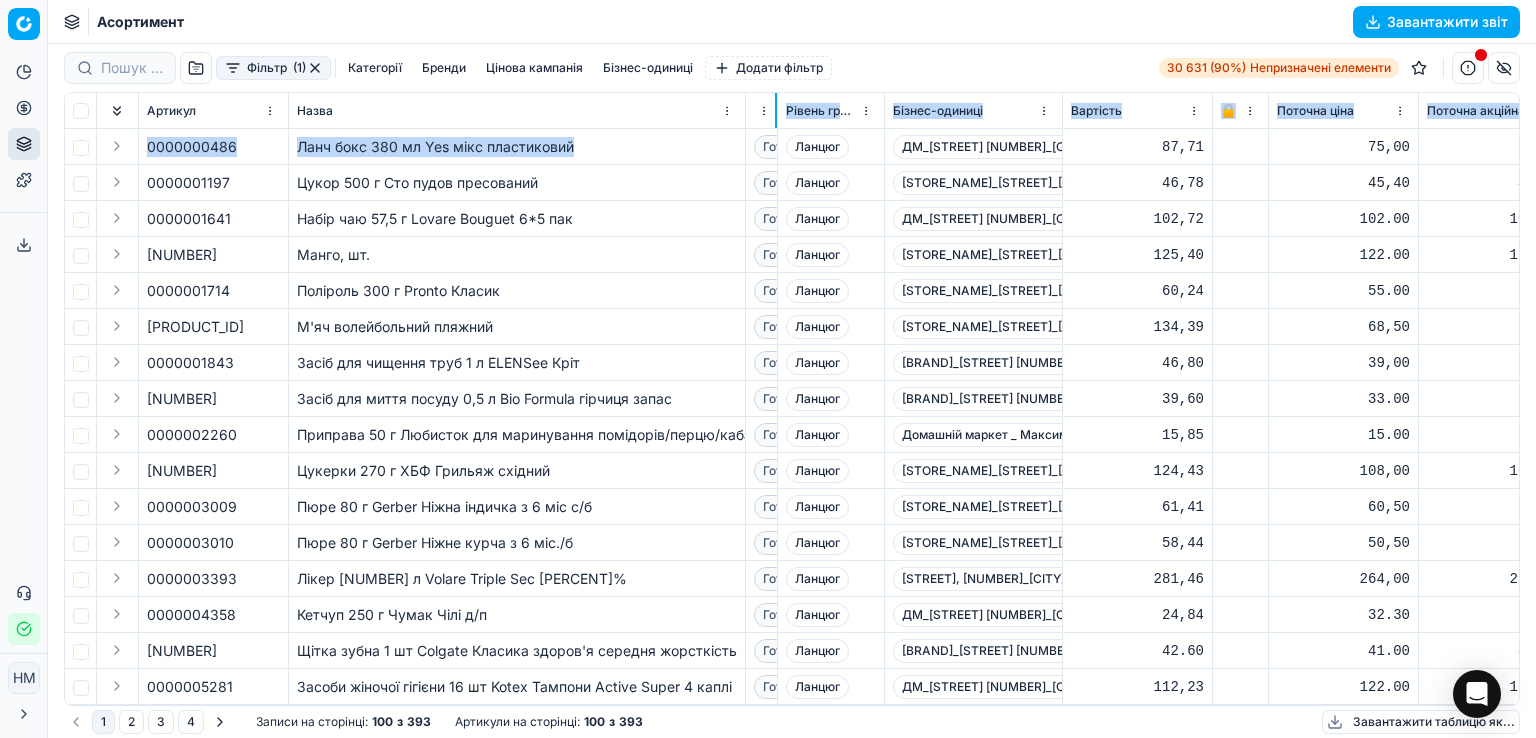 click on "Артикул Назва Статус оптимізації Рівень групи Бізнес-одиниці Вартість 🔒 Поточна ціна Поточна акційна ціна Нова ціна Нова акційна ціна Заморозити ціну Нова знижка Нова знижка, % Нова маржа (звичайна), % Нова розмітка (звичайна), % Δ, % Δ, абс. Тип ціноутворення Сповіщення Цінова кампанія Бренди Ідентифікатор бізнес-одиниці Бізнес-одиниця | назва Загальна кількість запасів Останнє оновлення запасів Остання зміна ціни Доступно Знижка, % Знижка Сума промоакції Промо-назви Цінова еластичність ABC за доходом СТР, % Індекс STR, % Ваговий товар, так / ні РРЦ МРЦ КВІ 87,71" at bounding box center [792, 399] 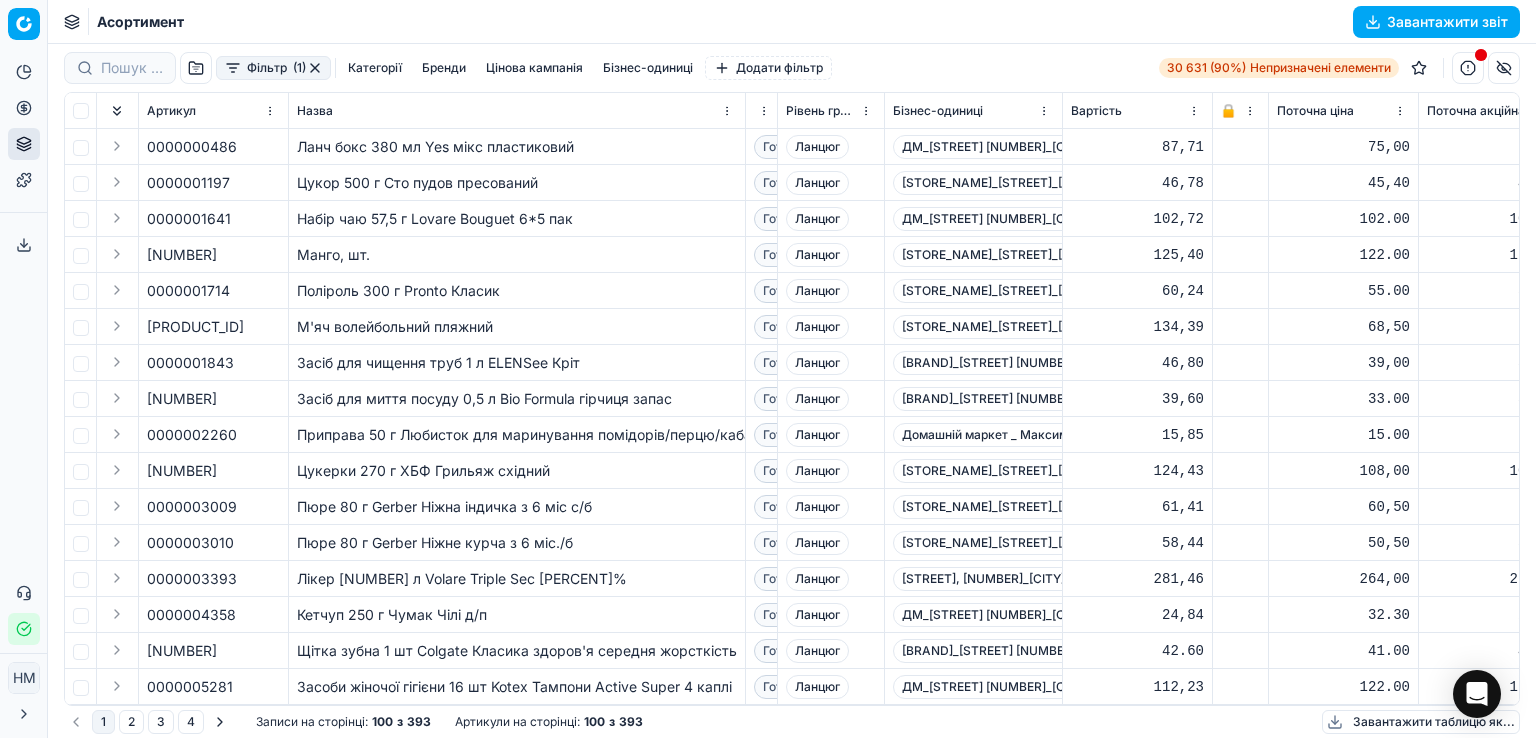 click on "Поліроль 300 г Pronto Класик" at bounding box center (517, 291) 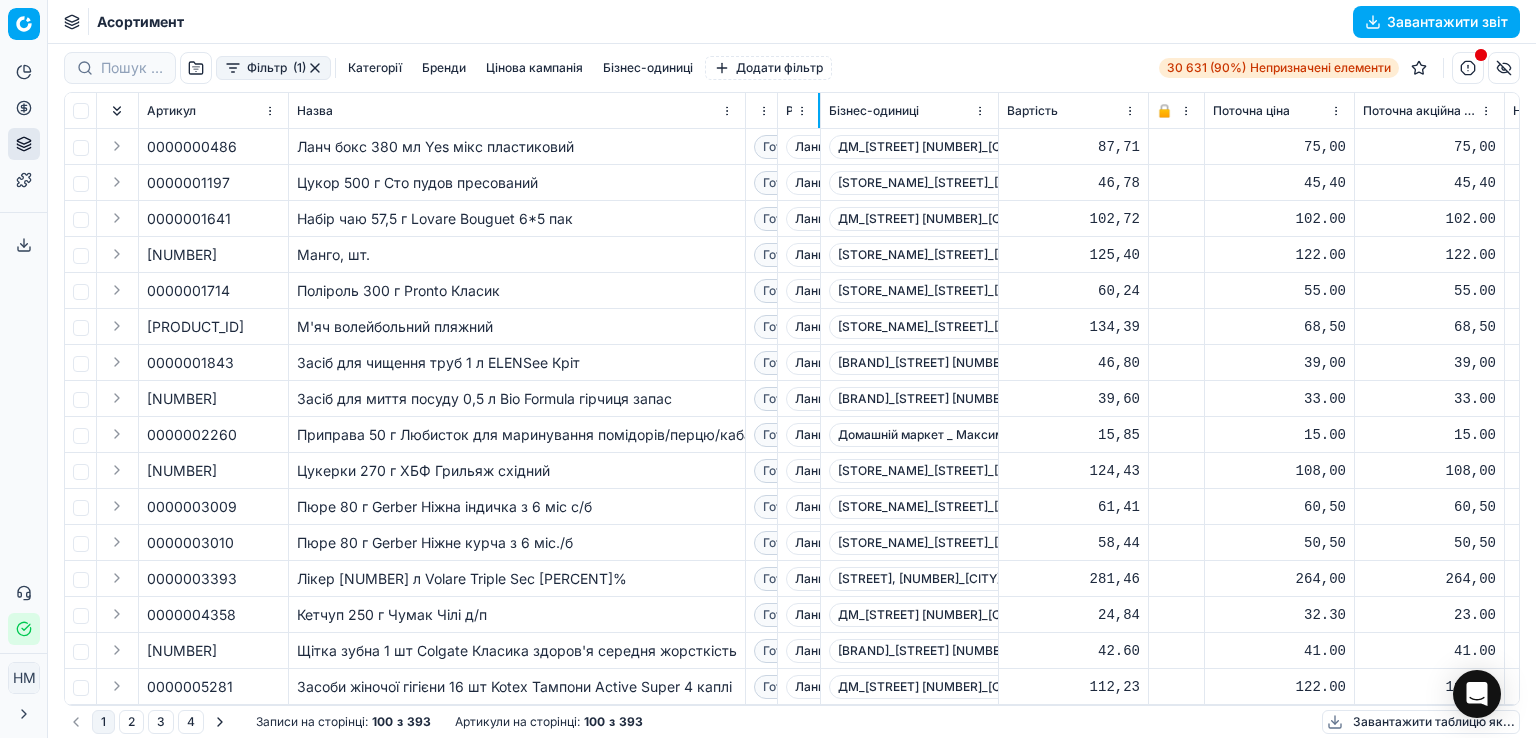 drag, startPoint x: 882, startPoint y: 105, endPoint x: 818, endPoint y: 105, distance: 64 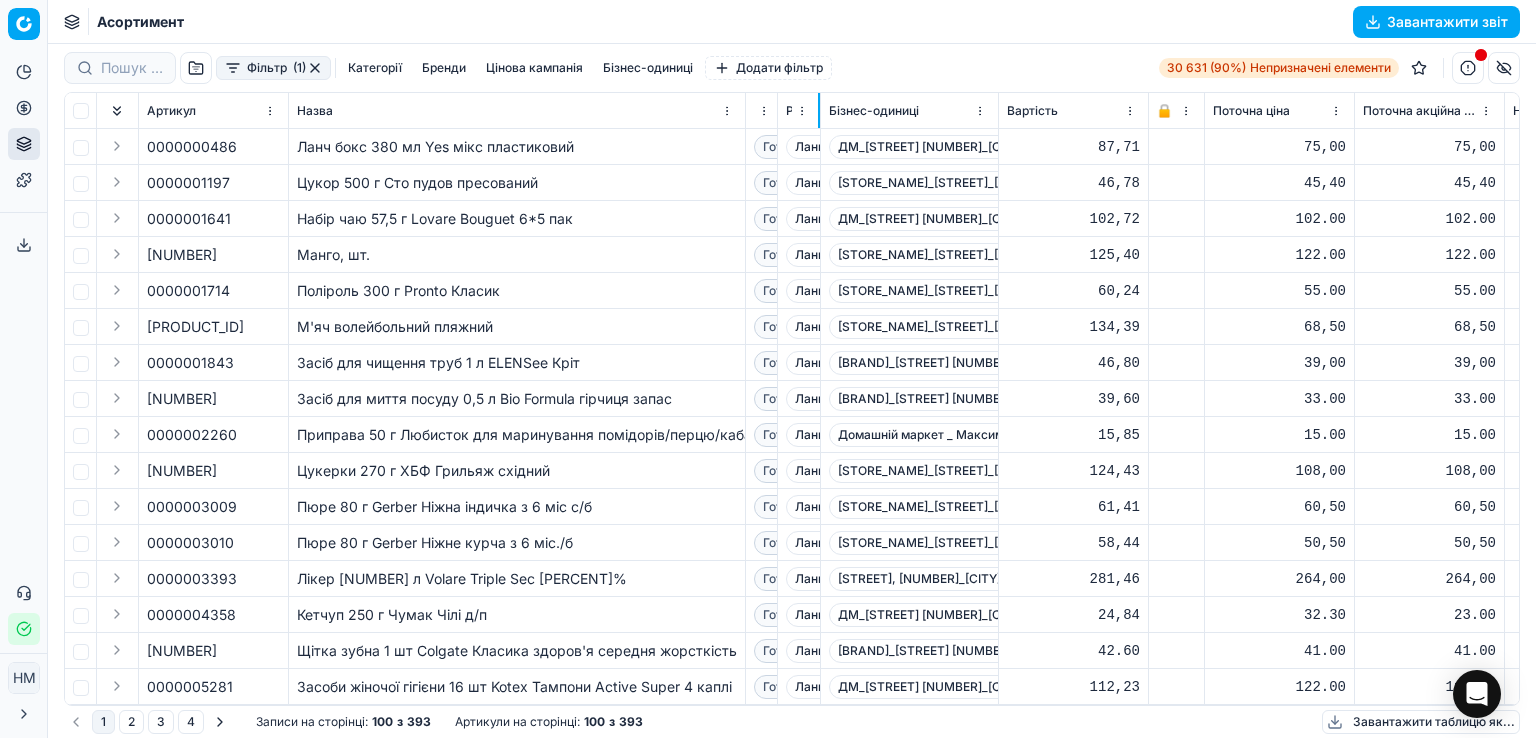 click at bounding box center (819, 110) 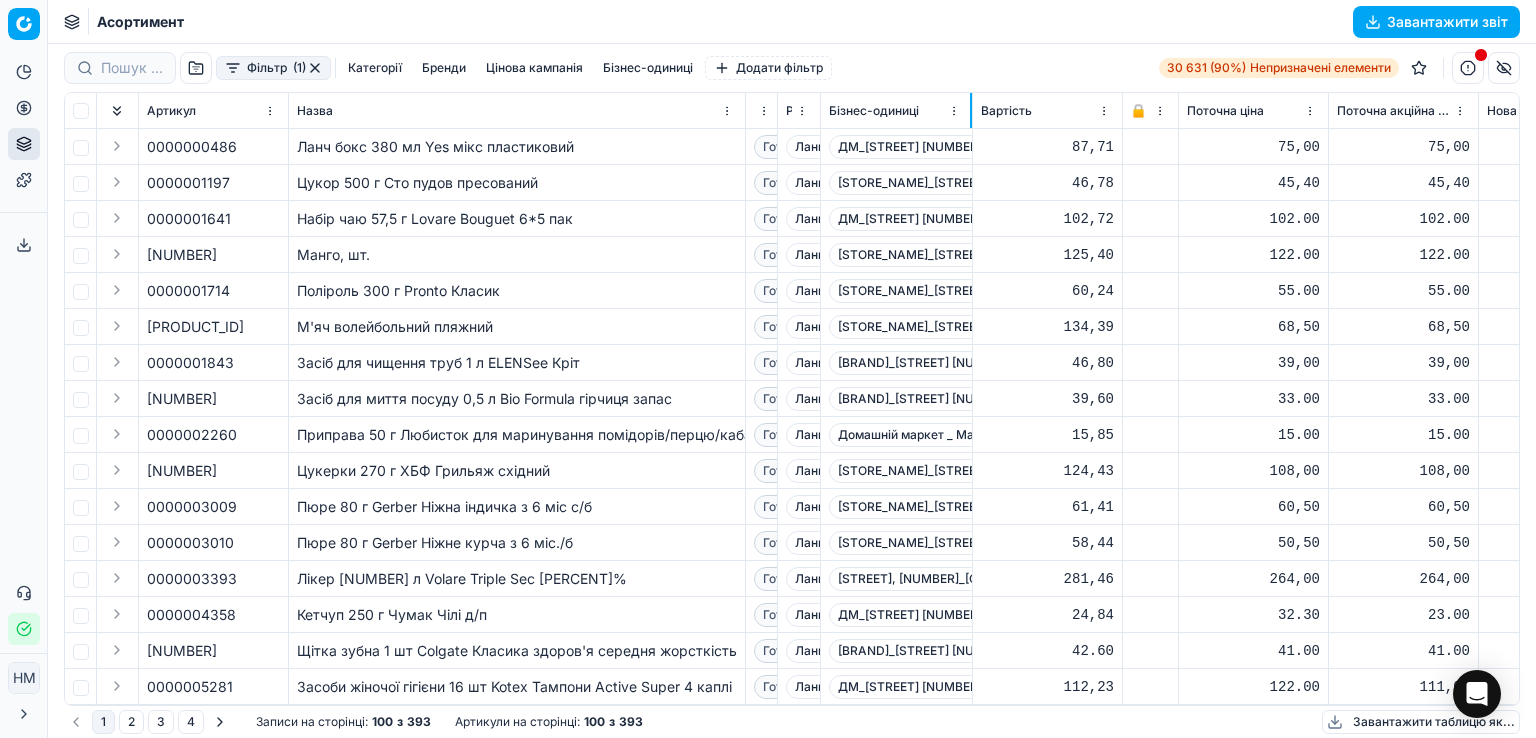 drag, startPoint x: 996, startPoint y: 105, endPoint x: 970, endPoint y: 109, distance: 26.305893 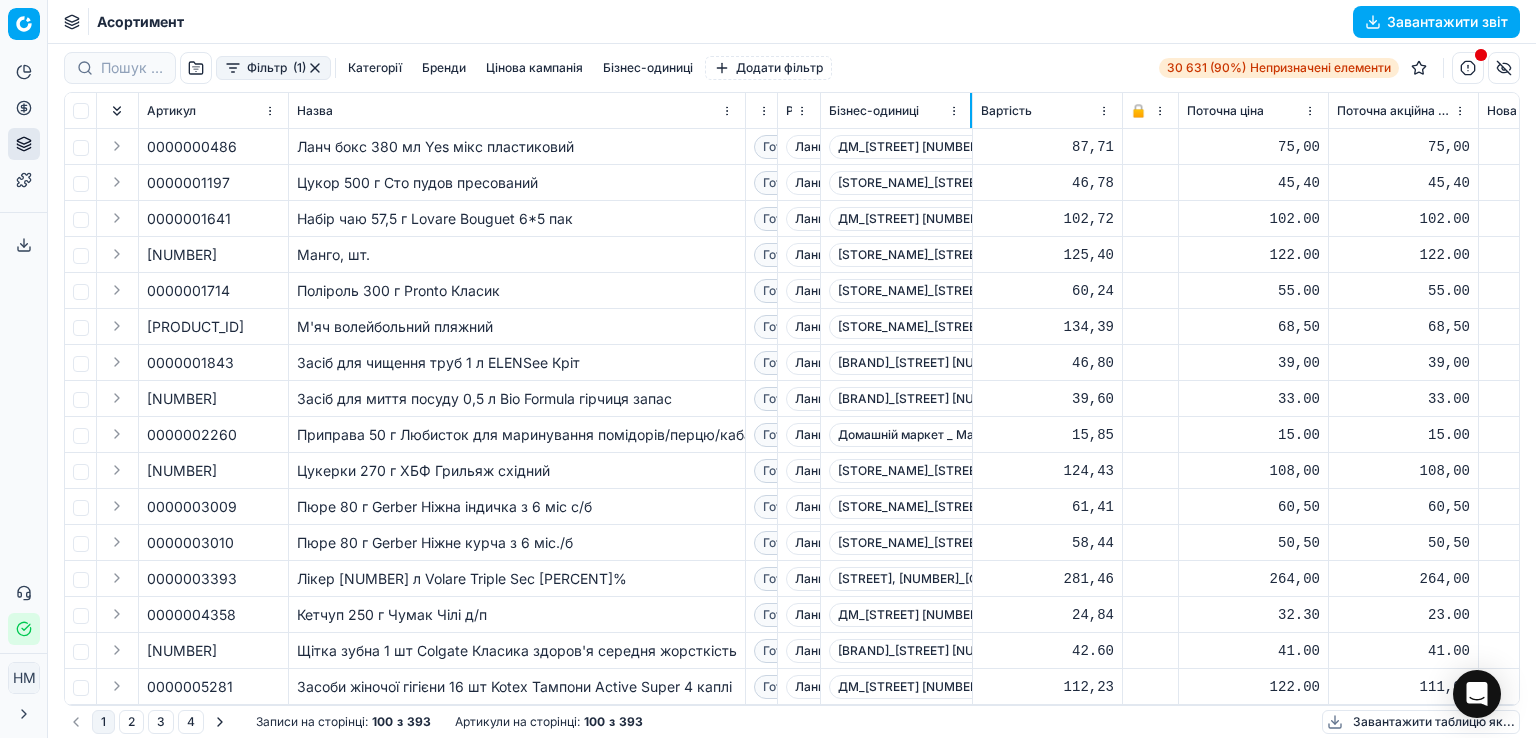 click at bounding box center [971, 110] 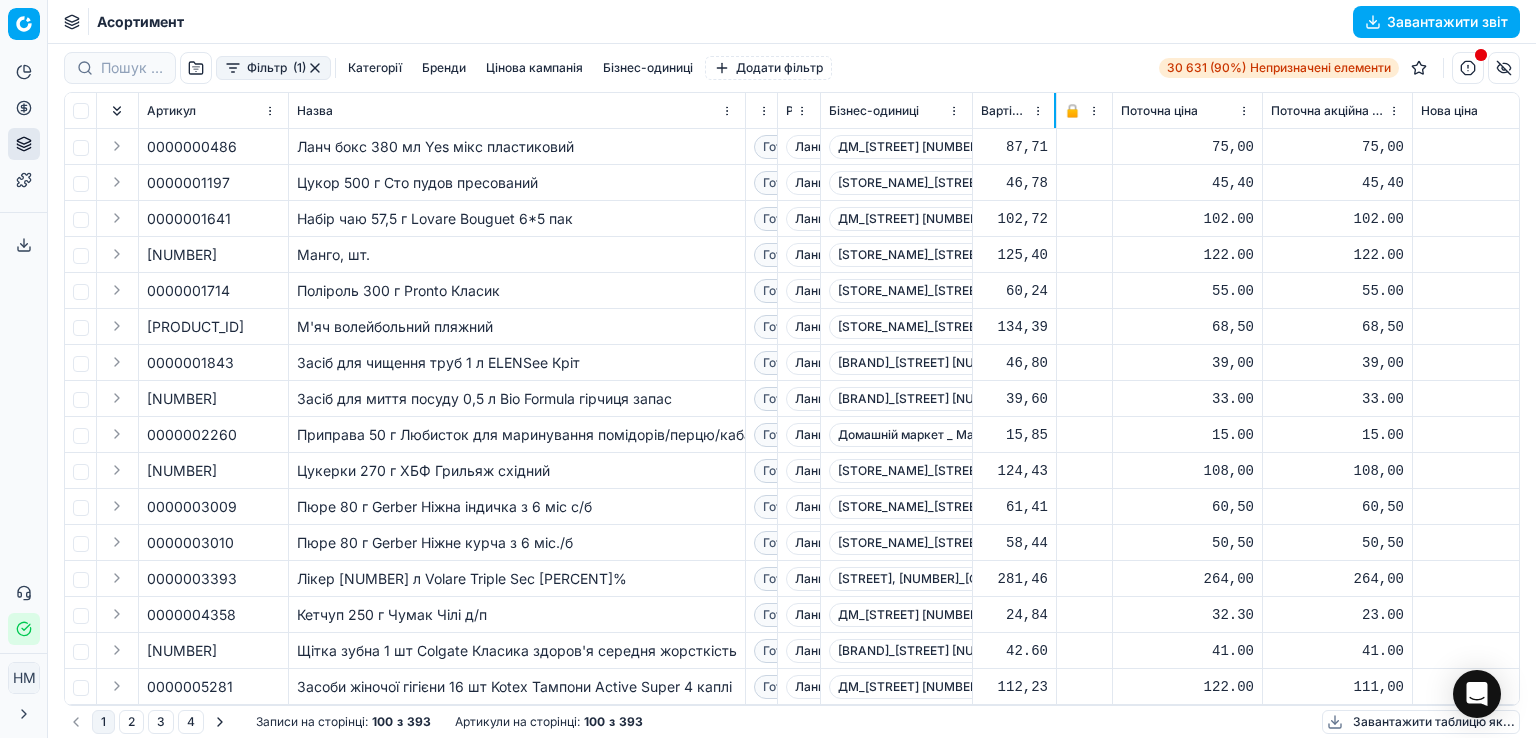 drag, startPoint x: 1120, startPoint y: 113, endPoint x: 1054, endPoint y: 119, distance: 66.27216 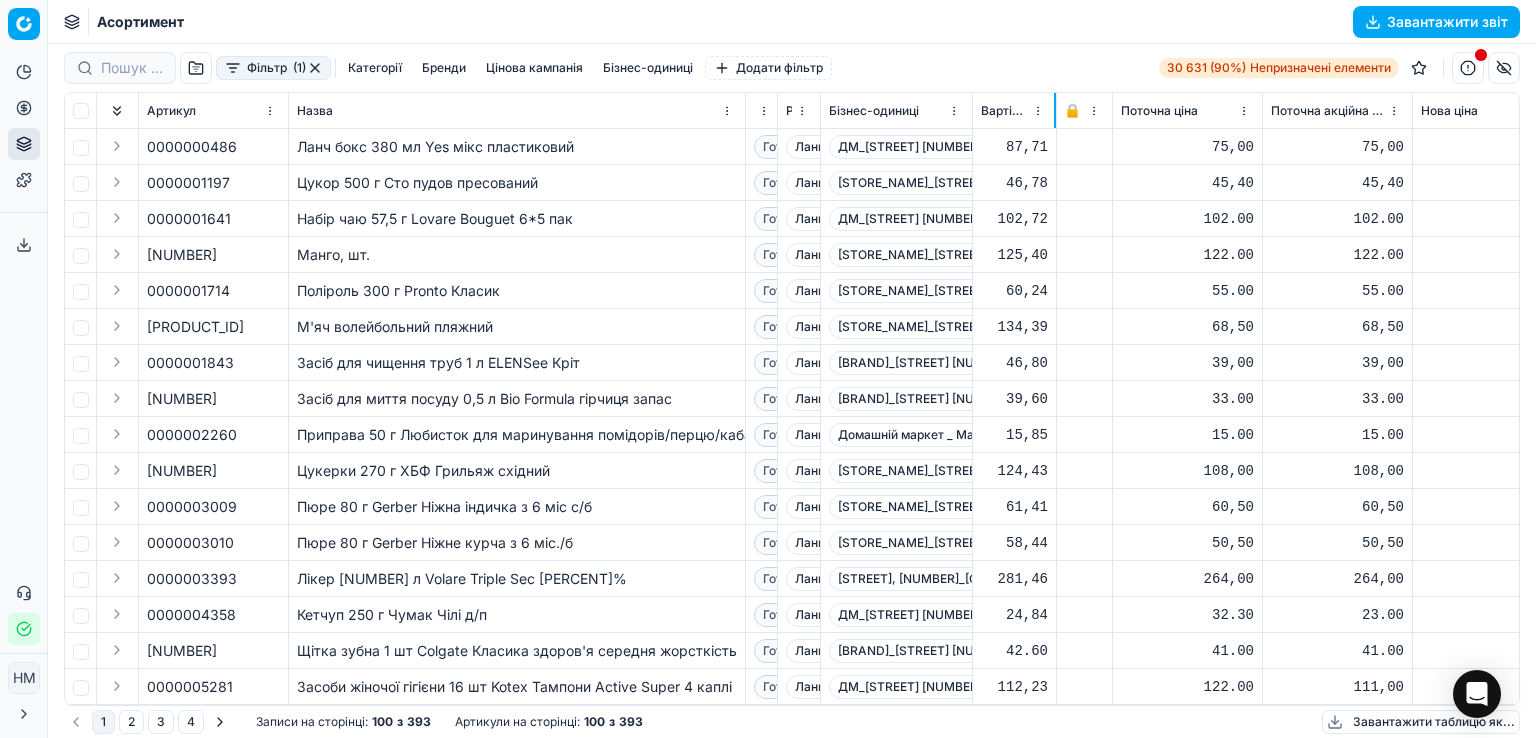 click at bounding box center [1055, 110] 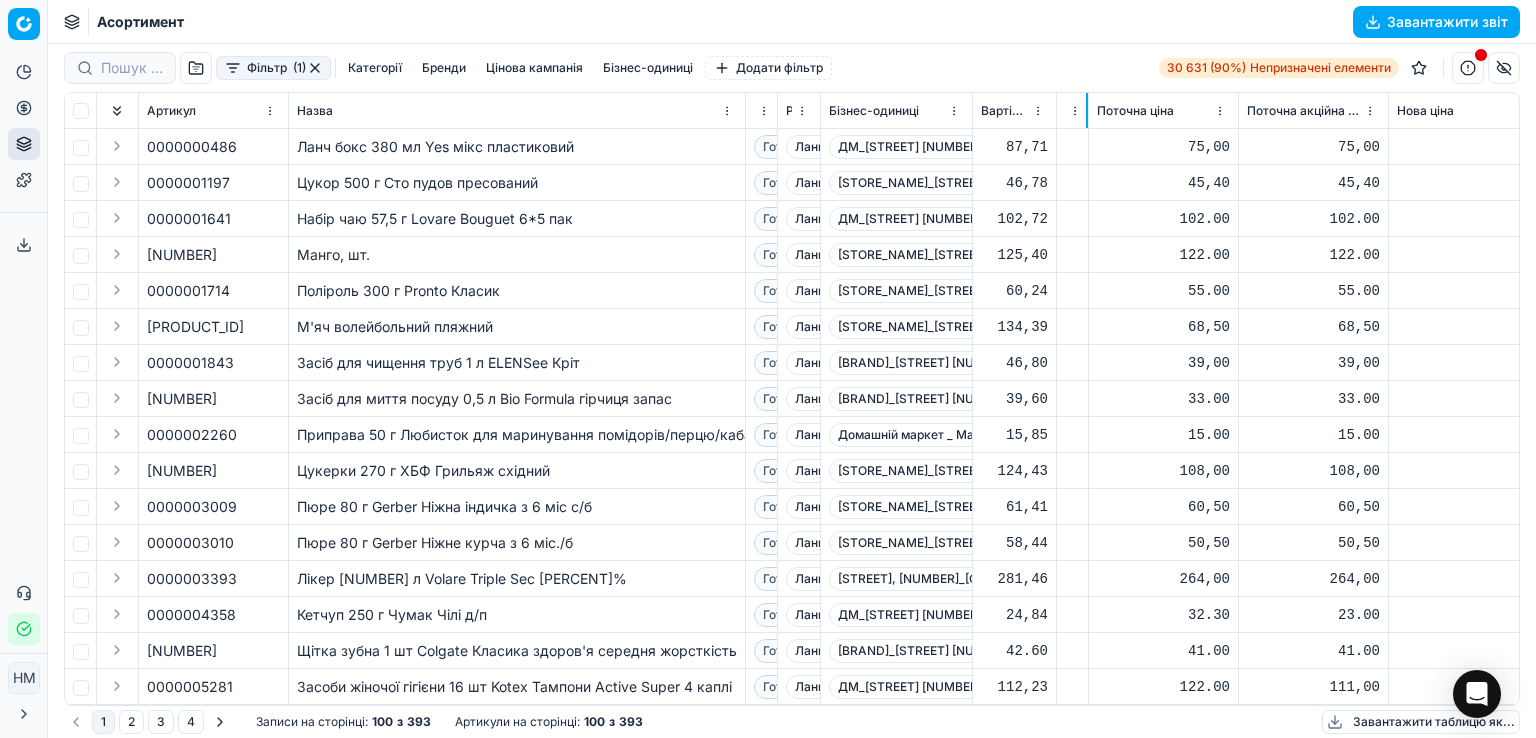 drag, startPoint x: 1110, startPoint y: 108, endPoint x: 1060, endPoint y: 113, distance: 50.24938 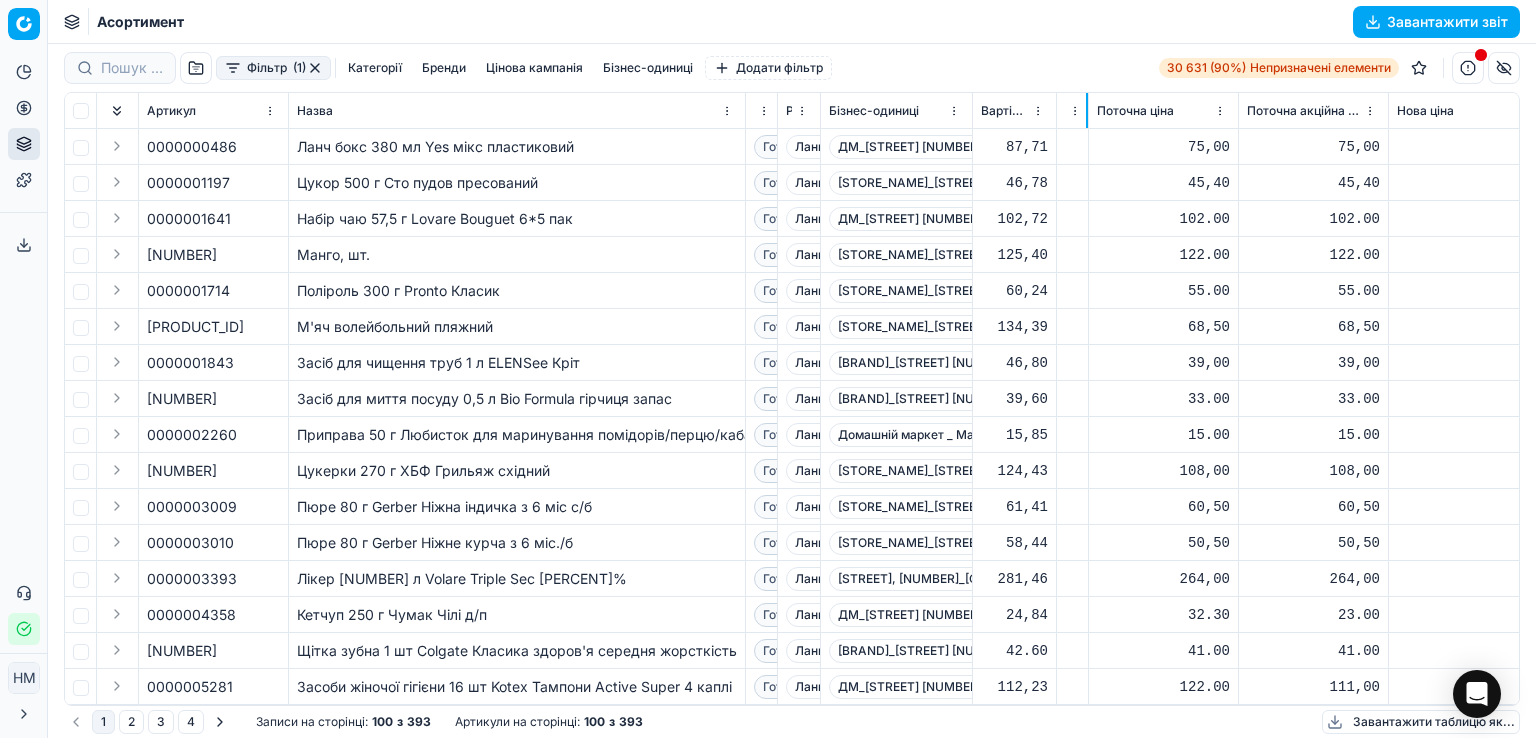 click on "🔒" at bounding box center [1073, 111] 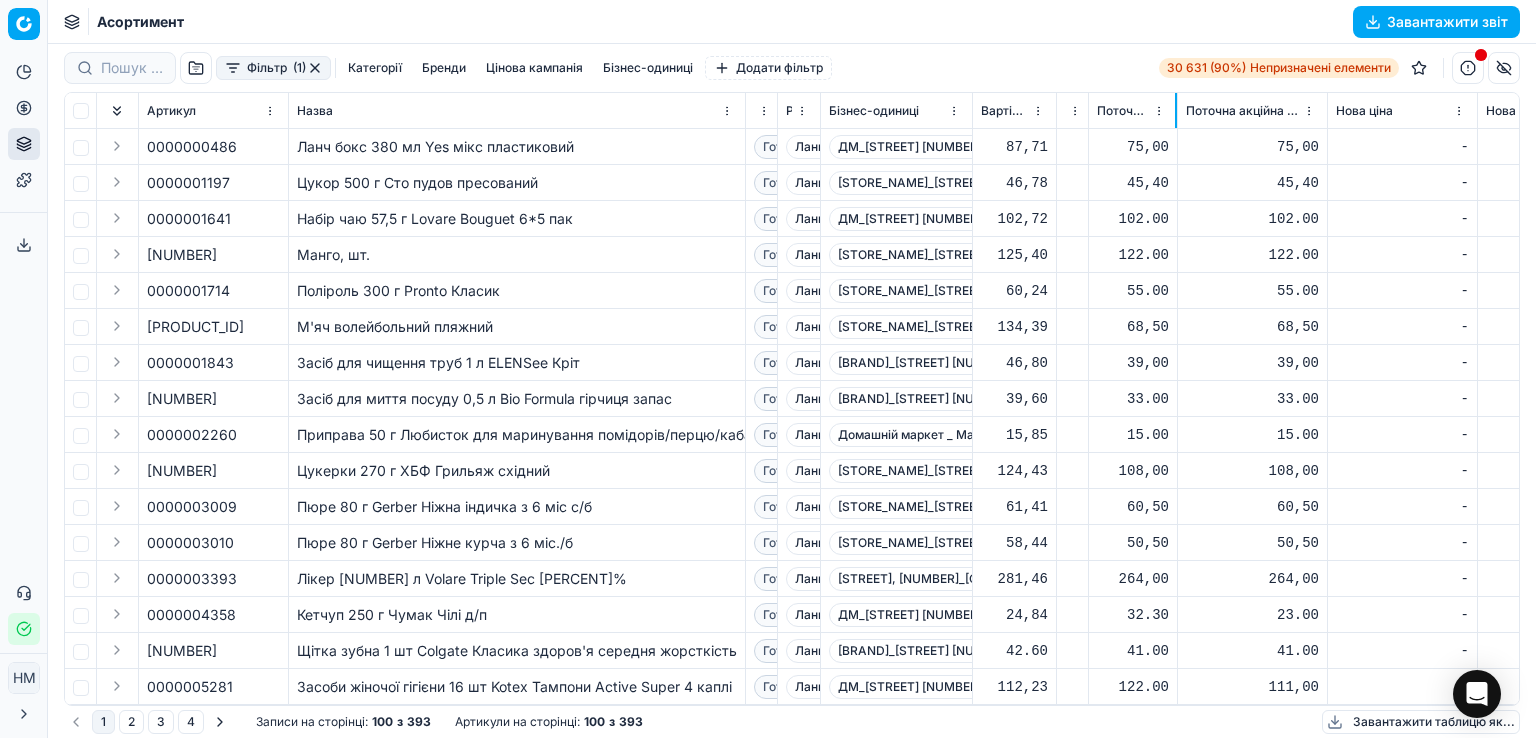 drag, startPoint x: 1236, startPoint y: 107, endPoint x: 1175, endPoint y: 119, distance: 62.169125 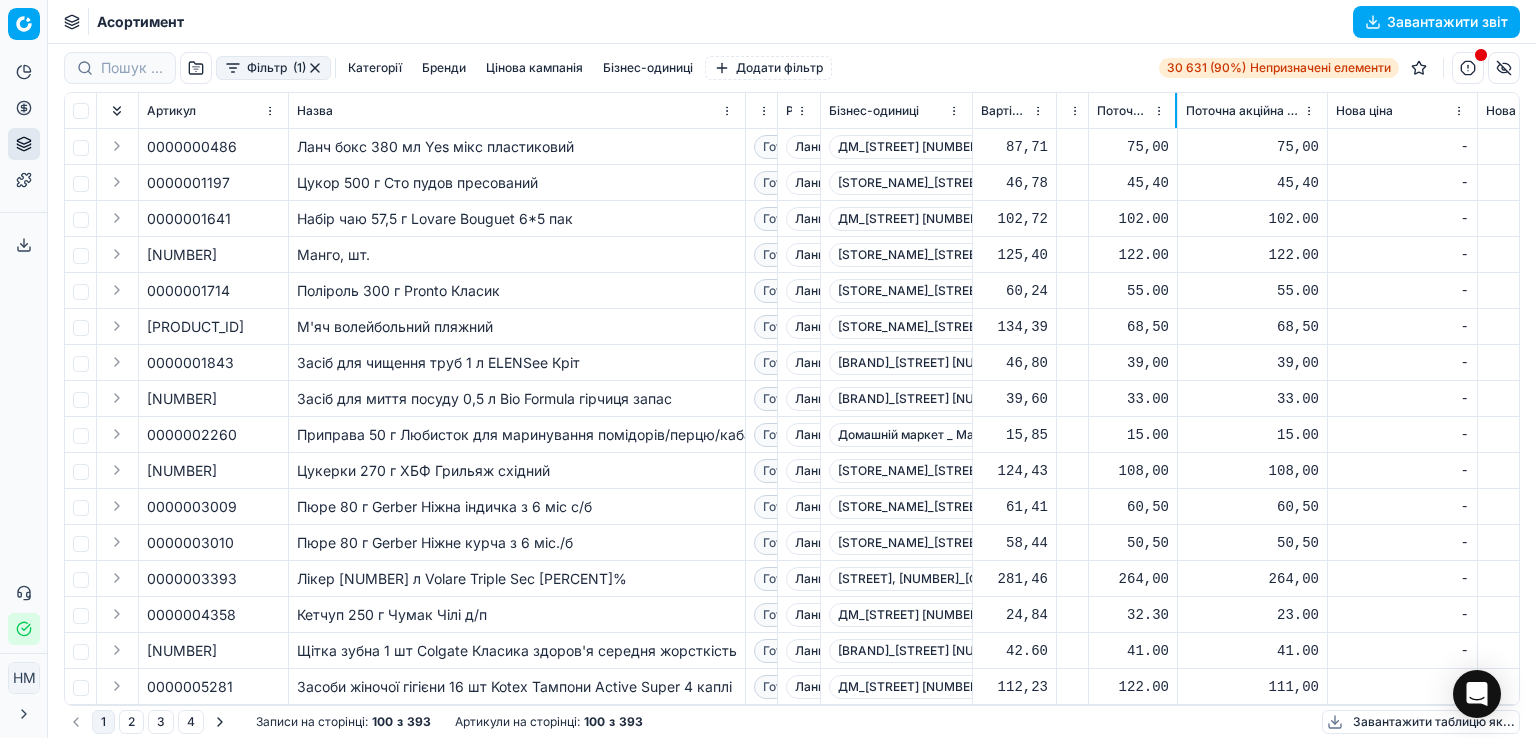 click at bounding box center [1176, 110] 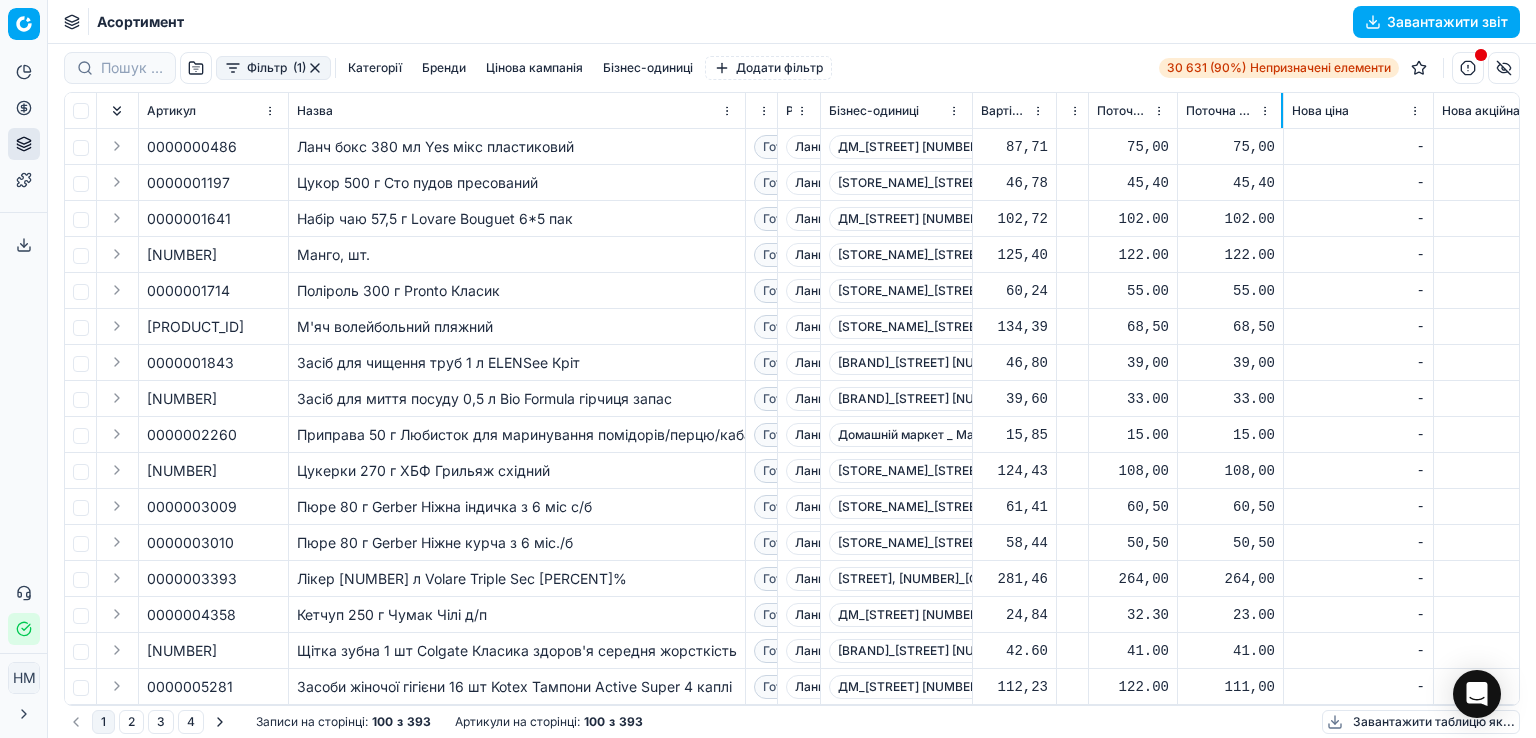 drag, startPoint x: 1326, startPoint y: 106, endPoint x: 1281, endPoint y: 113, distance: 45.54119 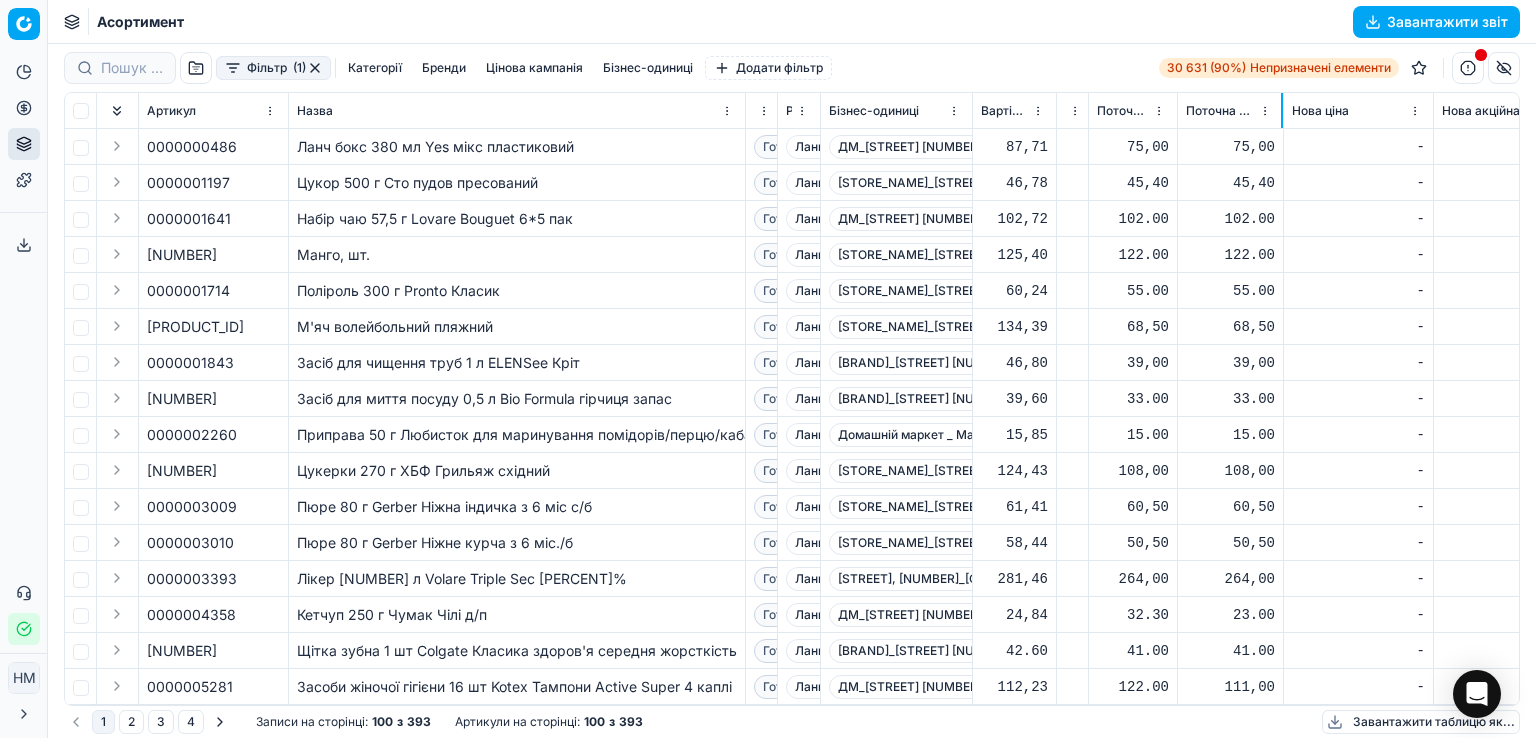 click at bounding box center [1282, 110] 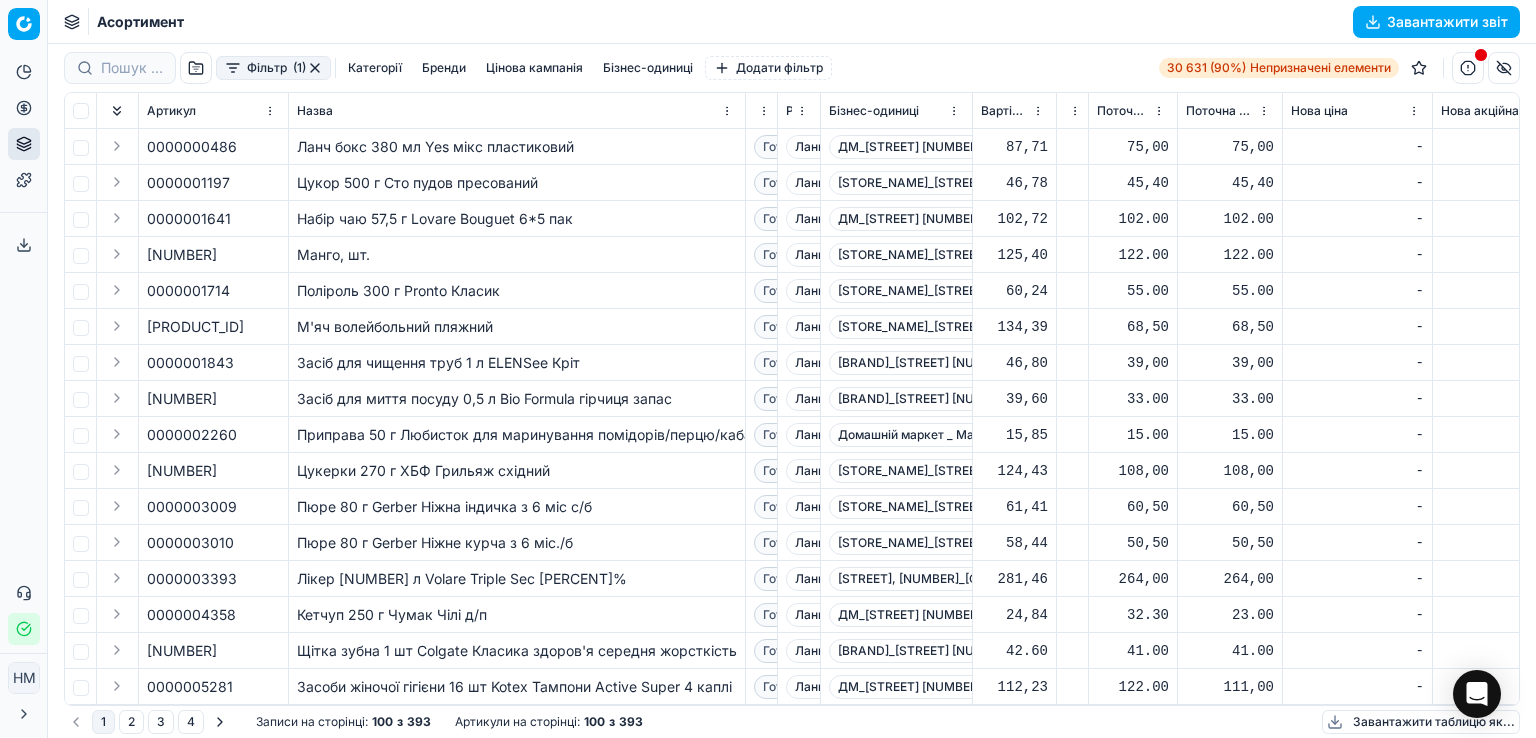 scroll, scrollTop: 0, scrollLeft: 250, axis: horizontal 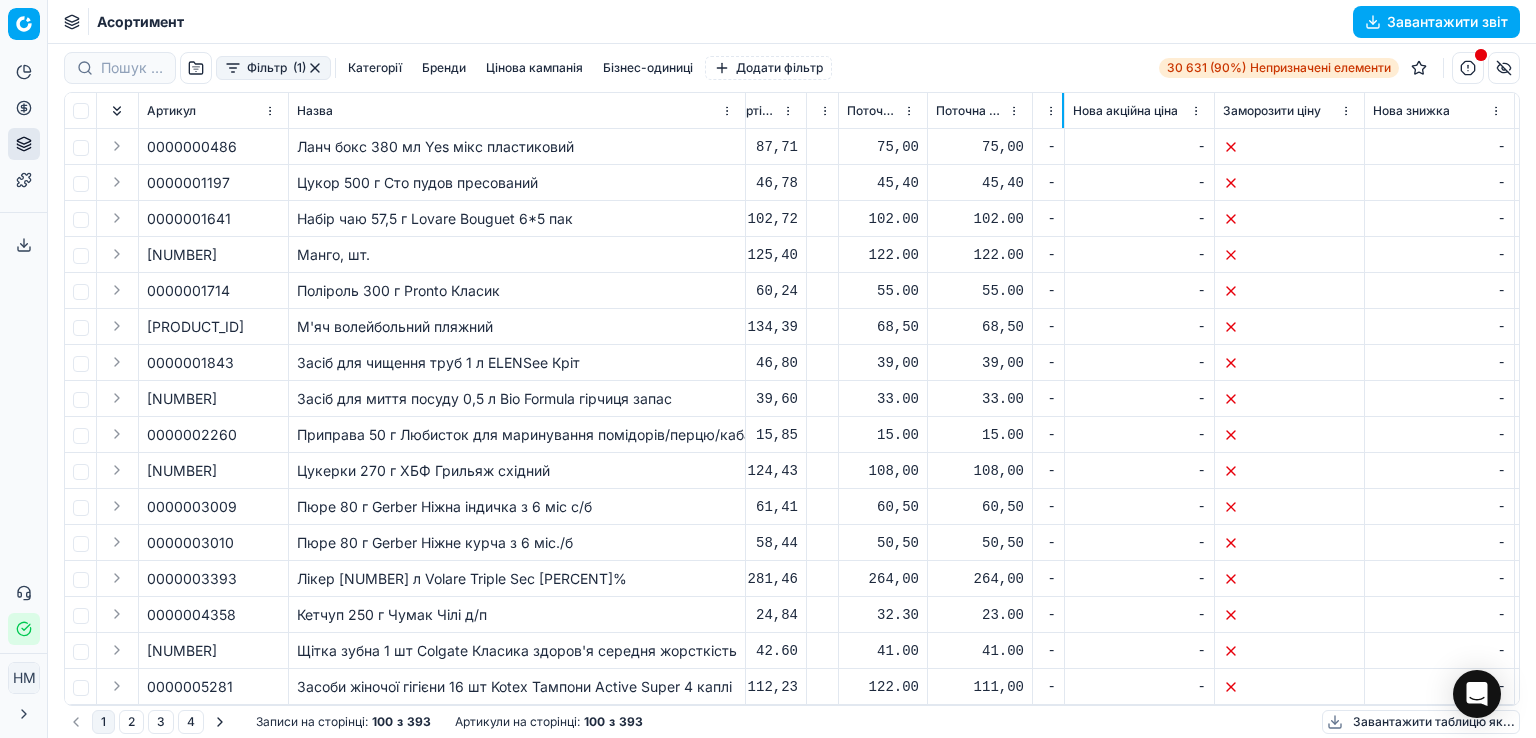 drag, startPoint x: 1179, startPoint y: 107, endPoint x: 1053, endPoint y: 112, distance: 126.09917 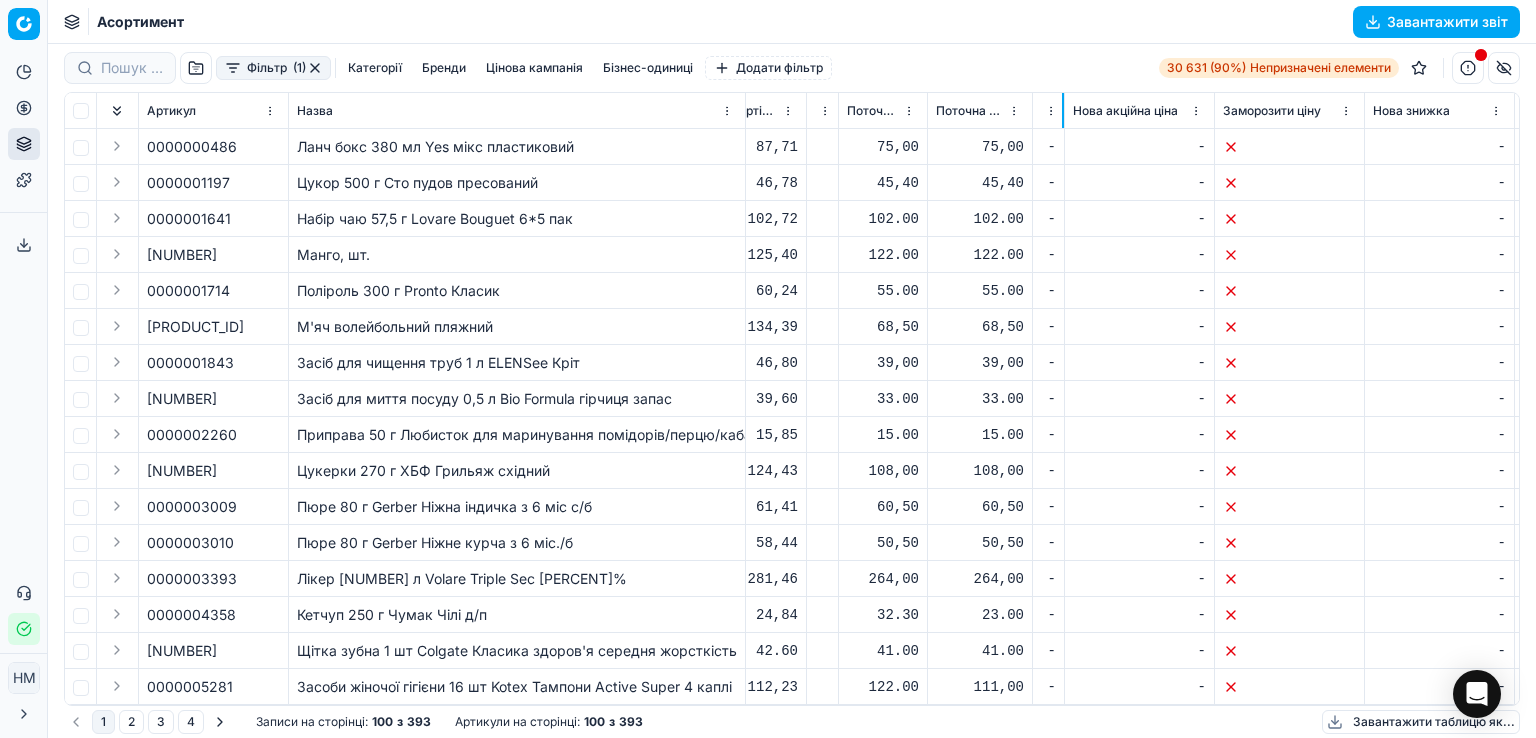 click on "Нова ціна" at bounding box center (1048, 111) 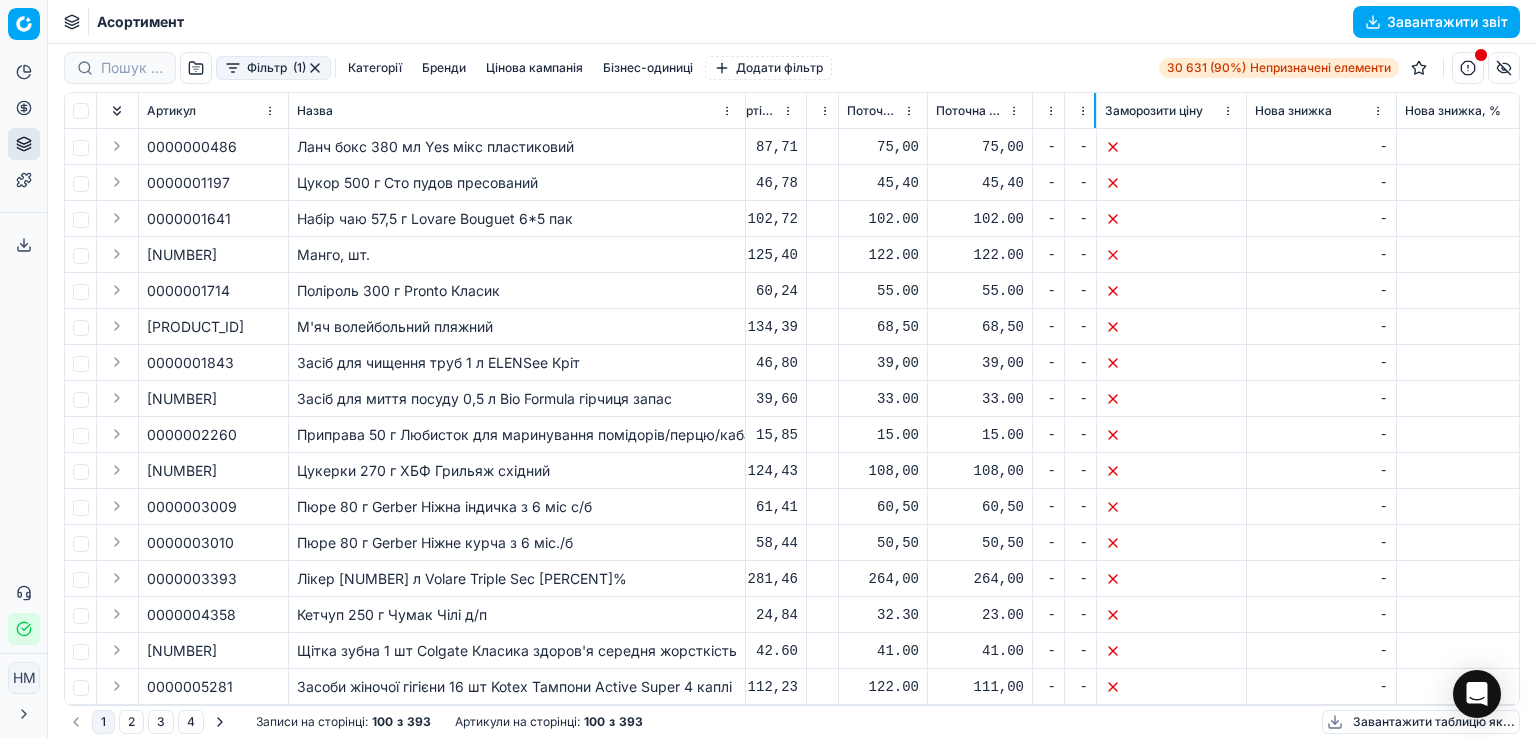 drag, startPoint x: 1212, startPoint y: 109, endPoint x: 1084, endPoint y: 115, distance: 128.14055 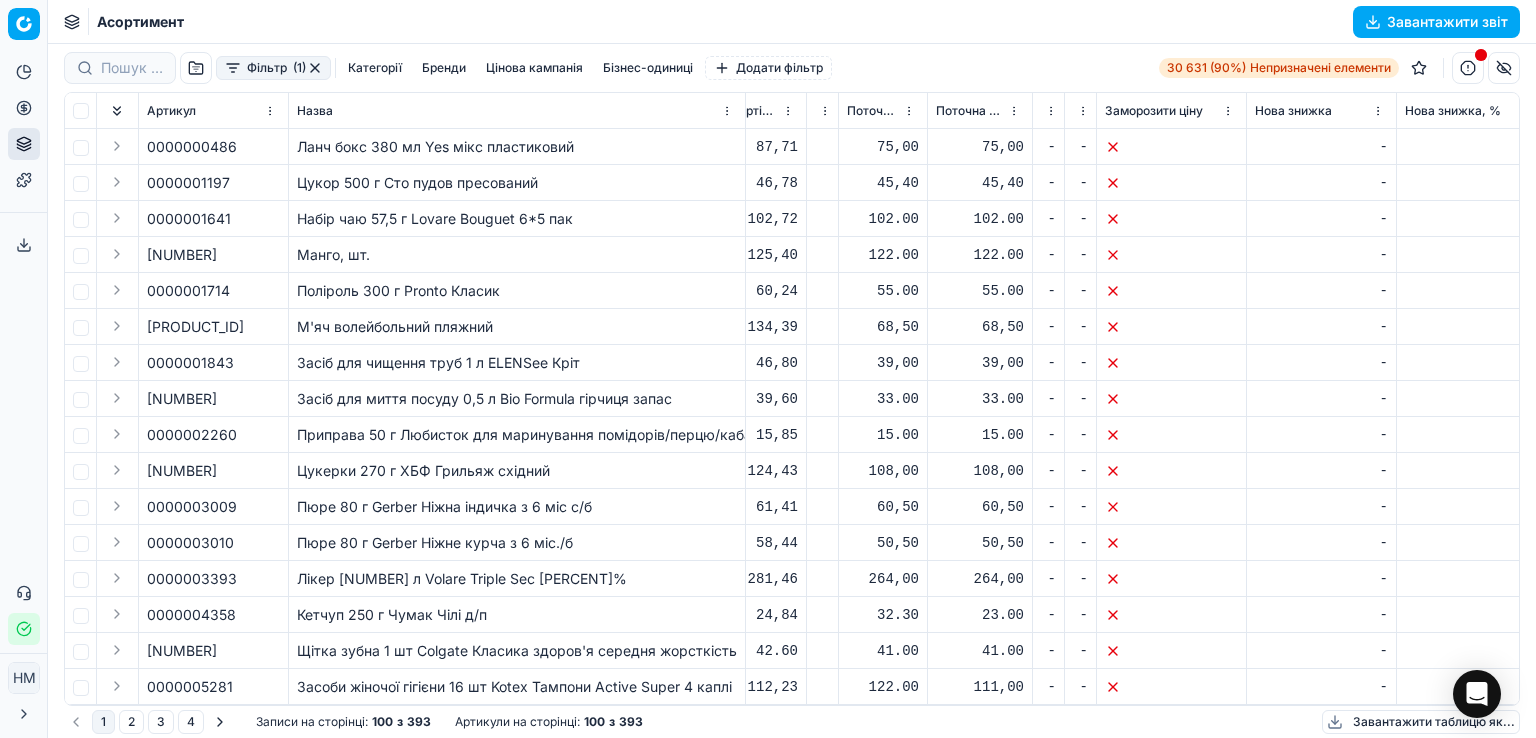 click on "Артикул Назва Статус оптимізації Рівень групи Бізнес-одиниці Вартість 🔒 Поточна ціна Поточна акційна ціна Нова ціна Нова акційна ціна Заморозити ціну Нова знижка Нова знижка, % Нова маржа (звичайна), % Нова розмітка (звичайна), % Δ, % Δ, абс. Тип ціноутворення Сповіщення Цінова кампанія Бренди Ідентифікатор бізнес-одиниці Бізнес-одиниця | назва Загальна кількість запасів Останнє оновлення запасів Остання зміна ціни Доступно Знижка, % Знижка Сума промоакції Промо-назви Цінова еластичність ABC за доходом СТР, % Індекс STR, % Ваговий товар, так / ні РРЦ МРЦ КВІ" at bounding box center (3022, 111) 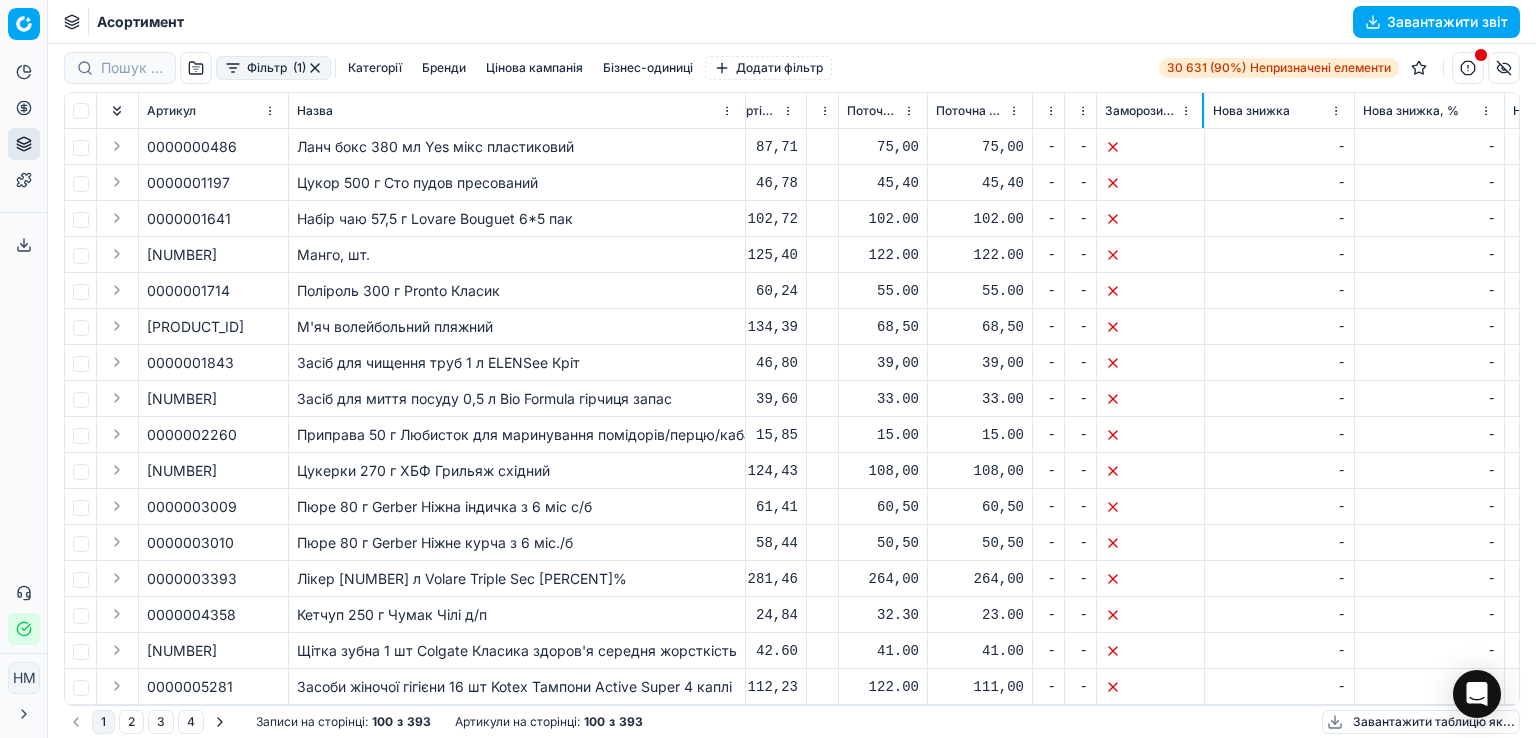 click at bounding box center (1151, 219) 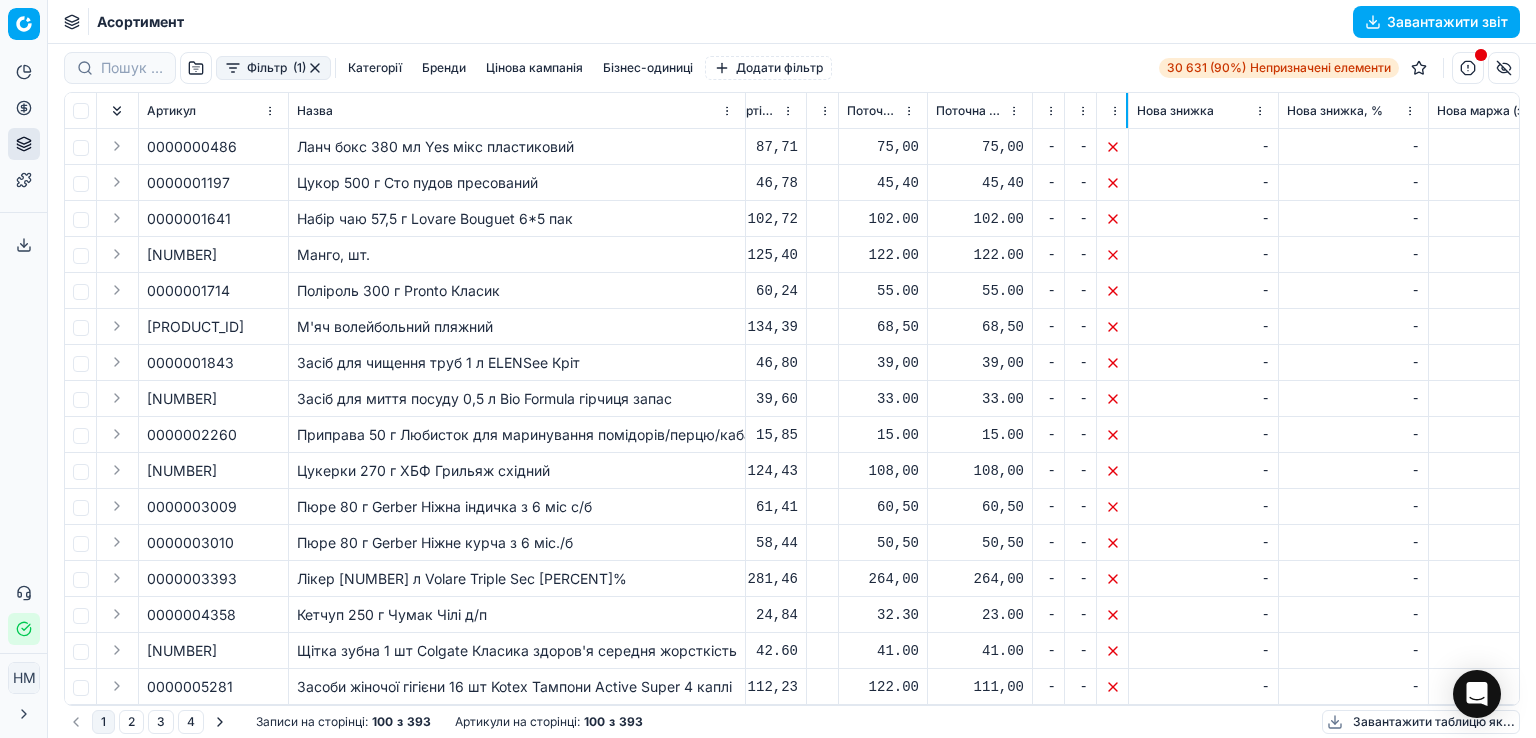 drag, startPoint x: 1204, startPoint y: 110, endPoint x: 1117, endPoint y: 121, distance: 87.69264 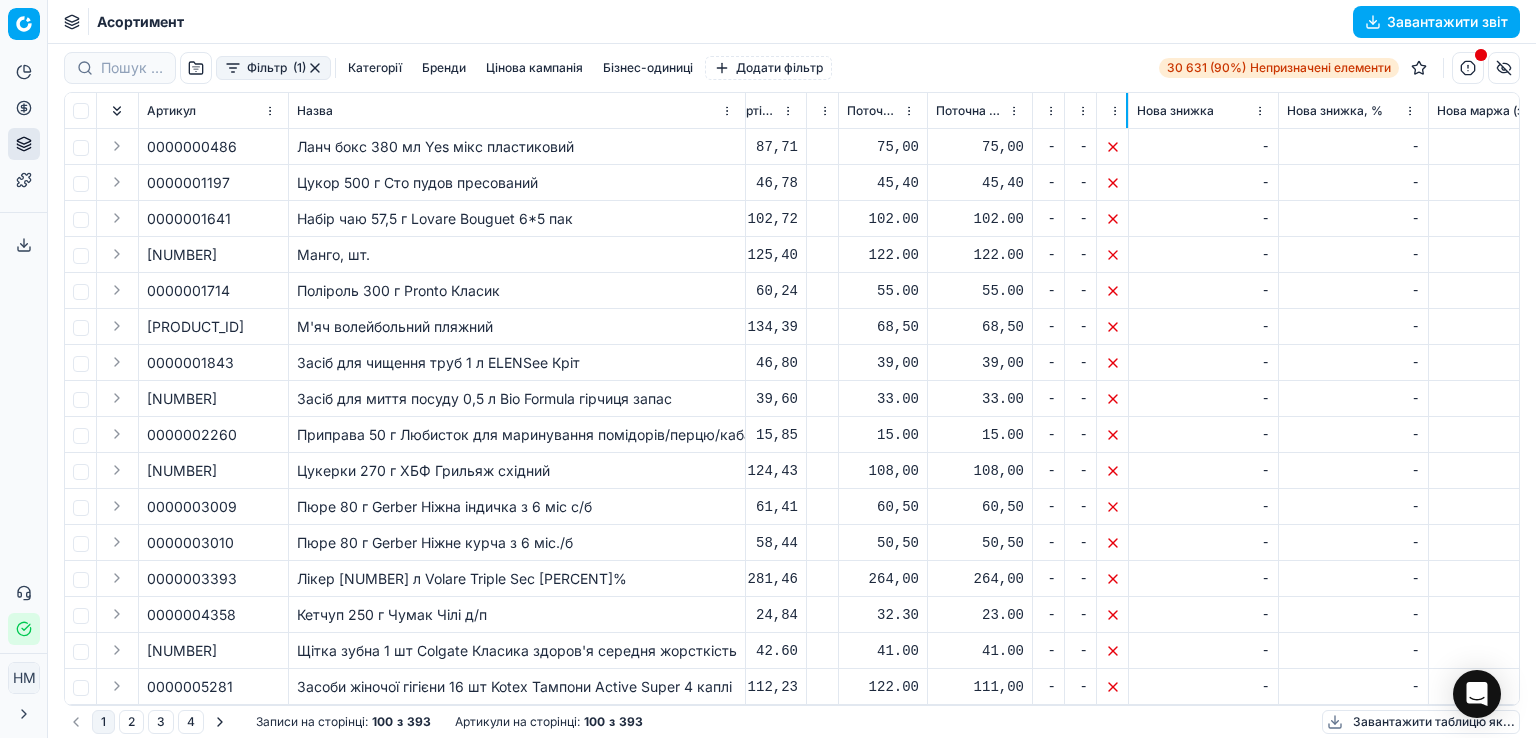 click on "Заморозити ціну" at bounding box center [1113, 111] 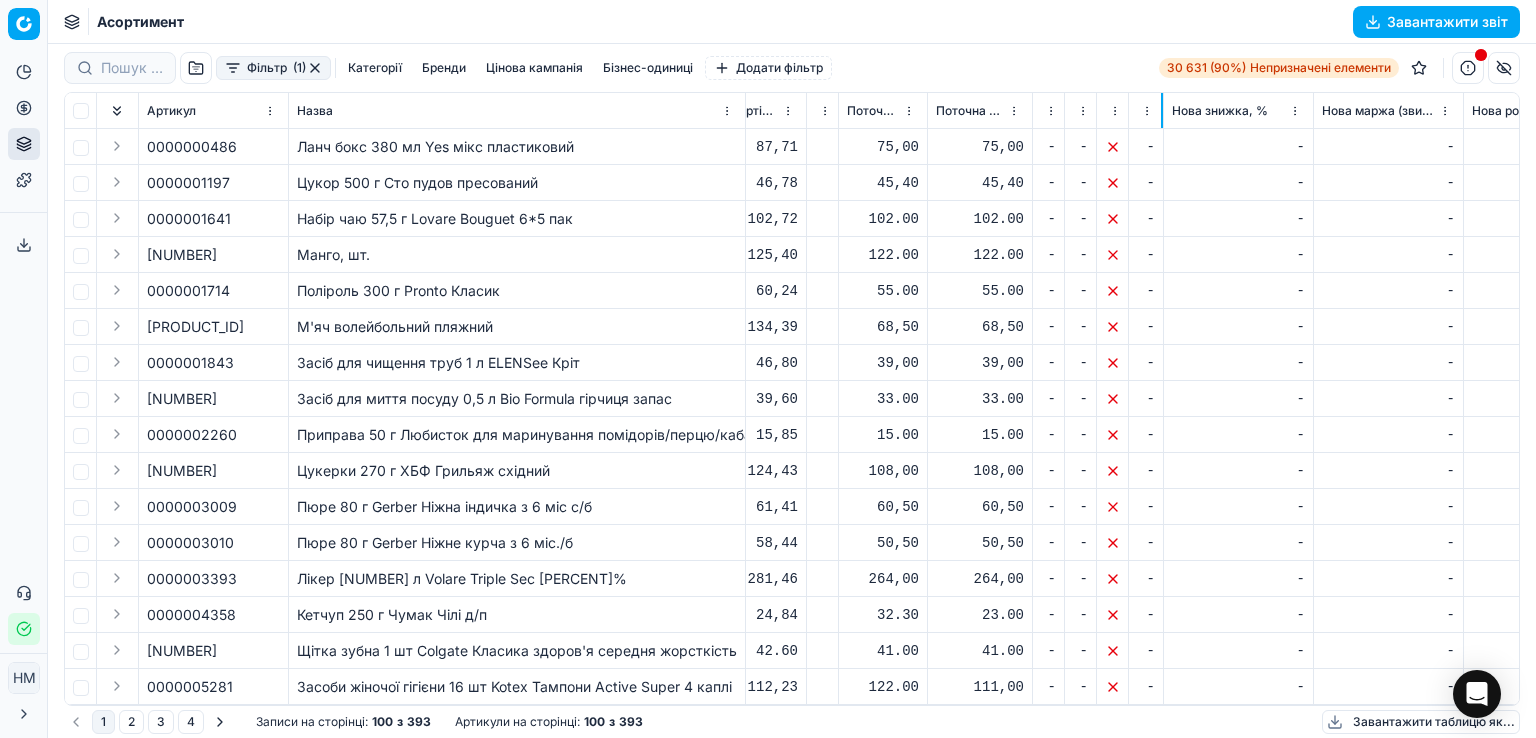 drag, startPoint x: 1276, startPoint y: 104, endPoint x: 1161, endPoint y: 111, distance: 115.212845 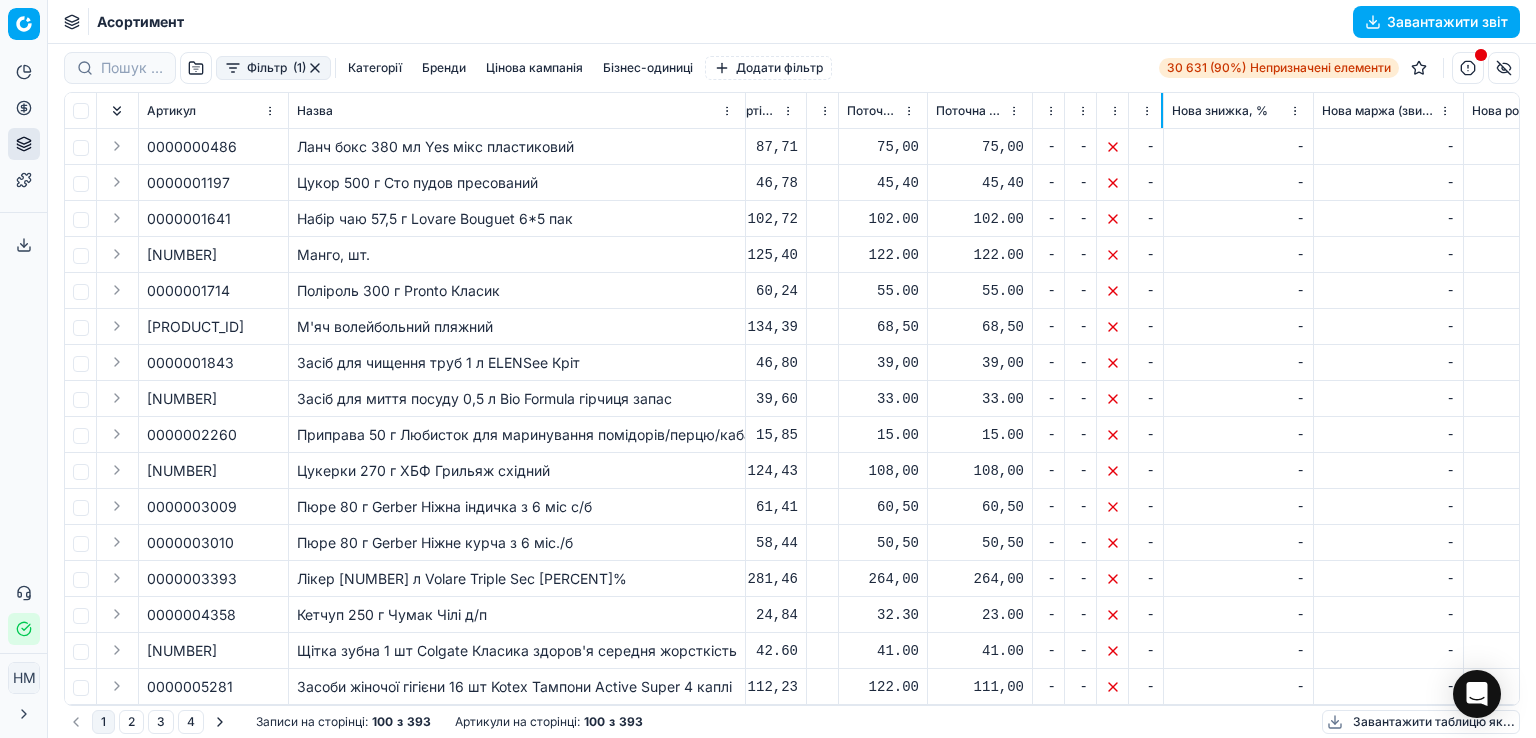 click at bounding box center (1162, 110) 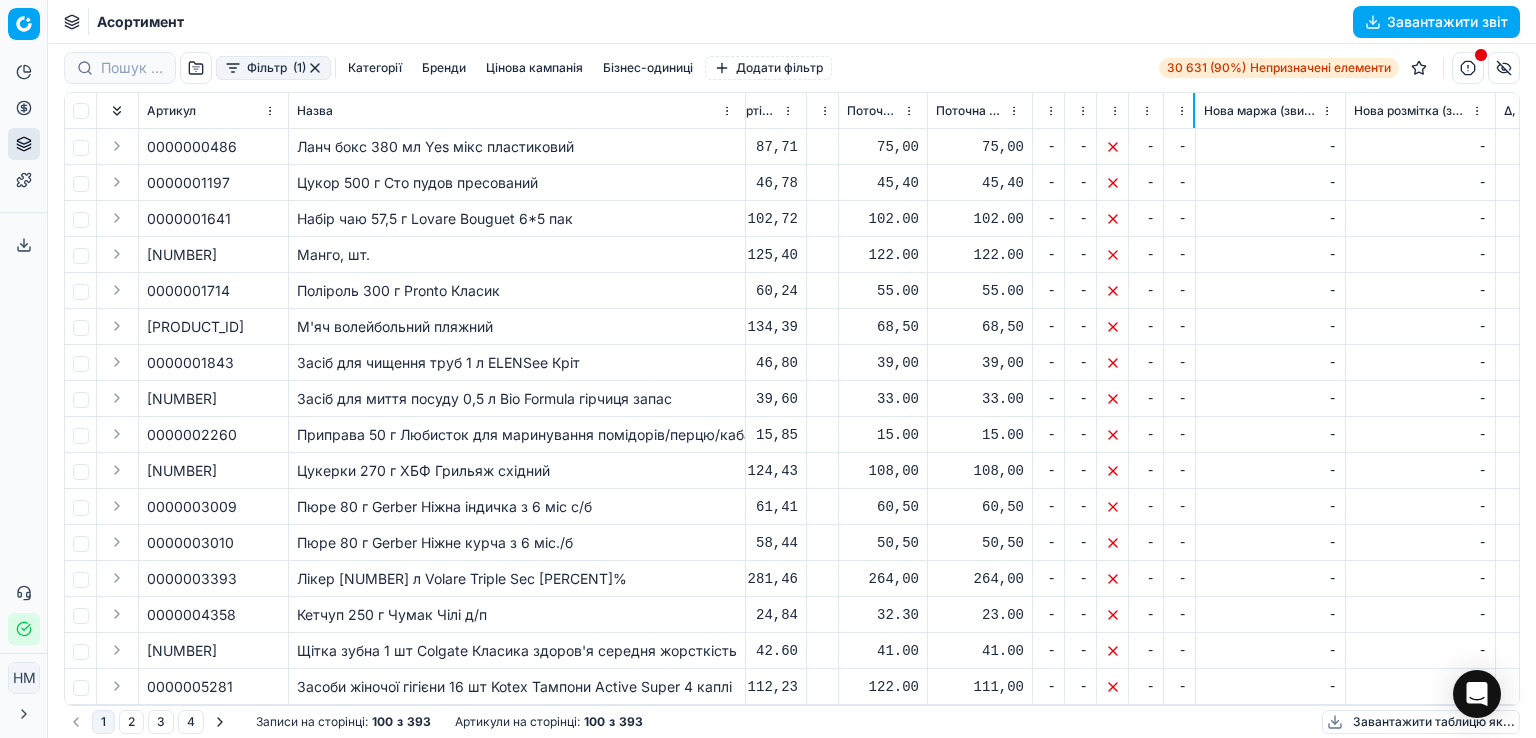 drag, startPoint x: 1311, startPoint y: 100, endPoint x: 1182, endPoint y: 108, distance: 129.24782 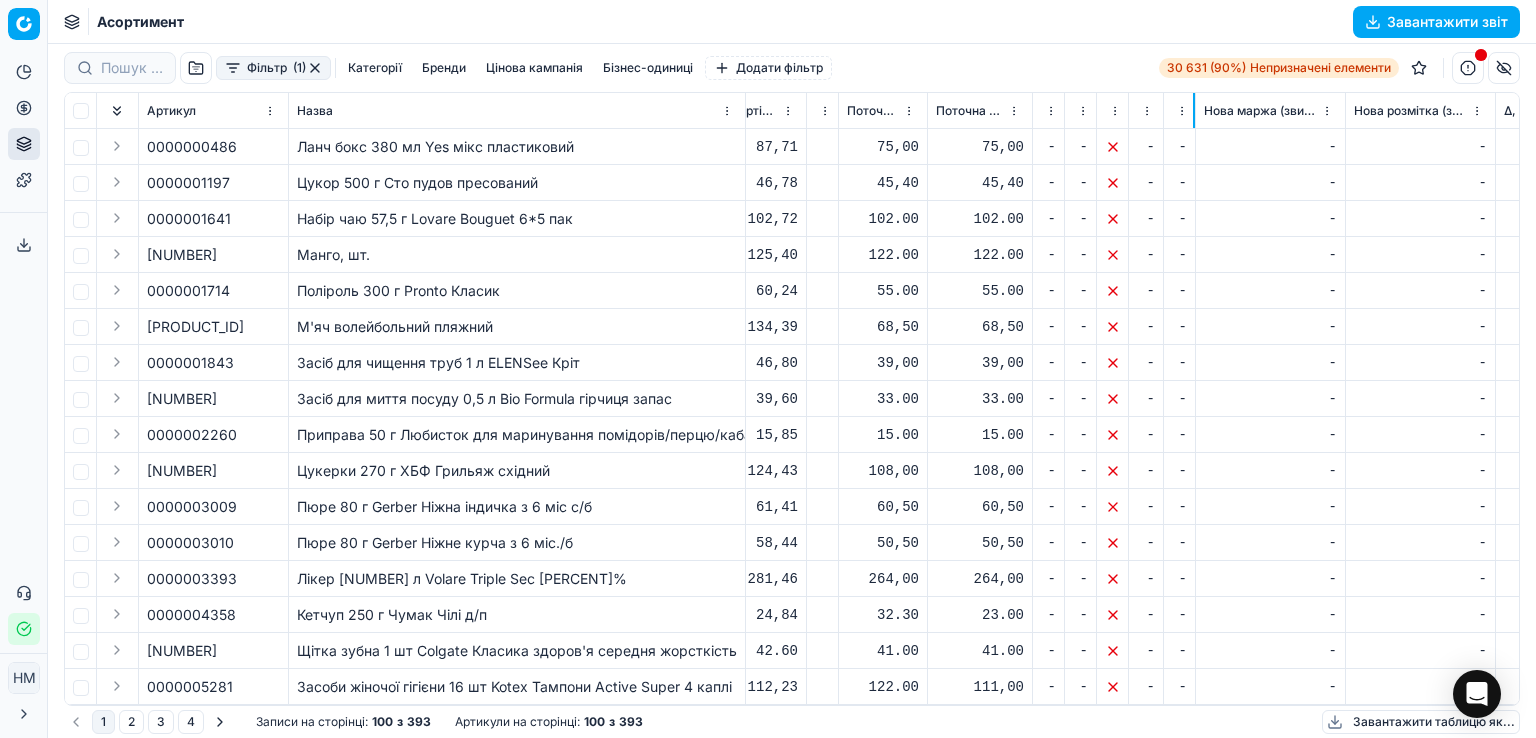 click on "Нова знижка, %" at bounding box center [1179, 111] 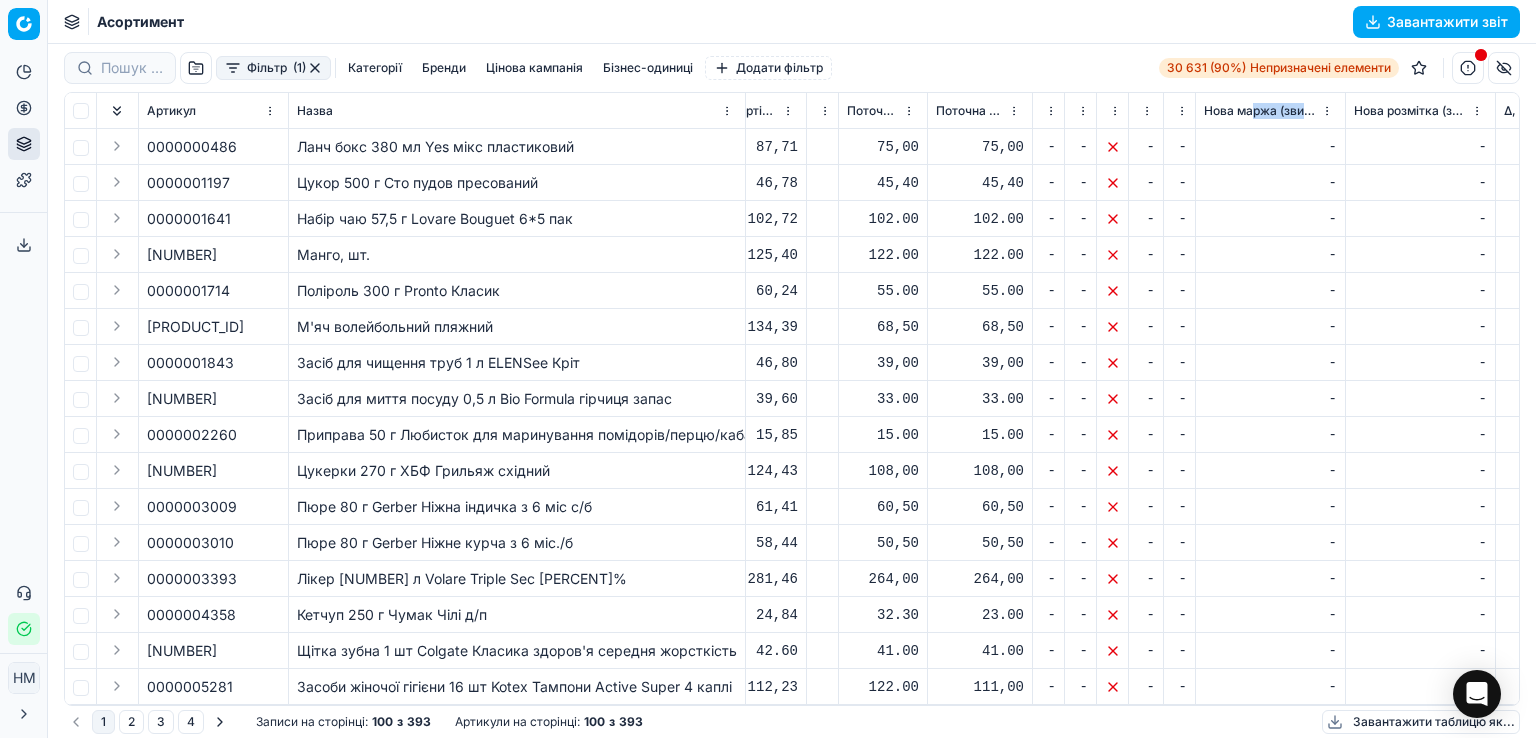 drag, startPoint x: 1344, startPoint y: 99, endPoint x: 1252, endPoint y: 97, distance: 92.021736 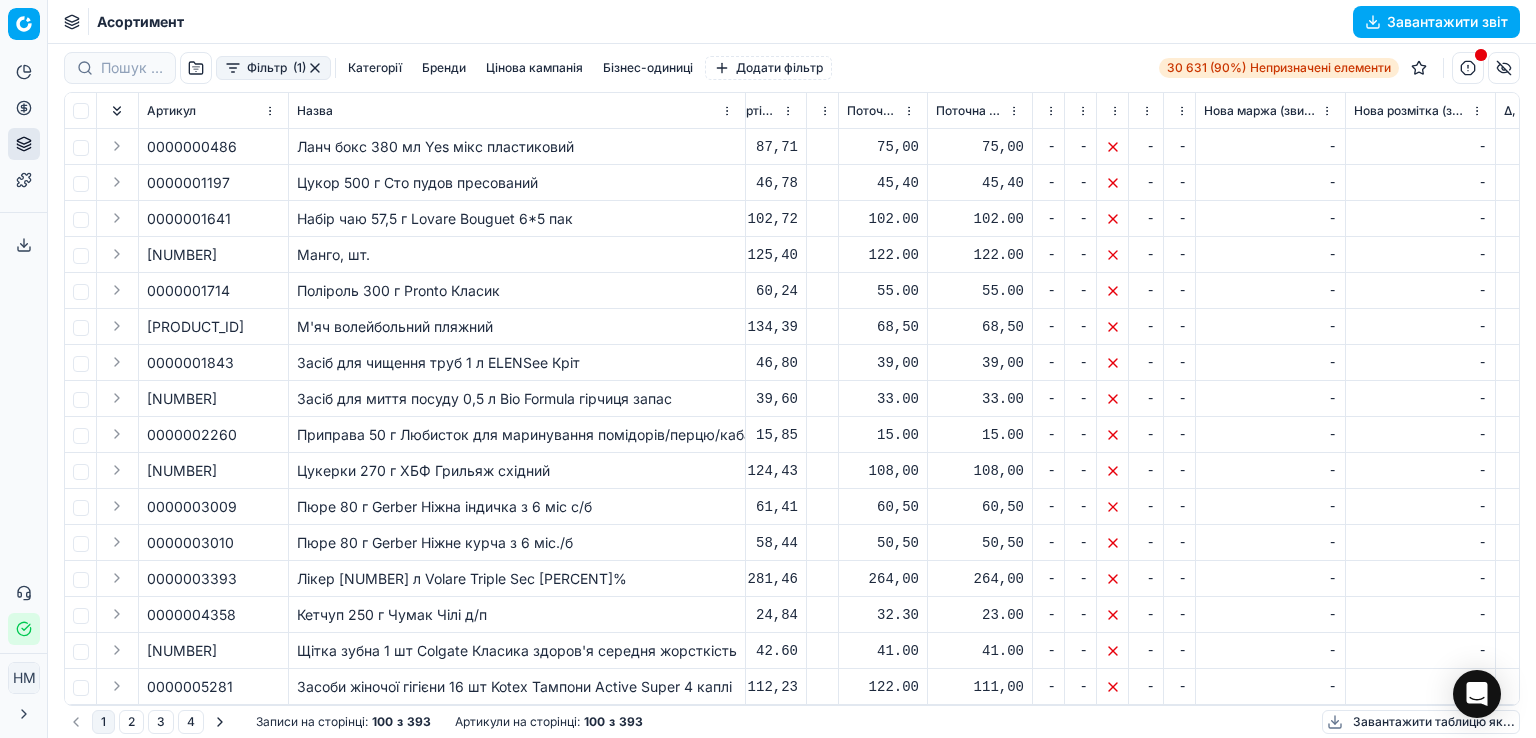 drag, startPoint x: 1312, startPoint y: 204, endPoint x: 1316, endPoint y: 177, distance: 27.294687 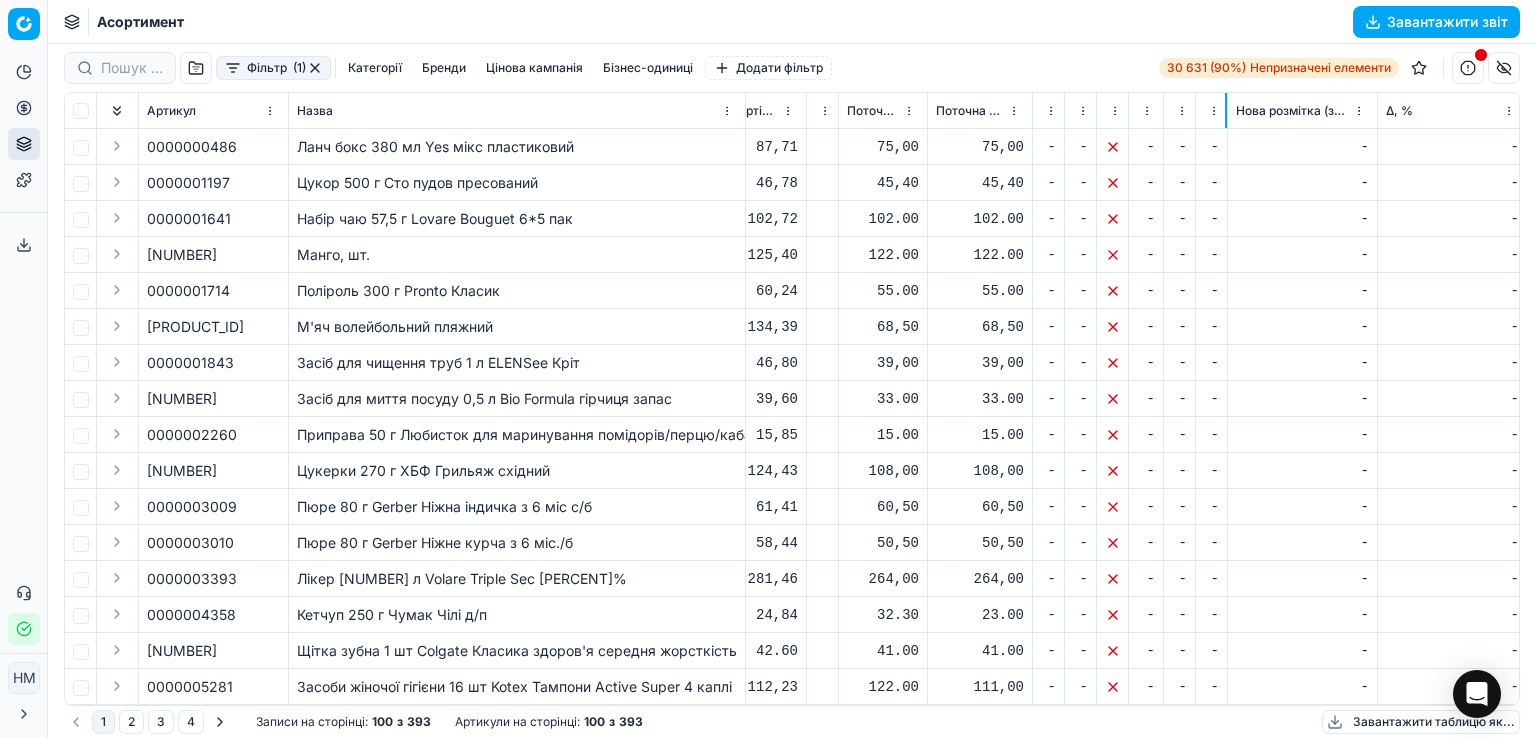 drag, startPoint x: 1342, startPoint y: 105, endPoint x: 1215, endPoint y: 118, distance: 127.66362 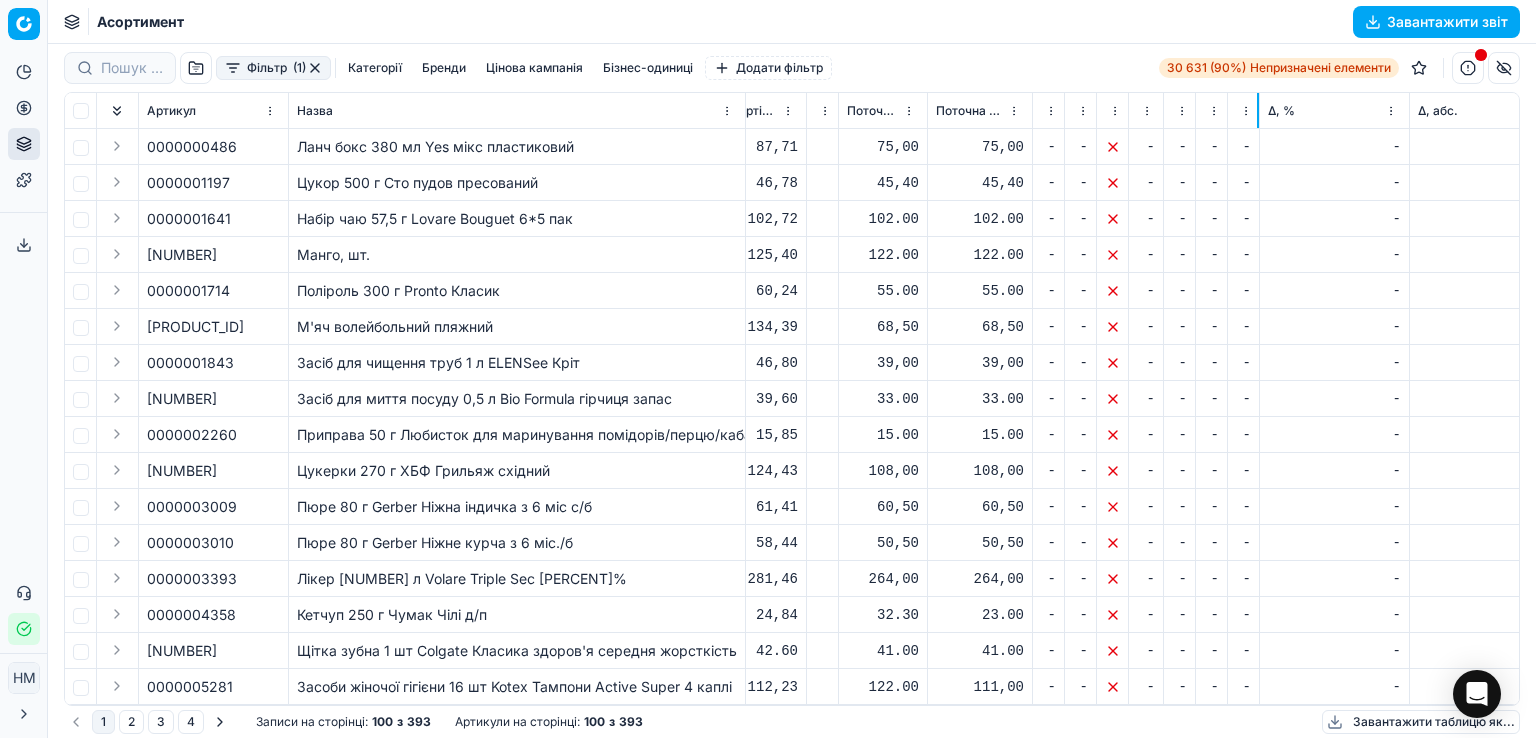 drag, startPoint x: 1376, startPoint y: 109, endPoint x: 1243, endPoint y: 116, distance: 133.18408 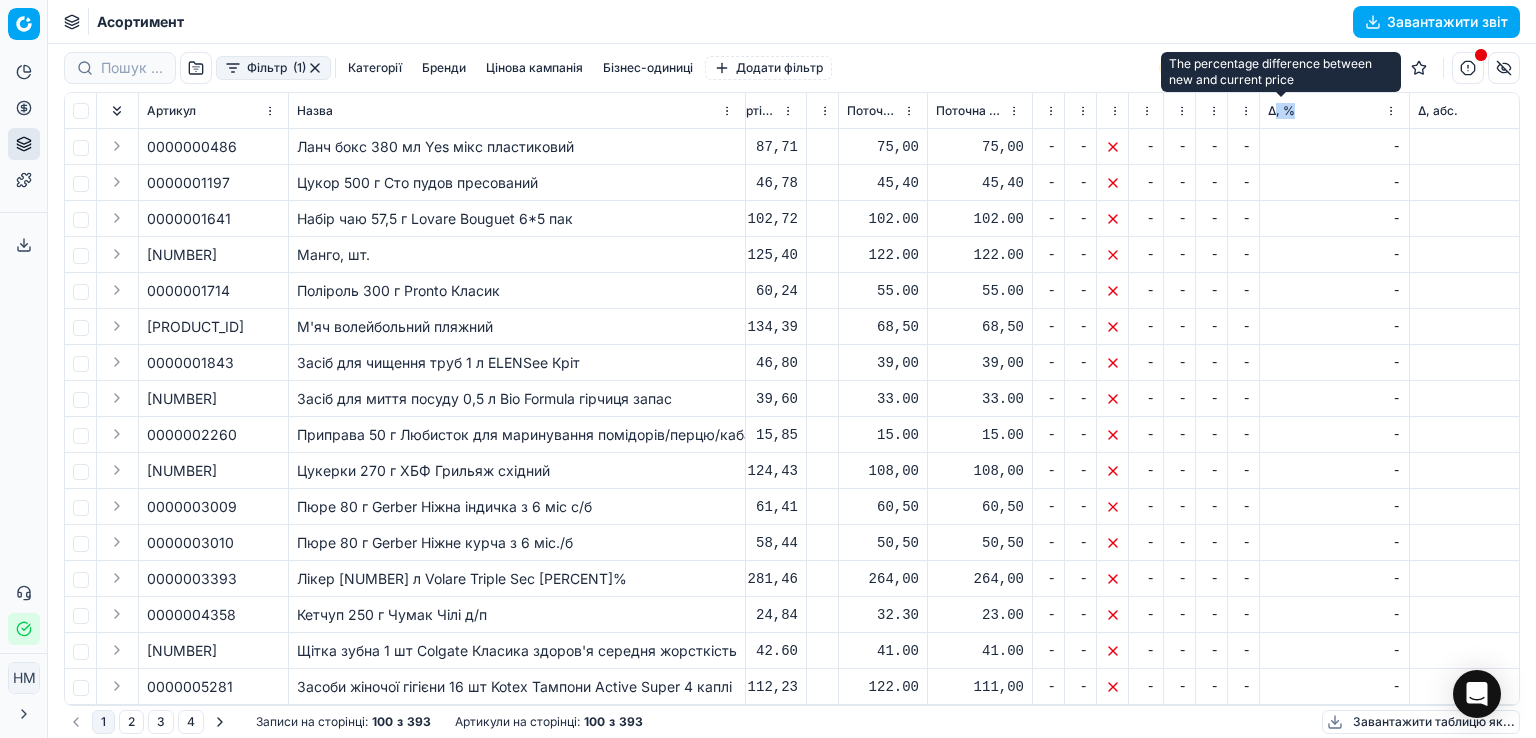 drag, startPoint x: 1408, startPoint y: 109, endPoint x: 1276, endPoint y: 110, distance: 132.00378 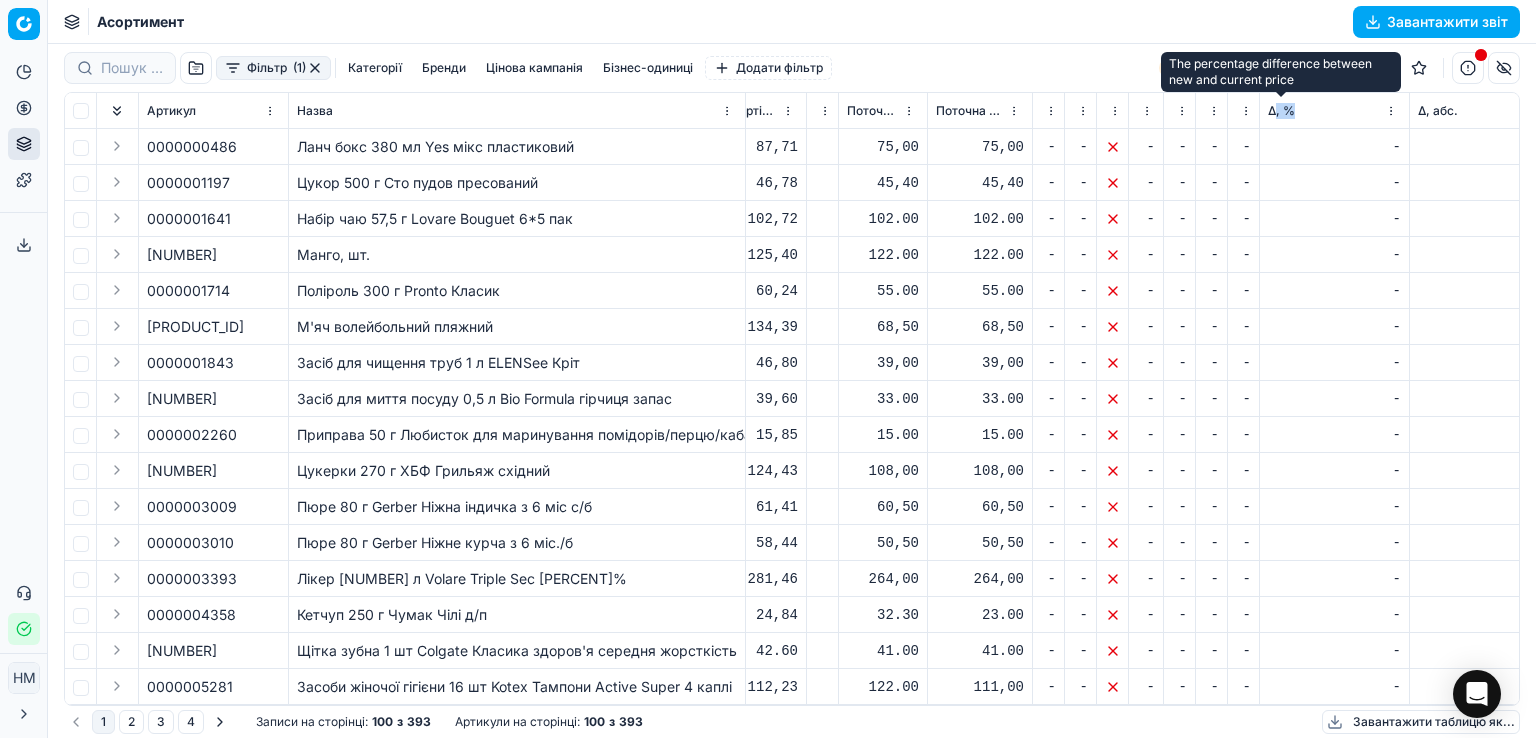 click on "Артикул Назва Статус оптимізації Рівень групи Бізнес-одиниці Вартість 🔒 Поточна ціна Поточна акційна ціна Нова ціна Нова акційна ціна Заморозити ціну Нова знижка Нова знижка, % Нова маржа (звичайна), % Нова розмітка (звичайна), % Δ, % Δ, абс. Тип ціноутворення Сповіщення Цінова кампанія Бренди Ідентифікатор бізнес-одиниці Бізнес-одиниця | назва Загальна кількість запасів Останнє оновлення запасів Остання зміна ціни Доступно Знижка, % Знижка Сума промоакції Промо-назви Цінова еластичність ABC за доходом СТР, % Індекс STR, % Ваговий товар, так / ні РРЦ МРЦ КВІ" at bounding box center [2728, 111] 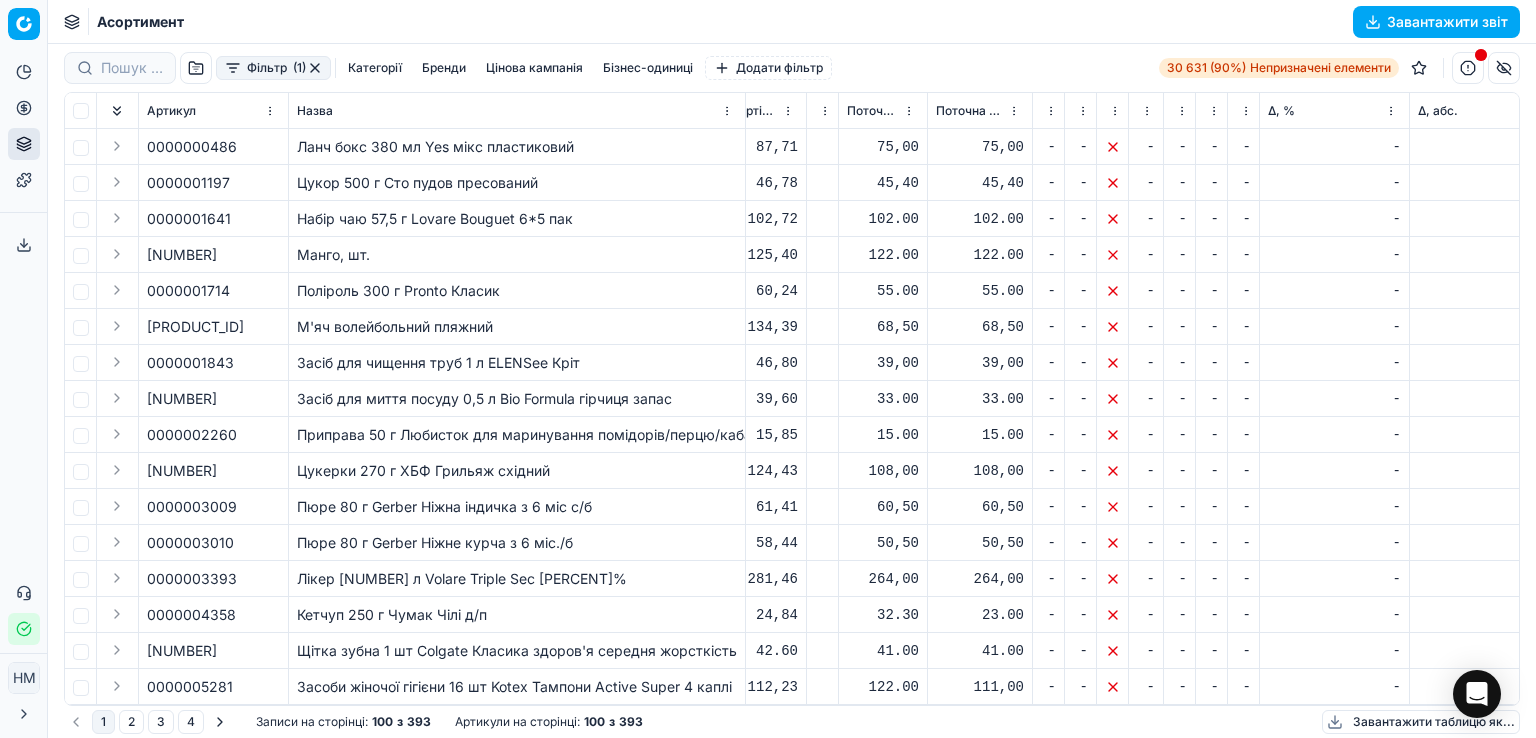click on "-" at bounding box center (1335, 219) 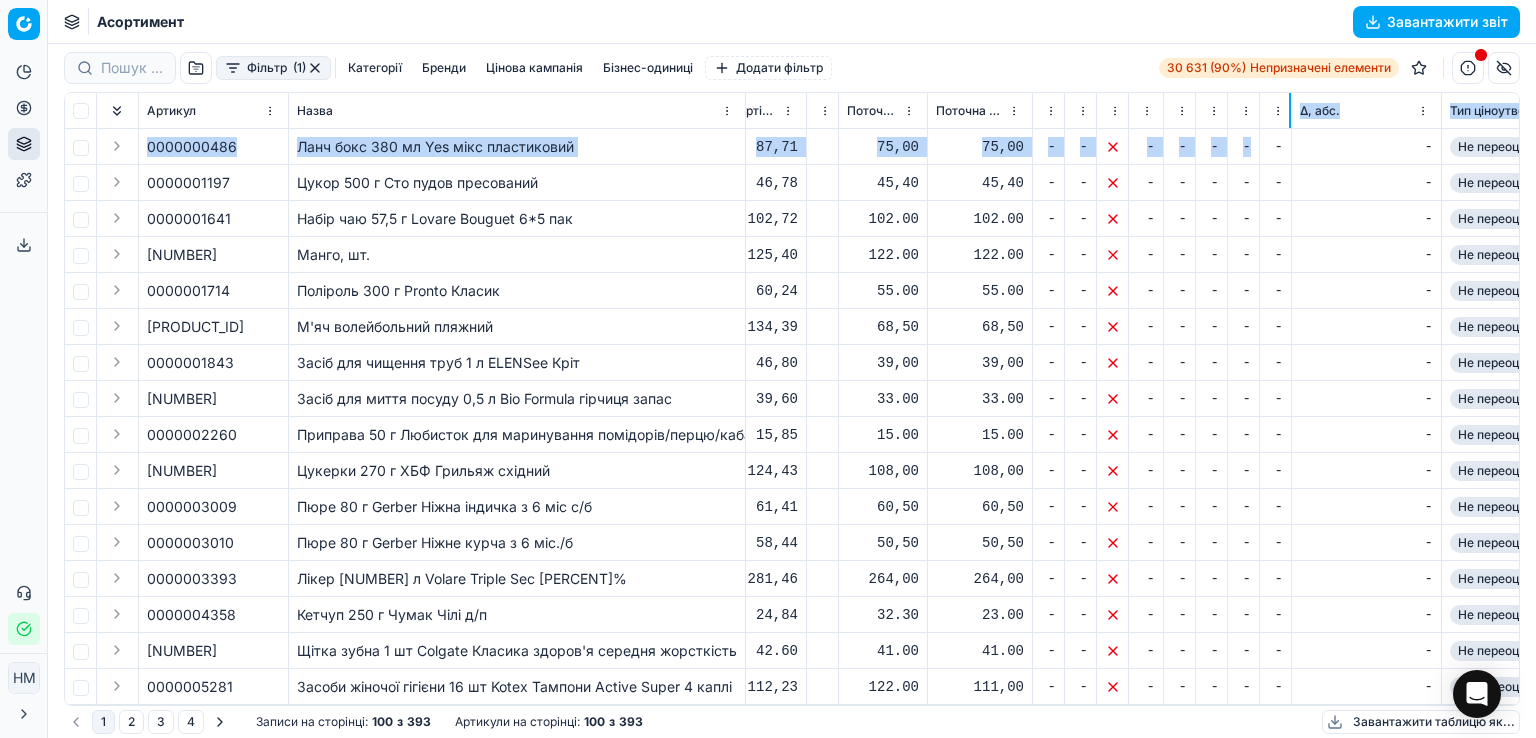 drag, startPoint x: 1407, startPoint y: 109, endPoint x: 1271, endPoint y: 132, distance: 137.93114 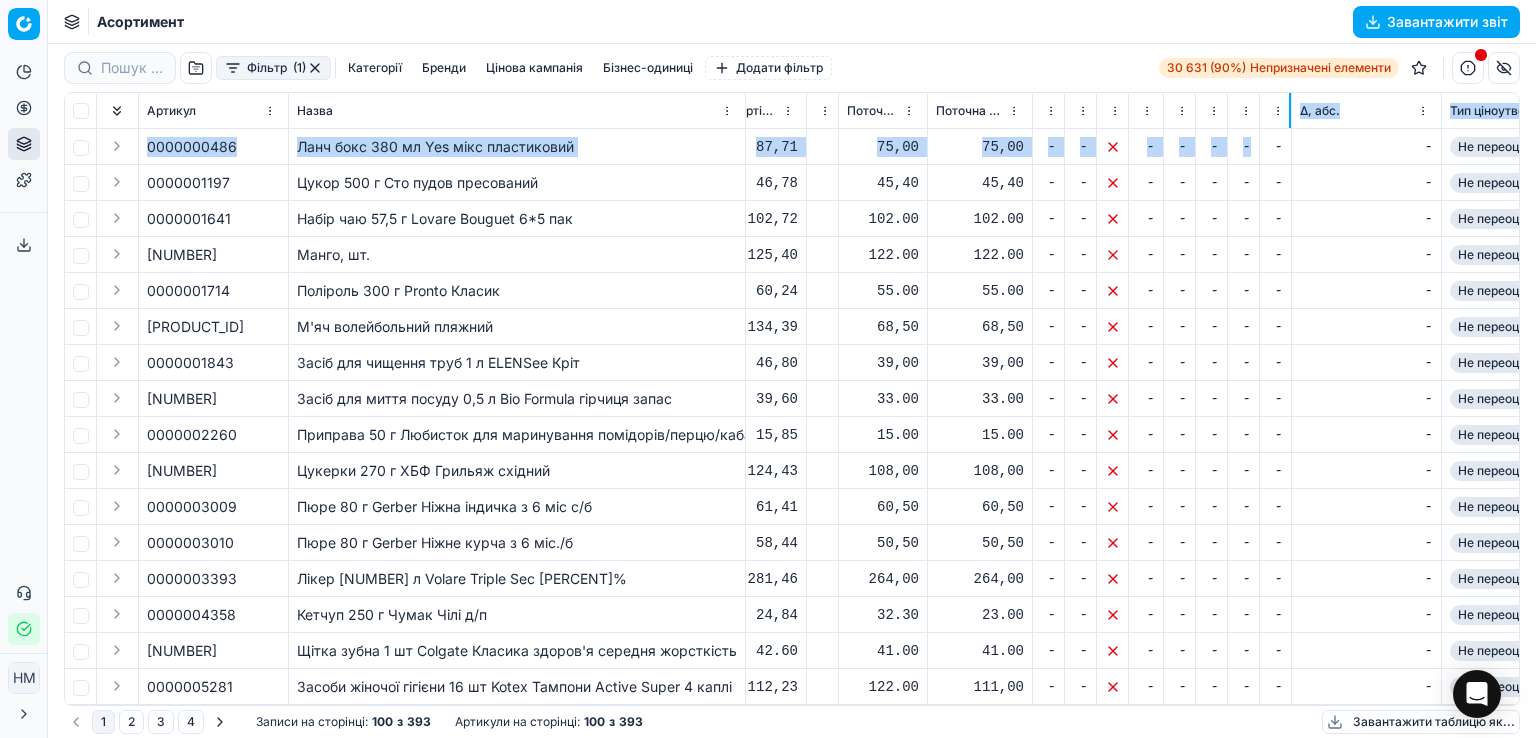 click on "Артикул Назва Статус оптимізації Рівень групи Бізнес-одиниці Вартість 🔒 Поточна ціна Поточна акційна ціна Нова ціна Нова акційна ціна Заморозити ціну Нова знижка Нова знижка, % Нова маржа (звичайна), % Нова розмітка (звичайна), % Δ, % Δ, абс. Тип ціноутворення Сповіщення Цінова кампанія Бренди Ідентифікатор бізнес-одиниці Бізнес-одиниця | назва Загальна кількість запасів Останнє оновлення запасів Остання зміна ціни Доступно Знижка, % Знижка Сума промоакції Промо-назви Цінова еластичність ABC за доходом СТР, % Індекс STR, % Ваговий товар, так / ні РРЦ МРЦ КВІ 87,71 -" at bounding box center [792, 399] 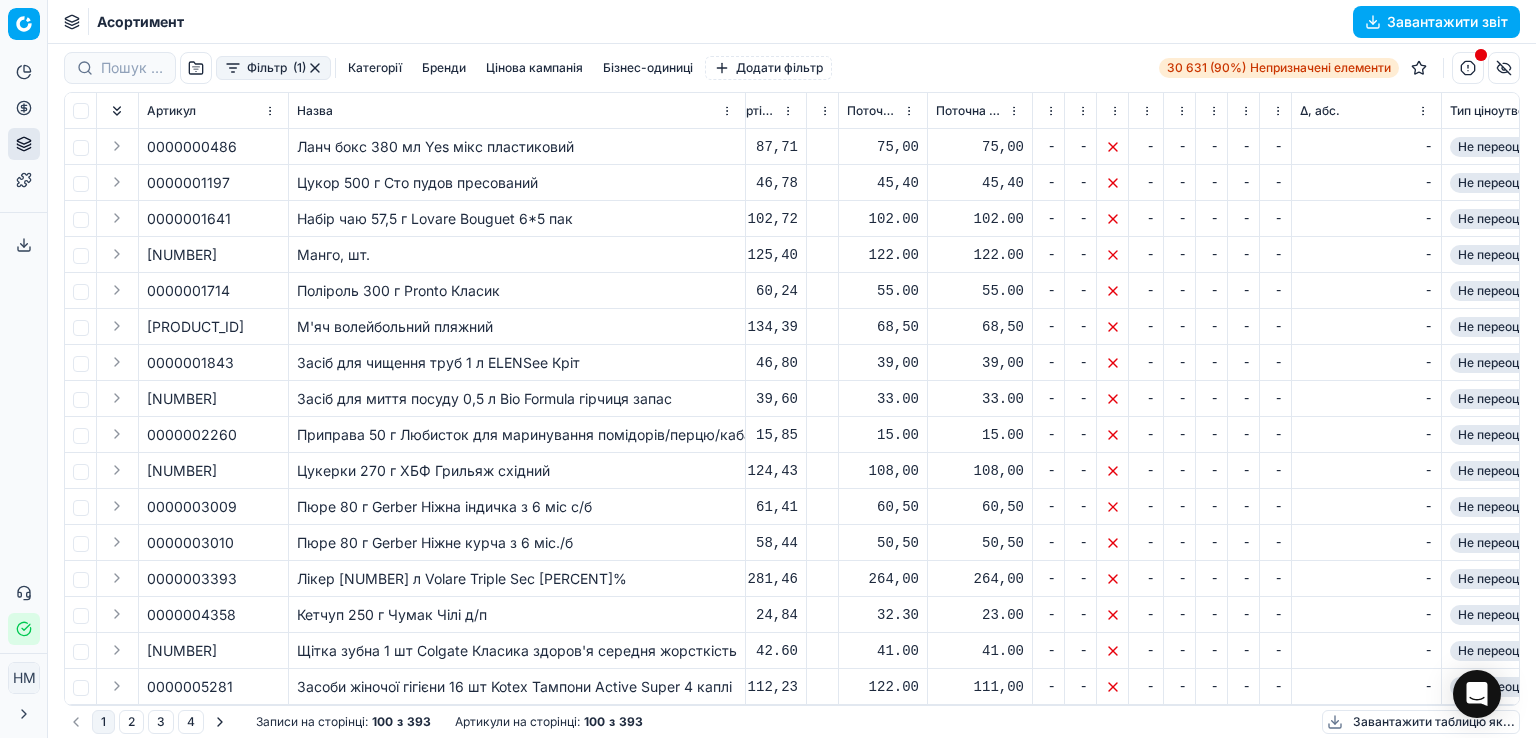 click on "-" at bounding box center (1366, 255) 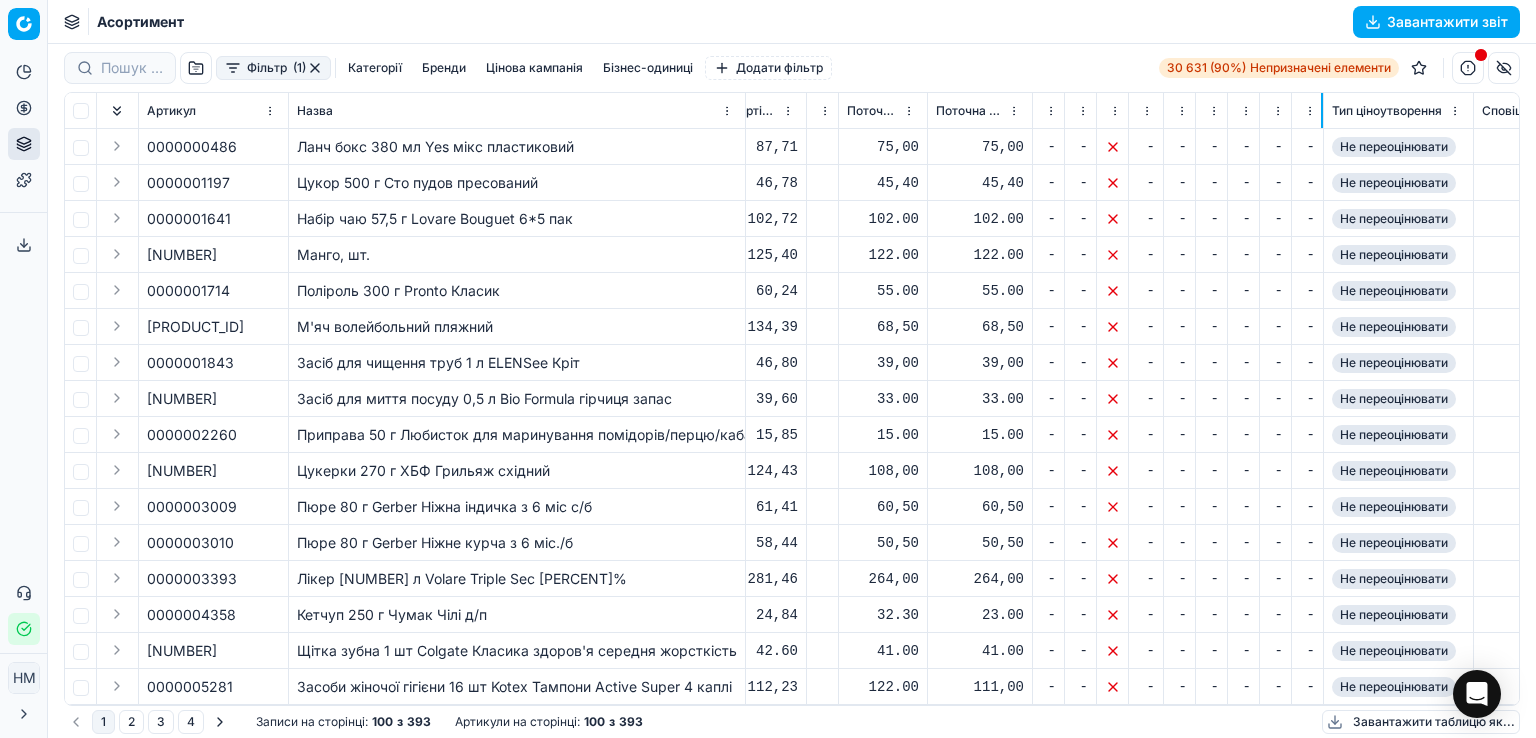 drag, startPoint x: 1438, startPoint y: 106, endPoint x: 1314, endPoint y: 113, distance: 124.197426 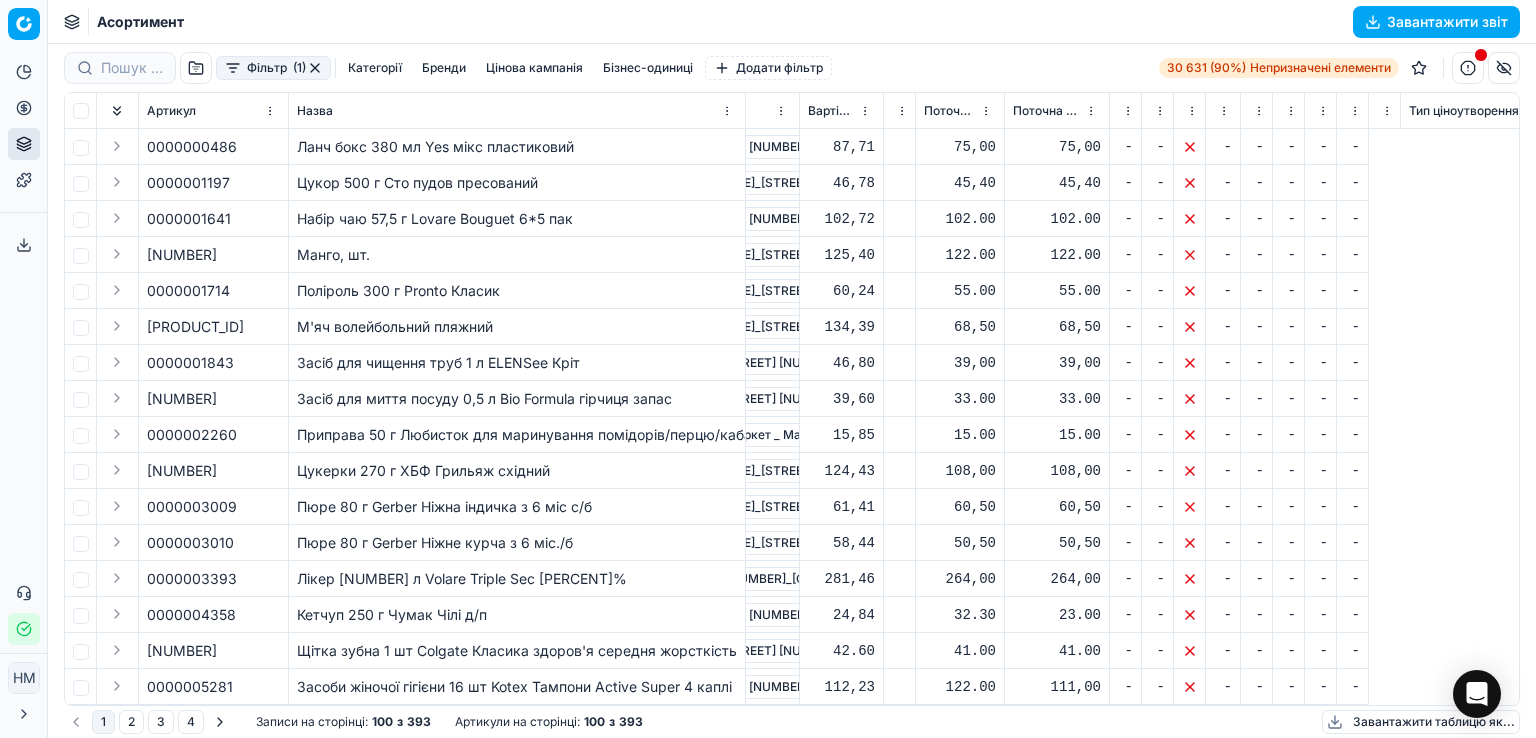 scroll, scrollTop: 0, scrollLeft: 0, axis: both 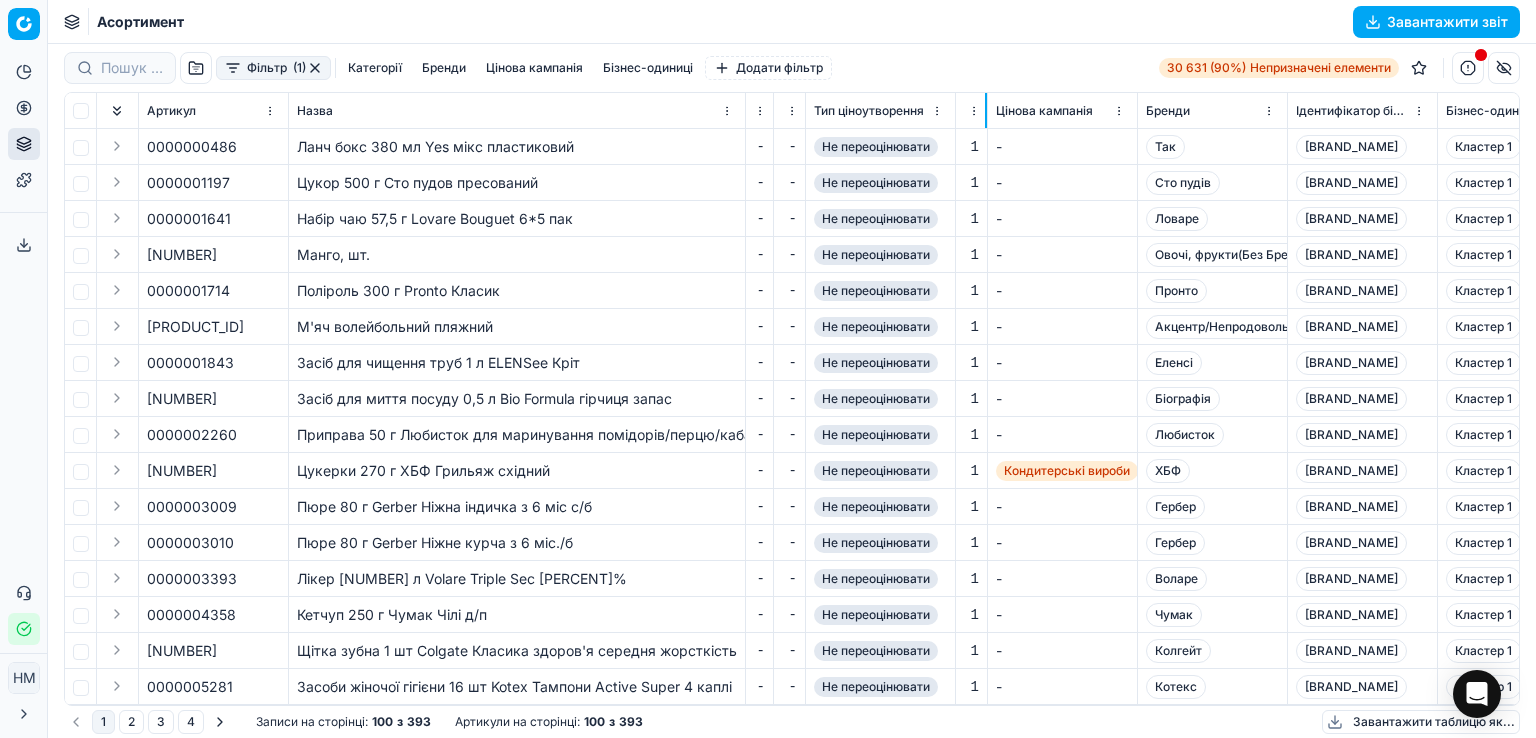 drag, startPoint x: 1103, startPoint y: 113, endPoint x: 976, endPoint y: 124, distance: 127.47549 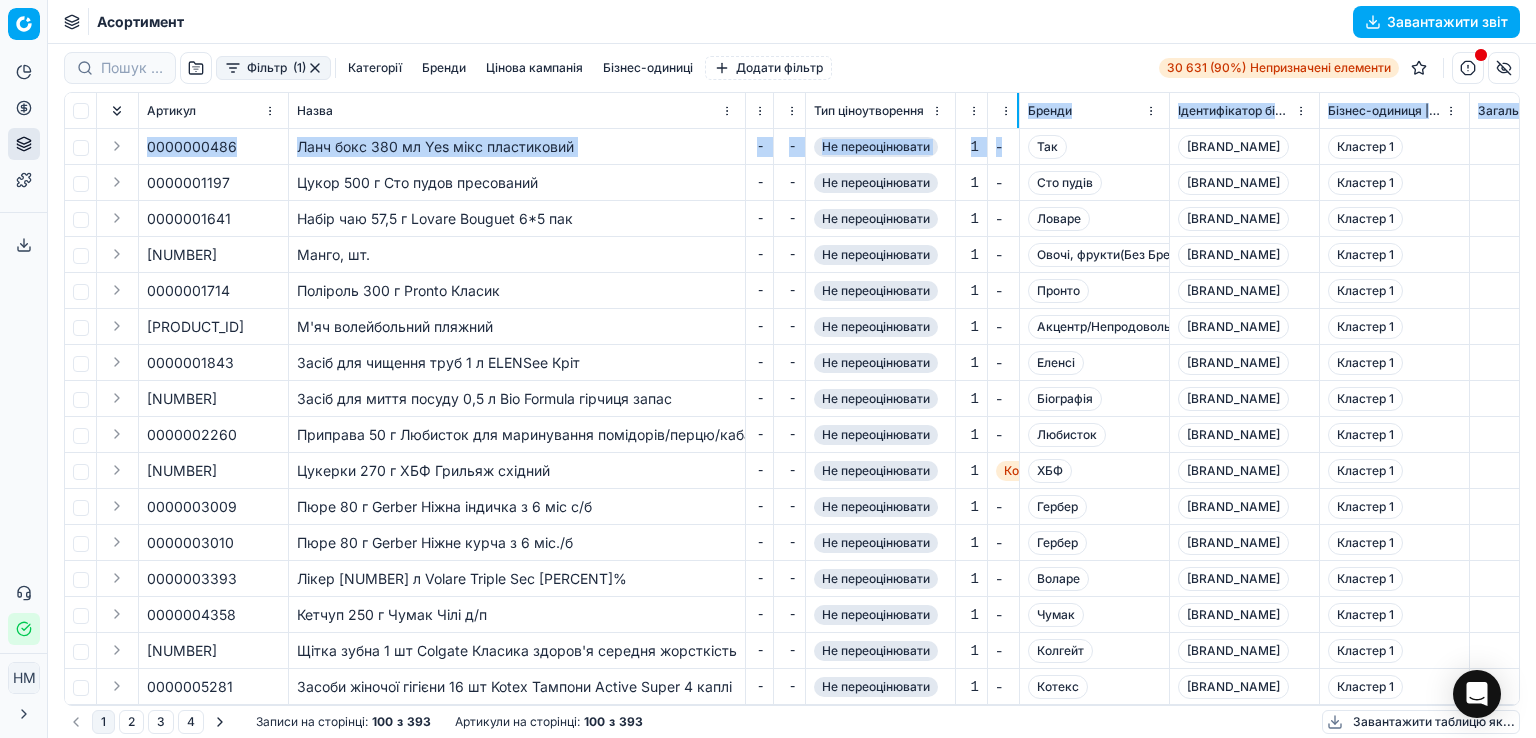 drag, startPoint x: 1134, startPoint y: 113, endPoint x: 1002, endPoint y: 134, distance: 133.66002 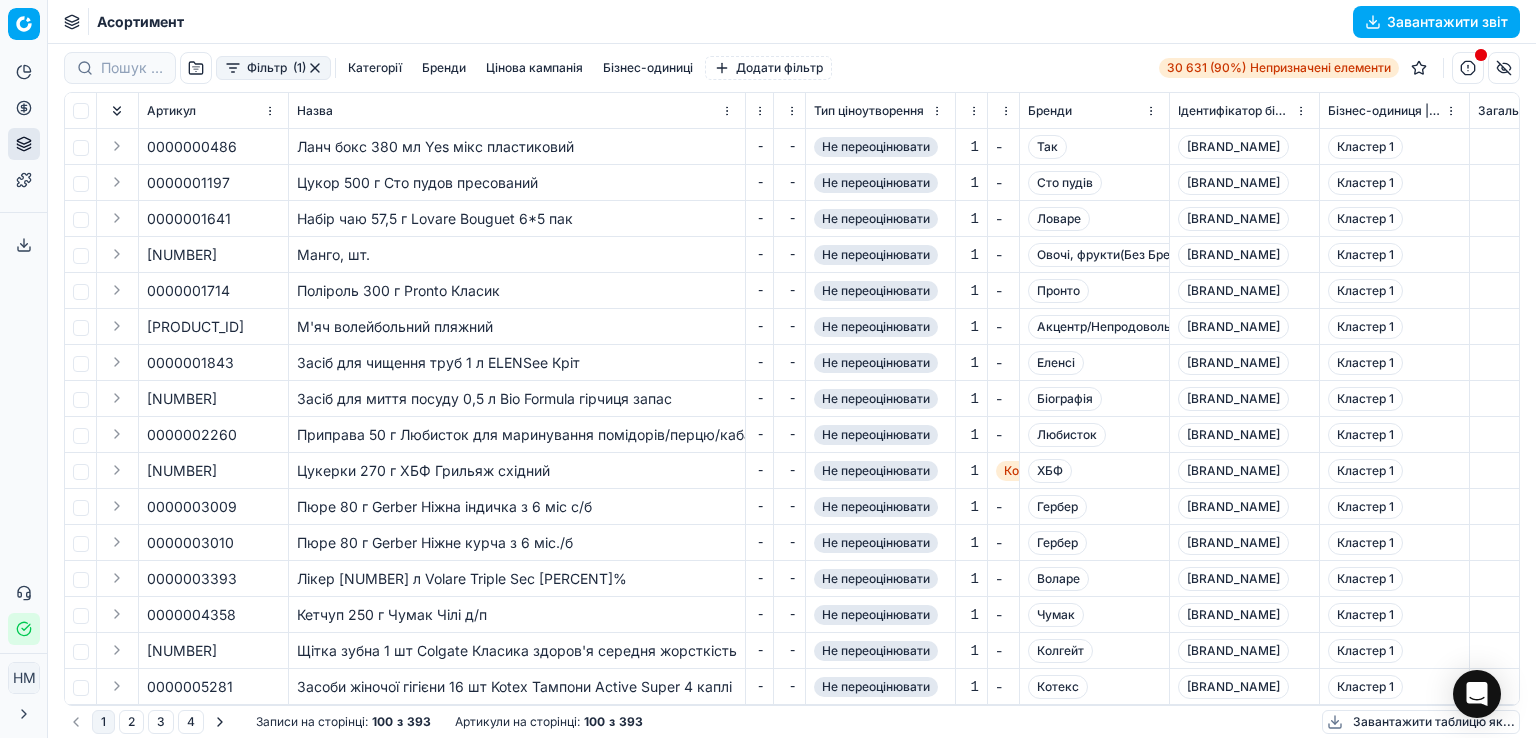 click on "Акцентр/Непродовольчі Без Бренду" at bounding box center [1144, 327] 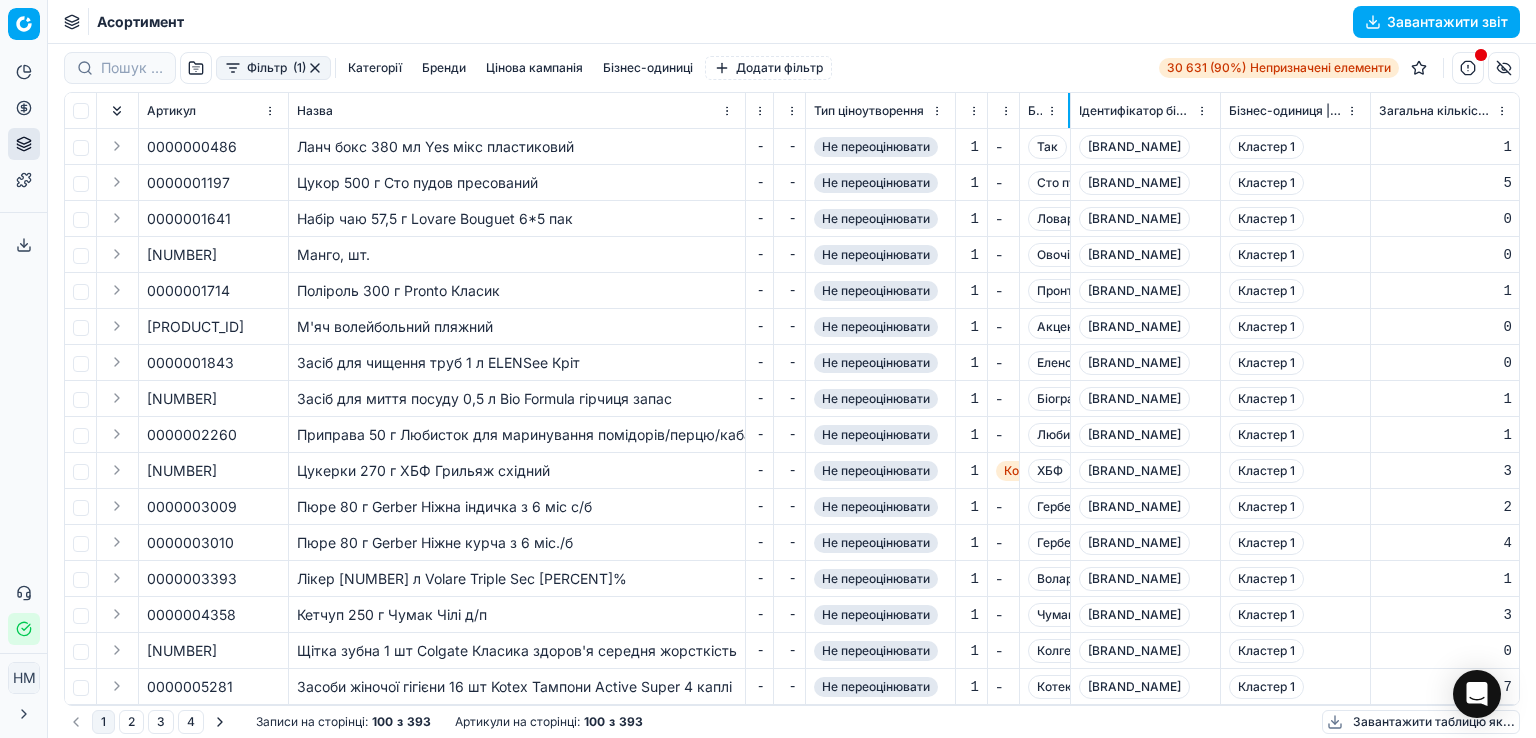drag, startPoint x: 1165, startPoint y: 104, endPoint x: 1066, endPoint y: 118, distance: 99.985 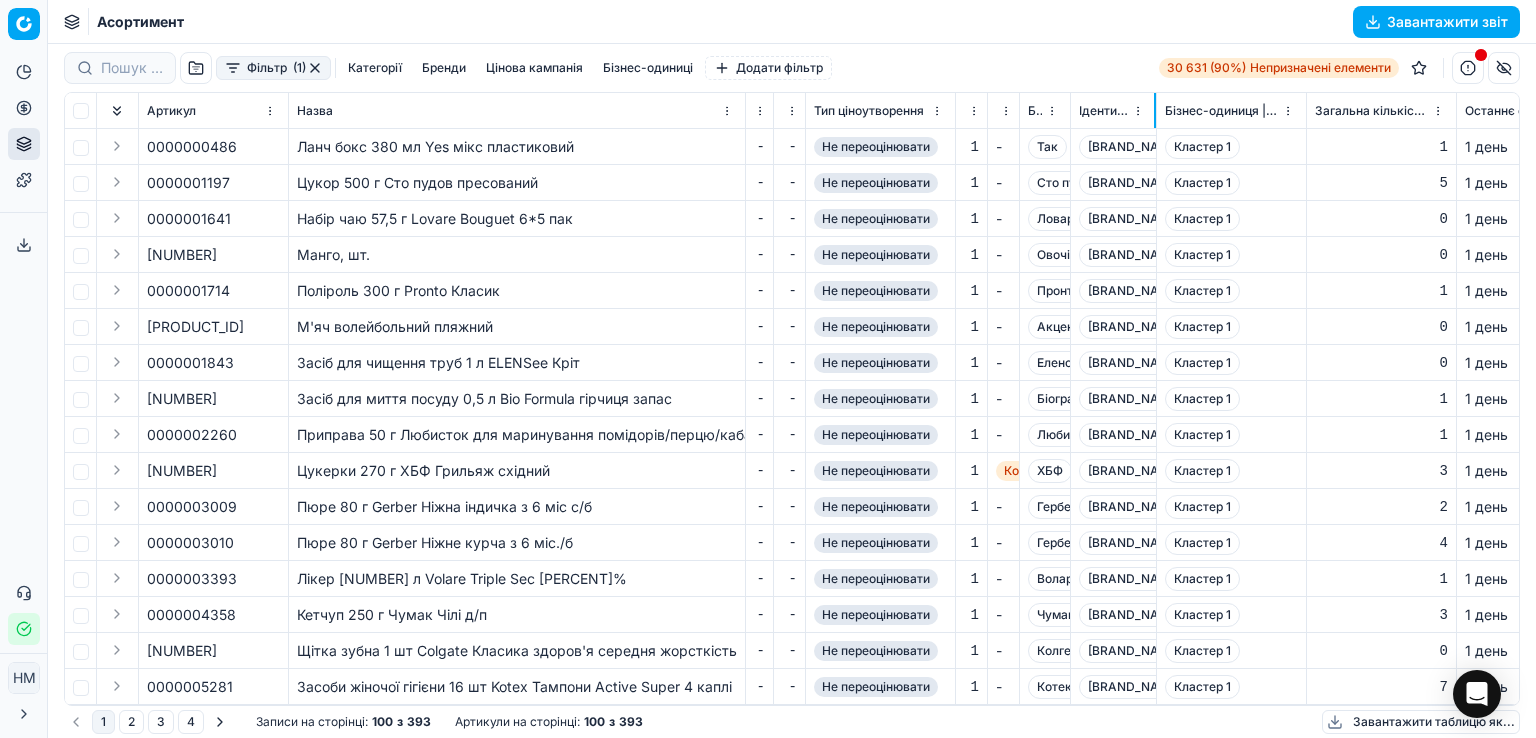 drag, startPoint x: 1218, startPoint y: 93, endPoint x: 1154, endPoint y: 102, distance: 64.629715 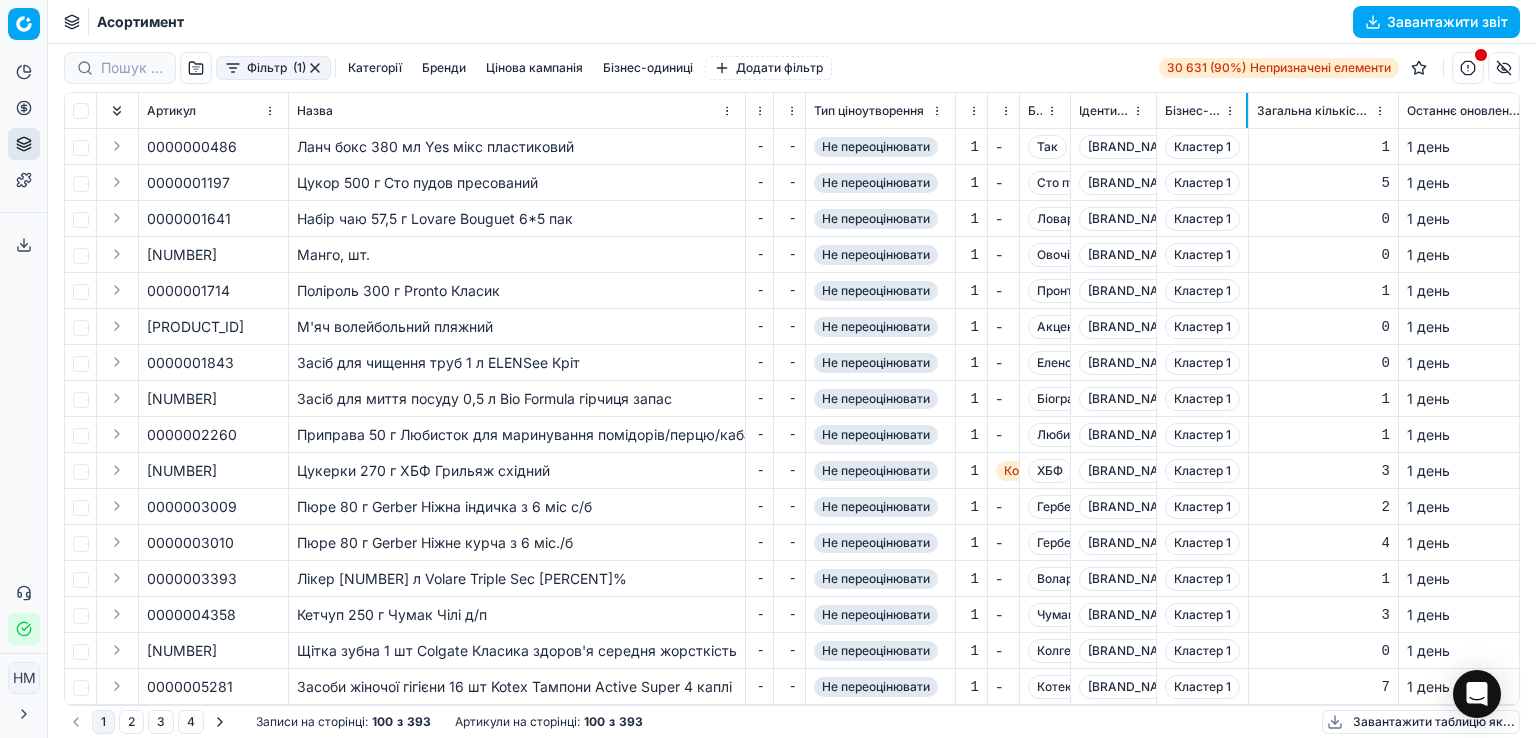 drag, startPoint x: 1304, startPoint y: 101, endPoint x: 1246, endPoint y: 108, distance: 58.420887 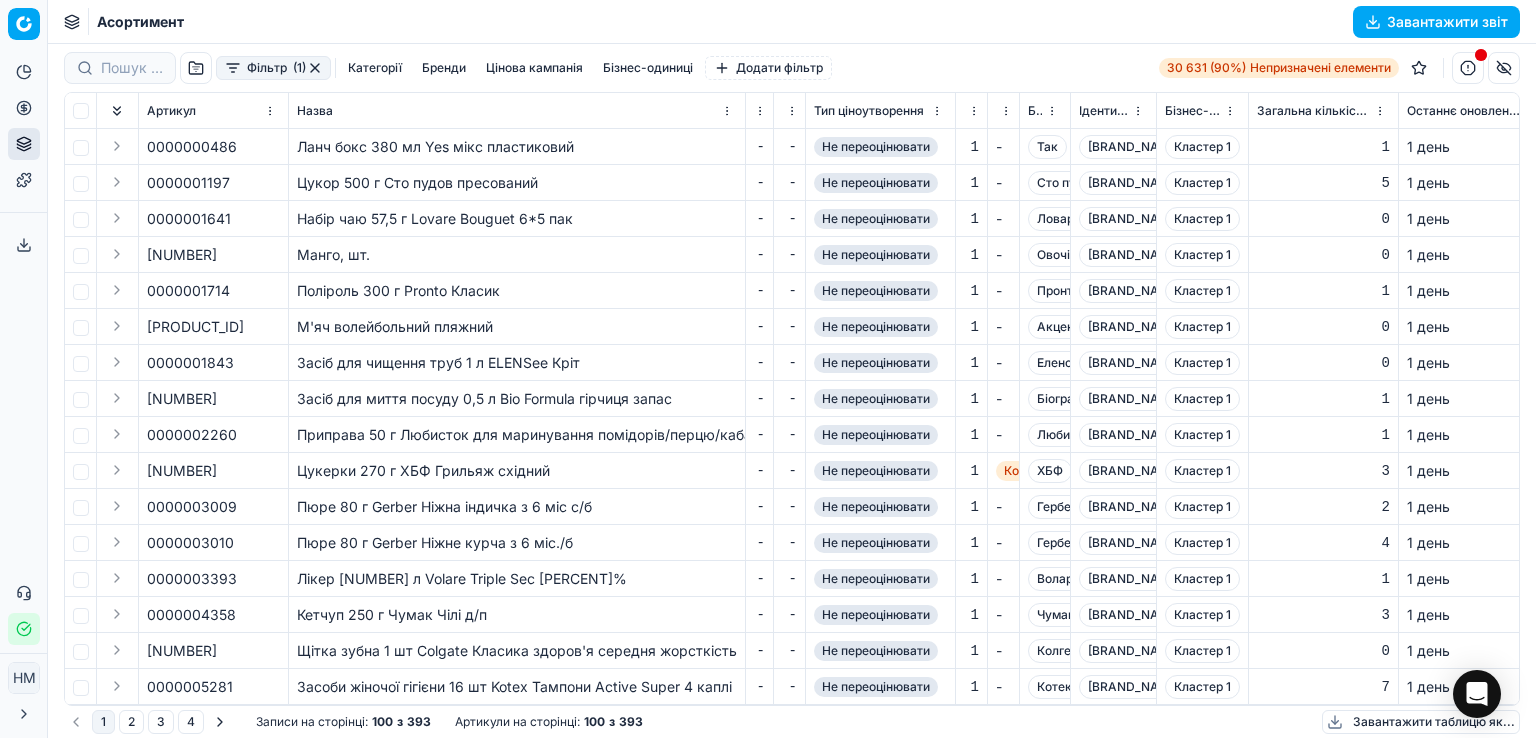 scroll, scrollTop: 0, scrollLeft: 1002, axis: horizontal 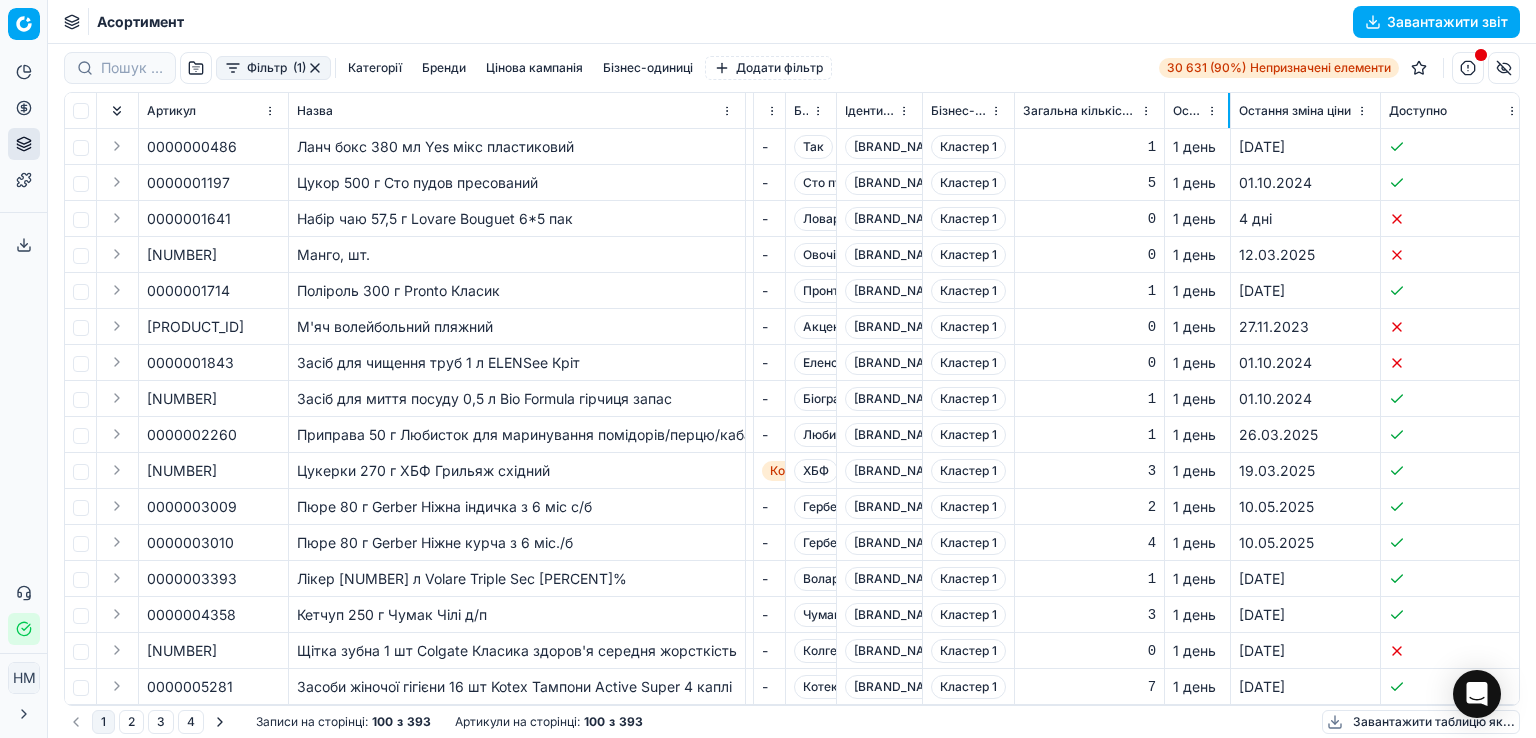 drag, startPoint x: 1312, startPoint y: 104, endPoint x: 1228, endPoint y: 114, distance: 84.59315 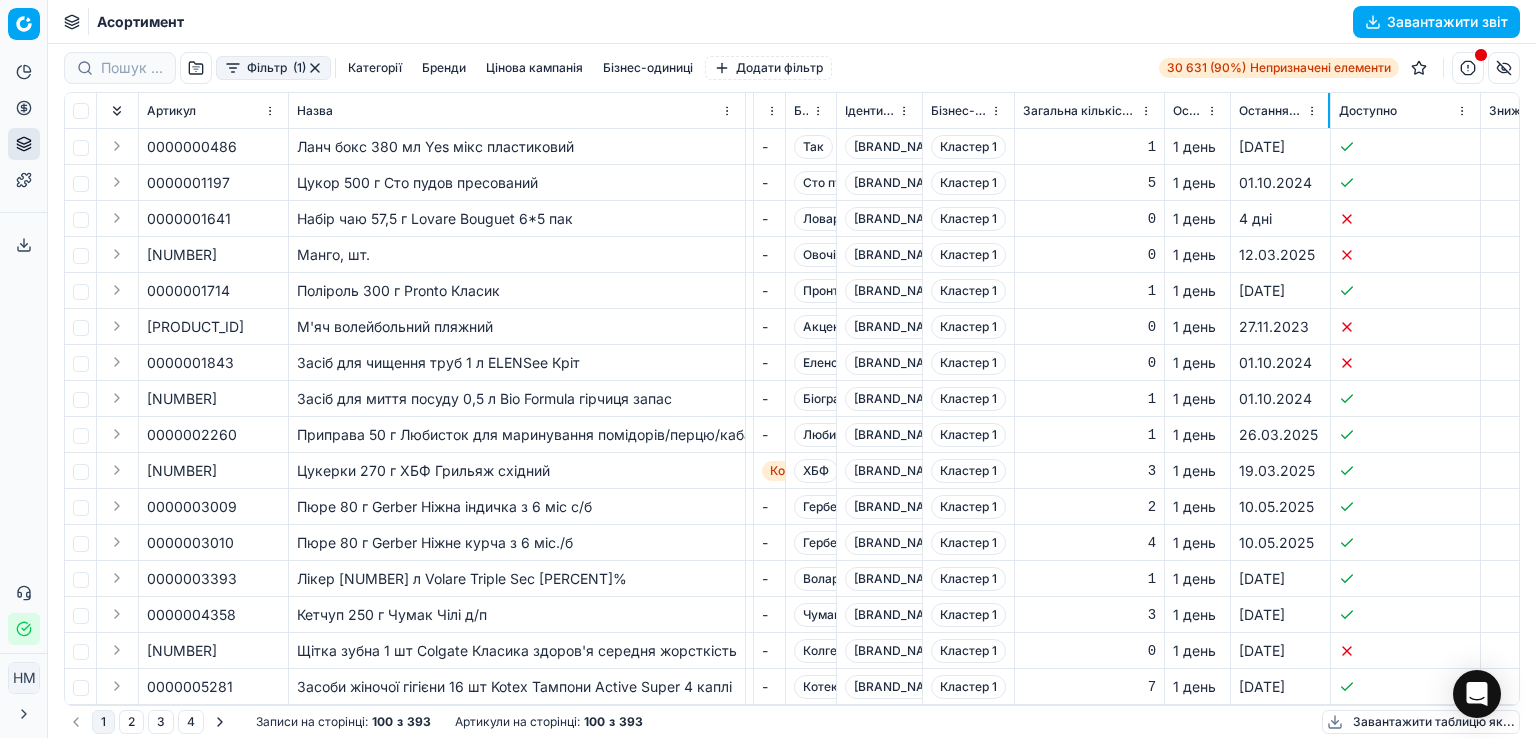 drag, startPoint x: 1378, startPoint y: 107, endPoint x: 1328, endPoint y: 113, distance: 50.358715 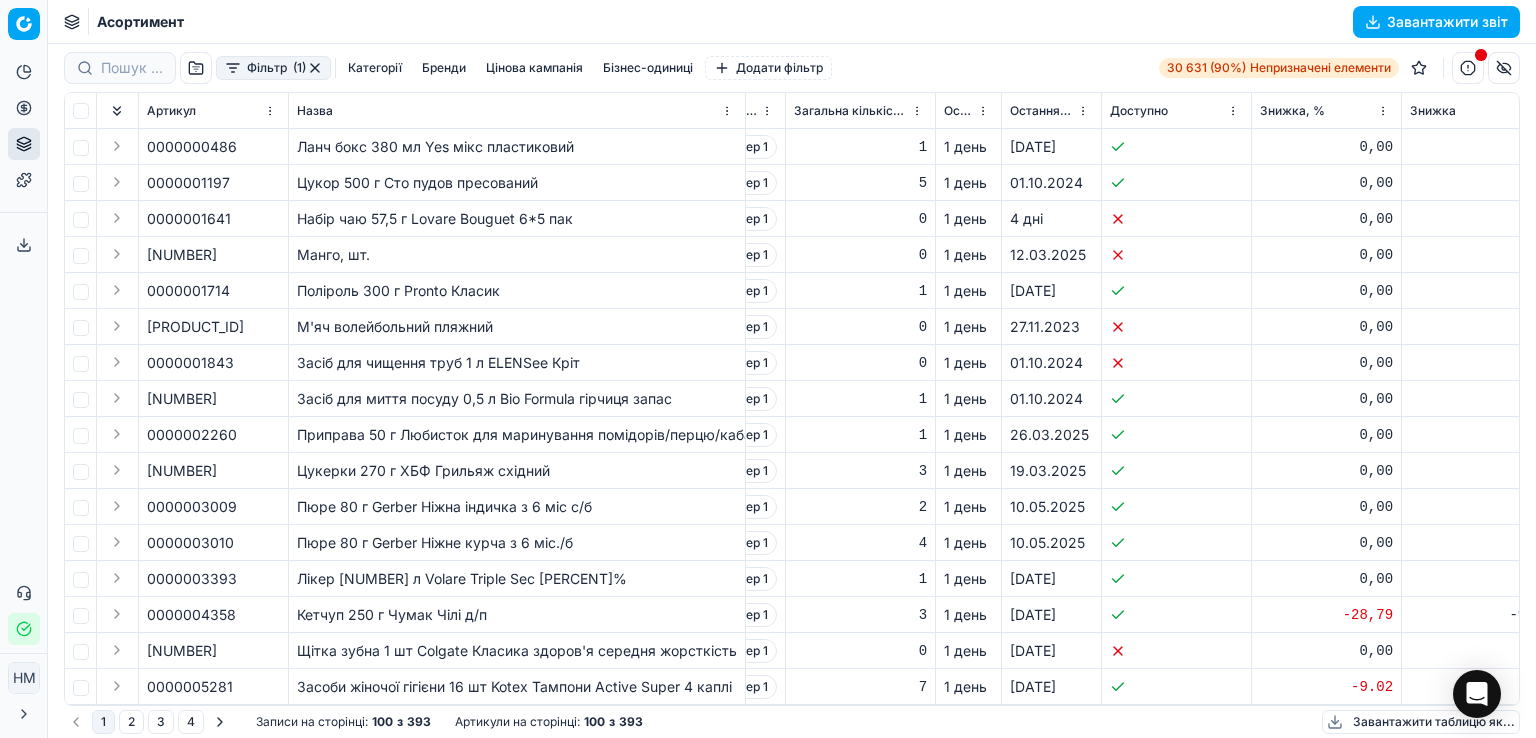 scroll, scrollTop: 0, scrollLeft: 1251, axis: horizontal 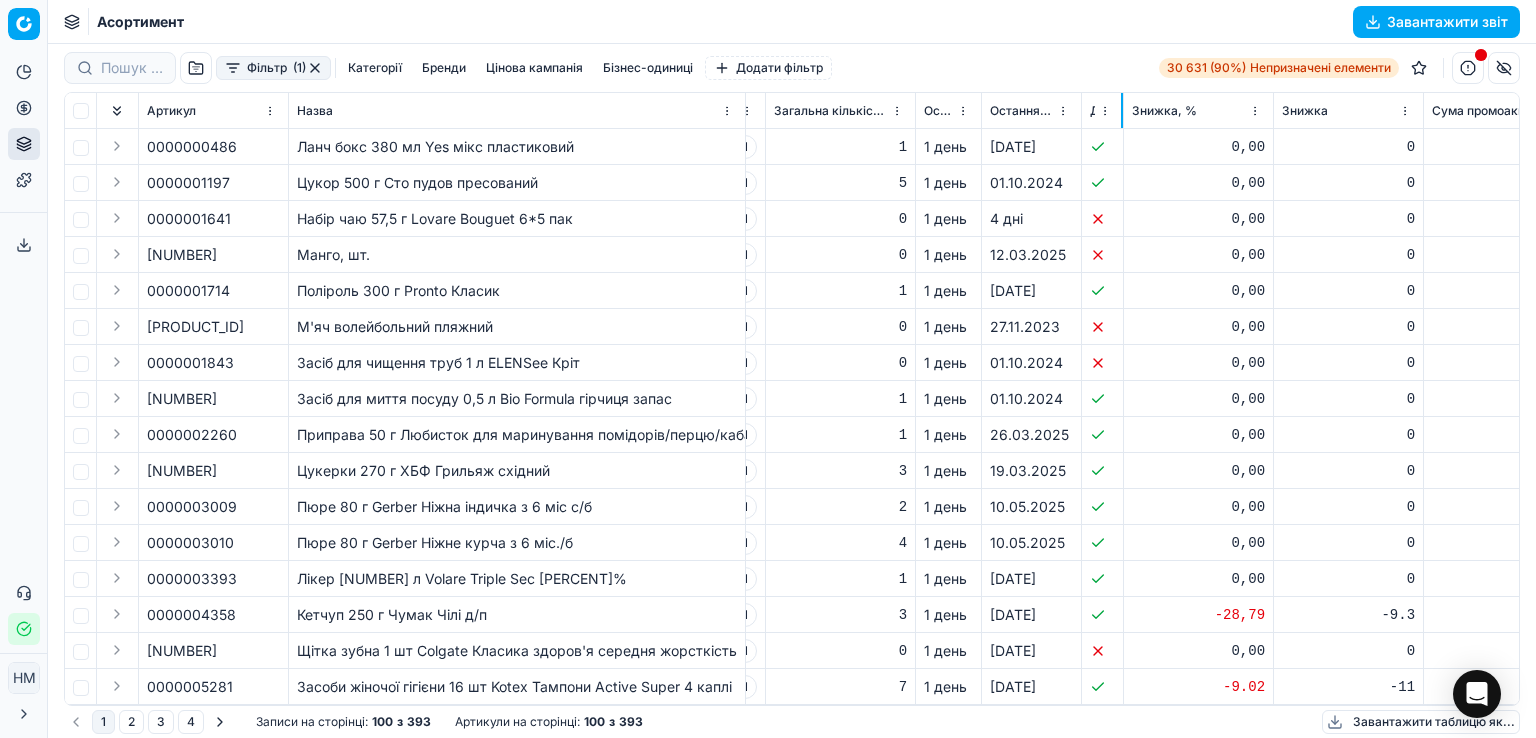 drag, startPoint x: 1228, startPoint y: 103, endPoint x: 1120, endPoint y: 109, distance: 108.16654 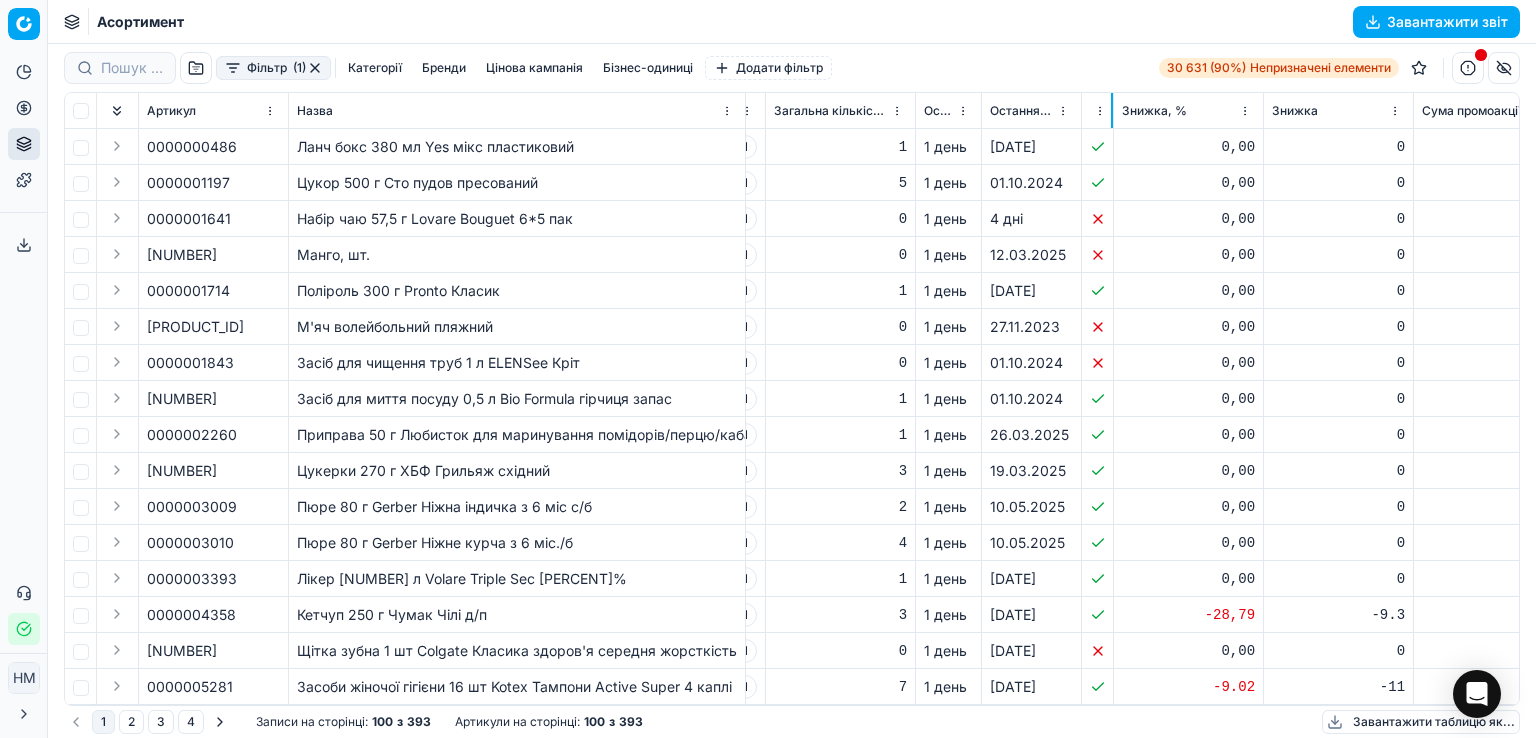drag, startPoint x: 1122, startPoint y: 109, endPoint x: 1101, endPoint y: 114, distance: 21.587032 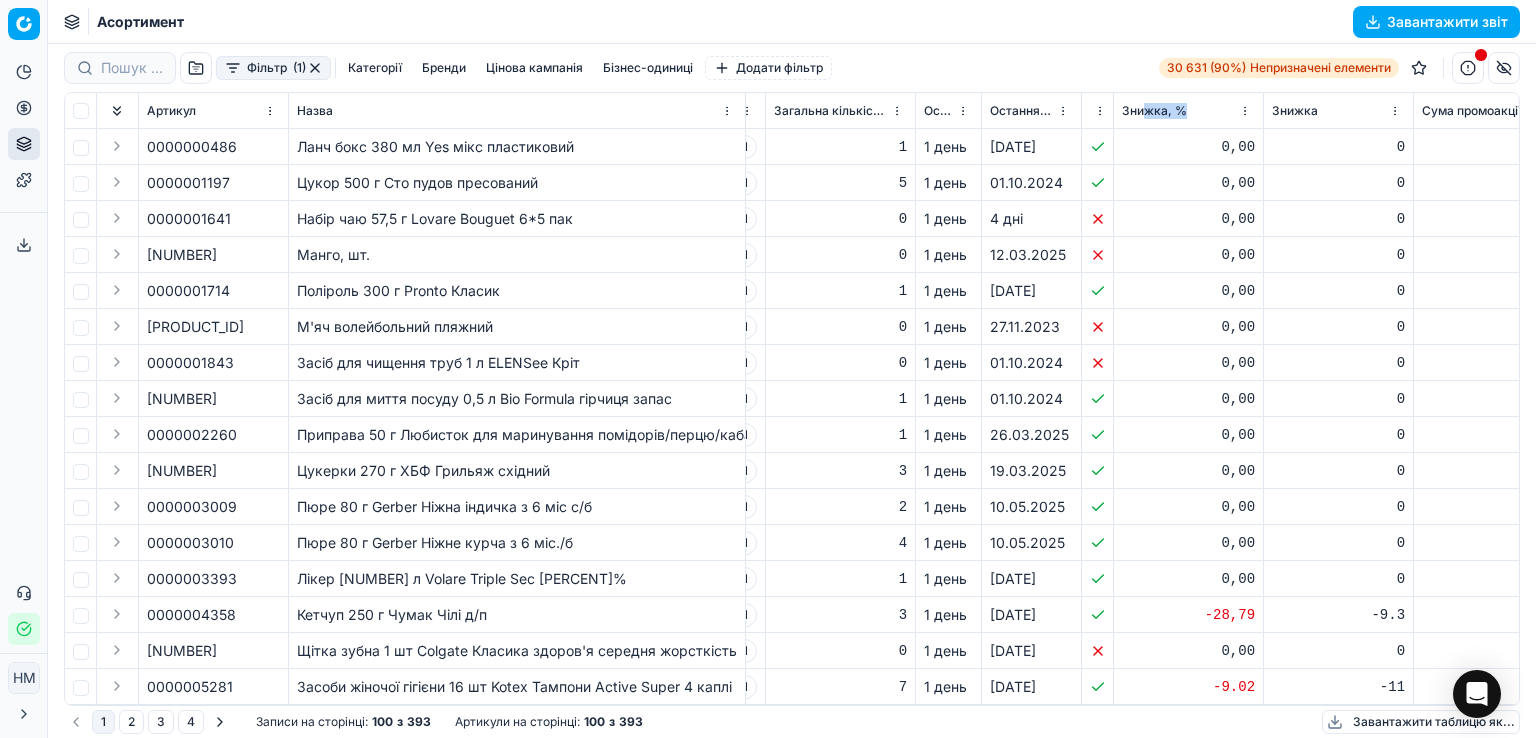 drag, startPoint x: 1260, startPoint y: 99, endPoint x: 1144, endPoint y: 100, distance: 116.00431 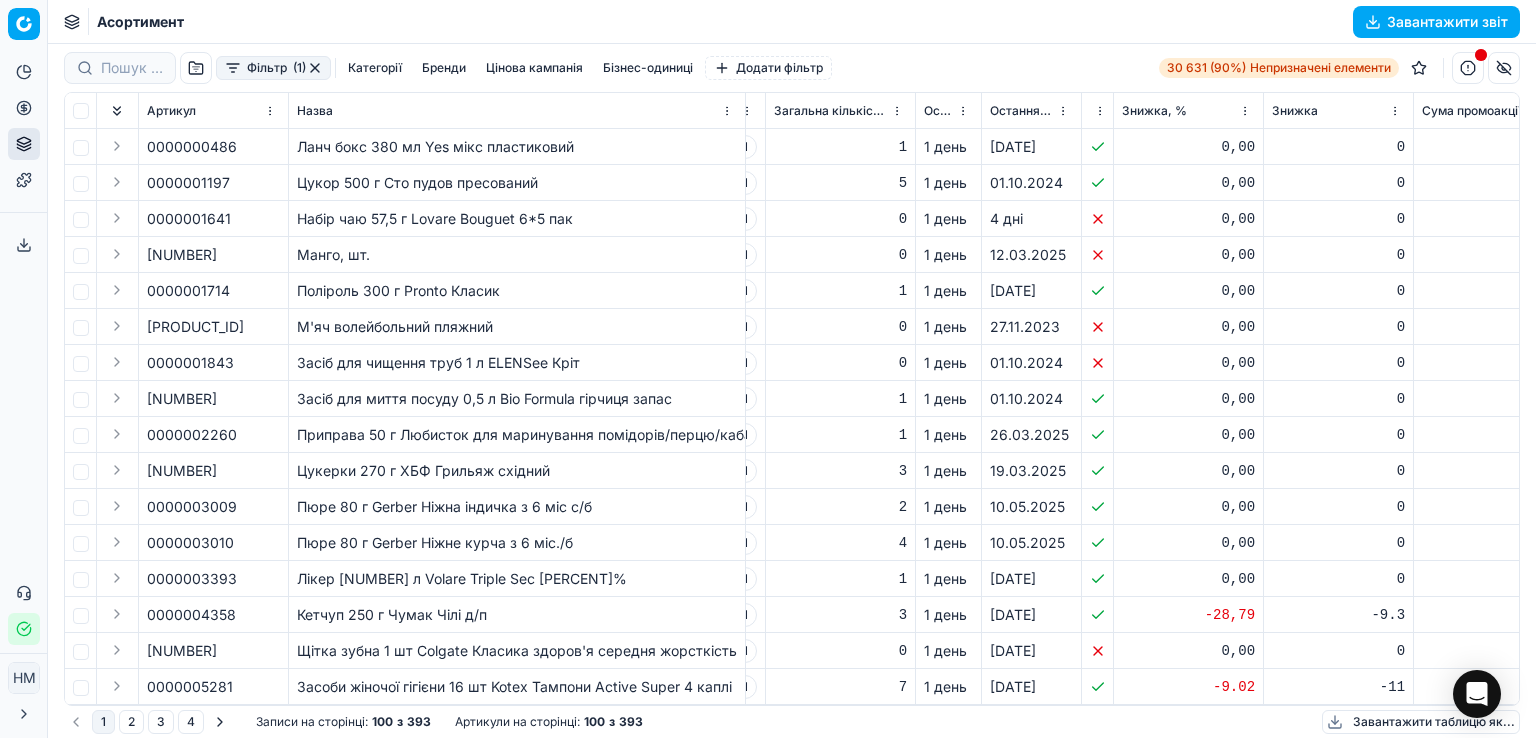 click on "0,00" at bounding box center (1189, 219) 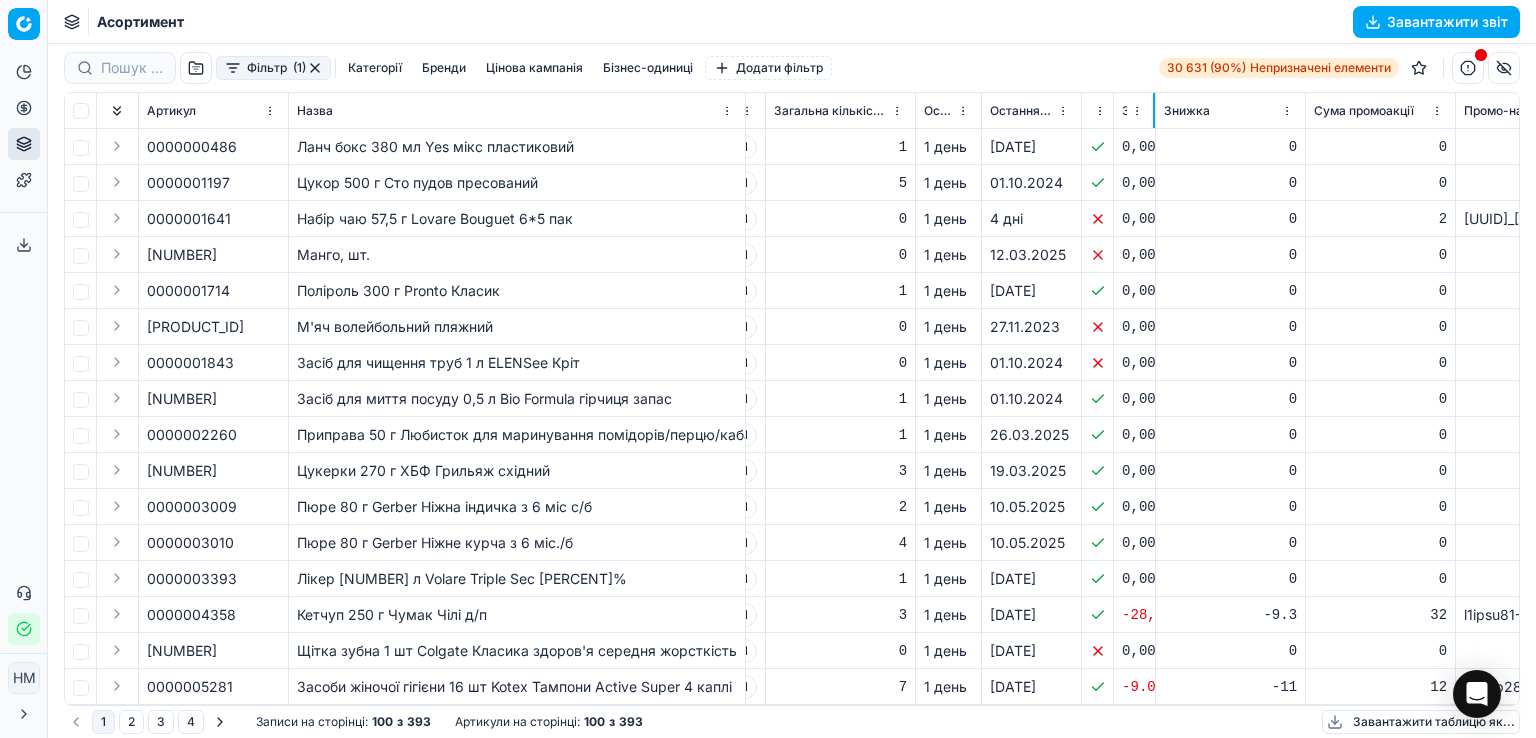 drag, startPoint x: 1261, startPoint y: 106, endPoint x: 1153, endPoint y: 107, distance: 108.00463 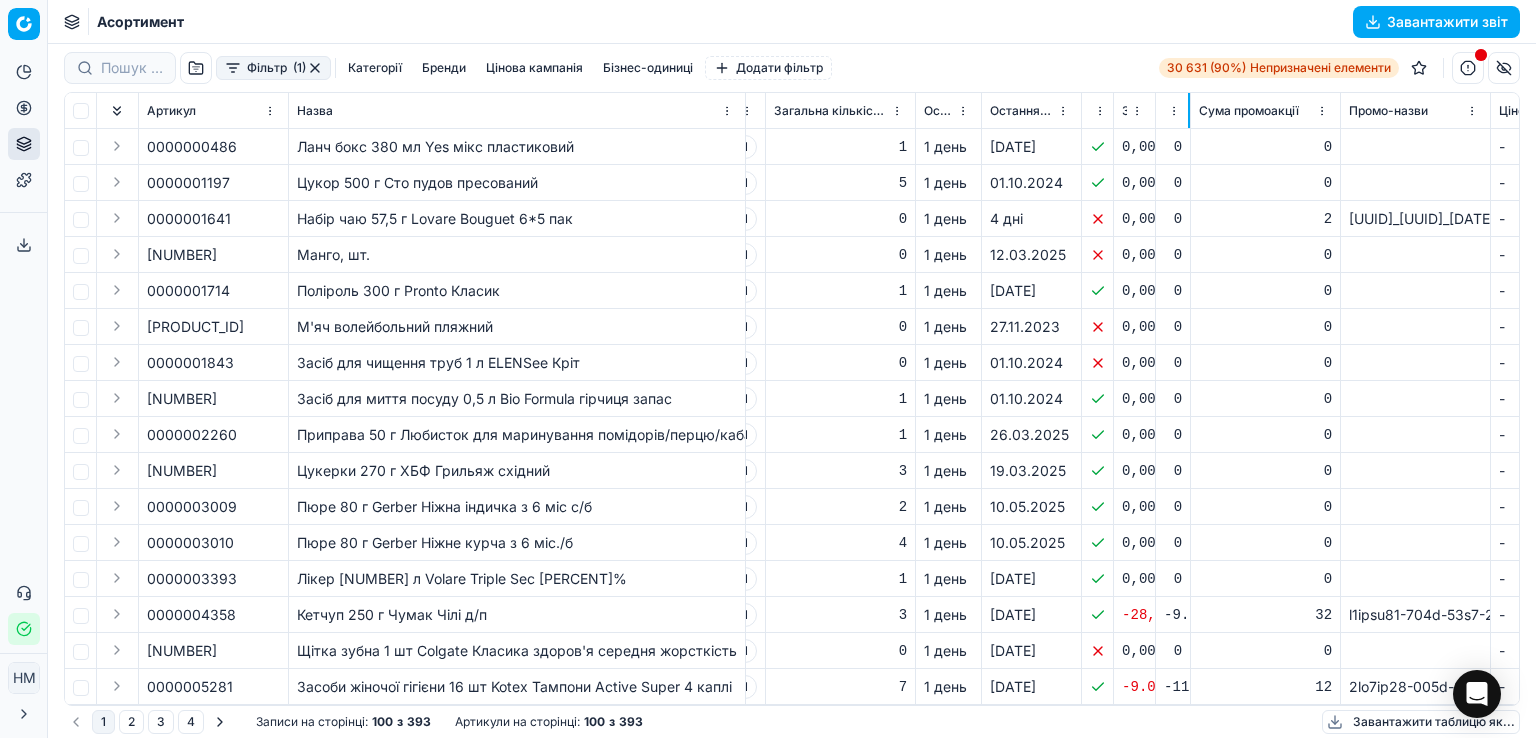 drag, startPoint x: 1303, startPoint y: 101, endPoint x: 1188, endPoint y: 102, distance: 115.00435 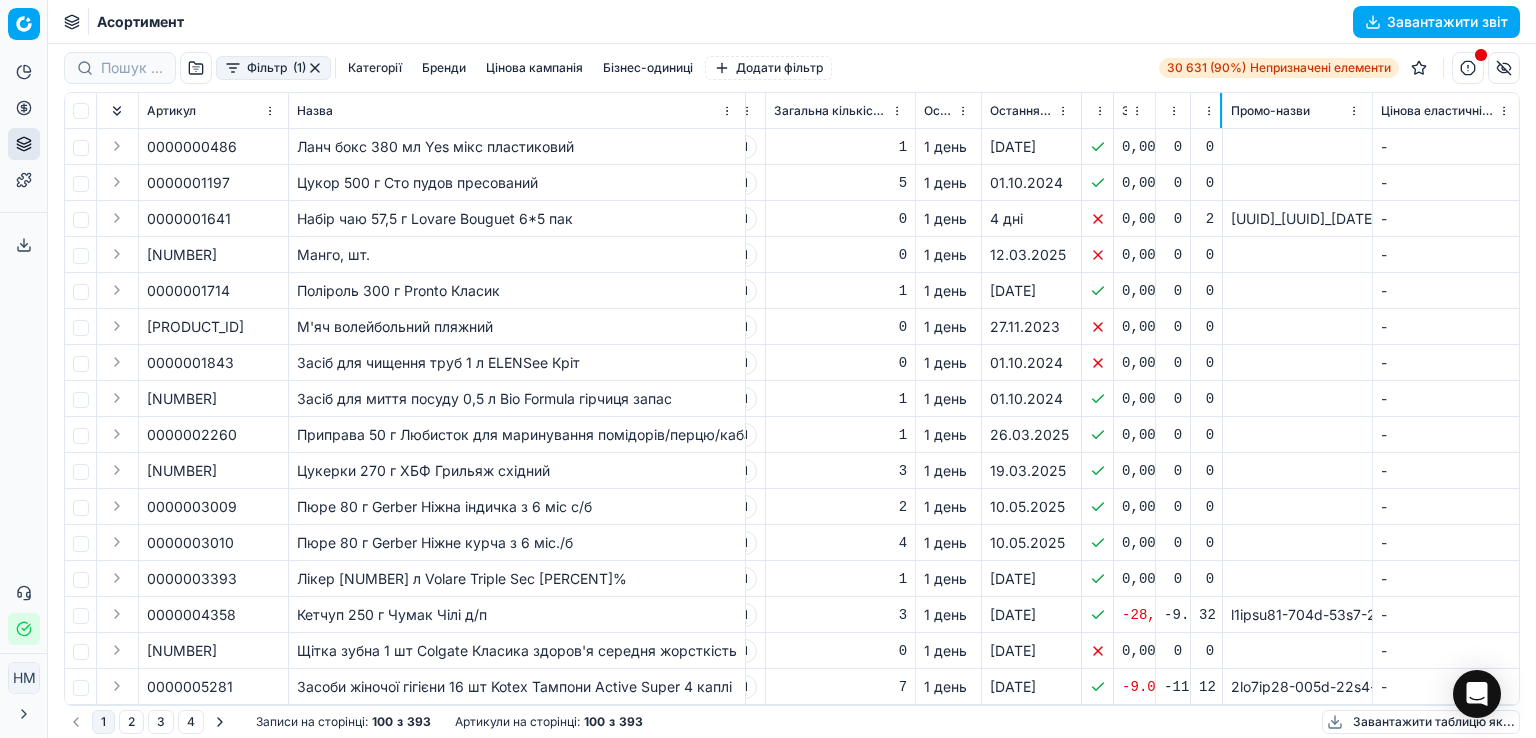 drag, startPoint x: 1338, startPoint y: 101, endPoint x: 1208, endPoint y: 112, distance: 130.46455 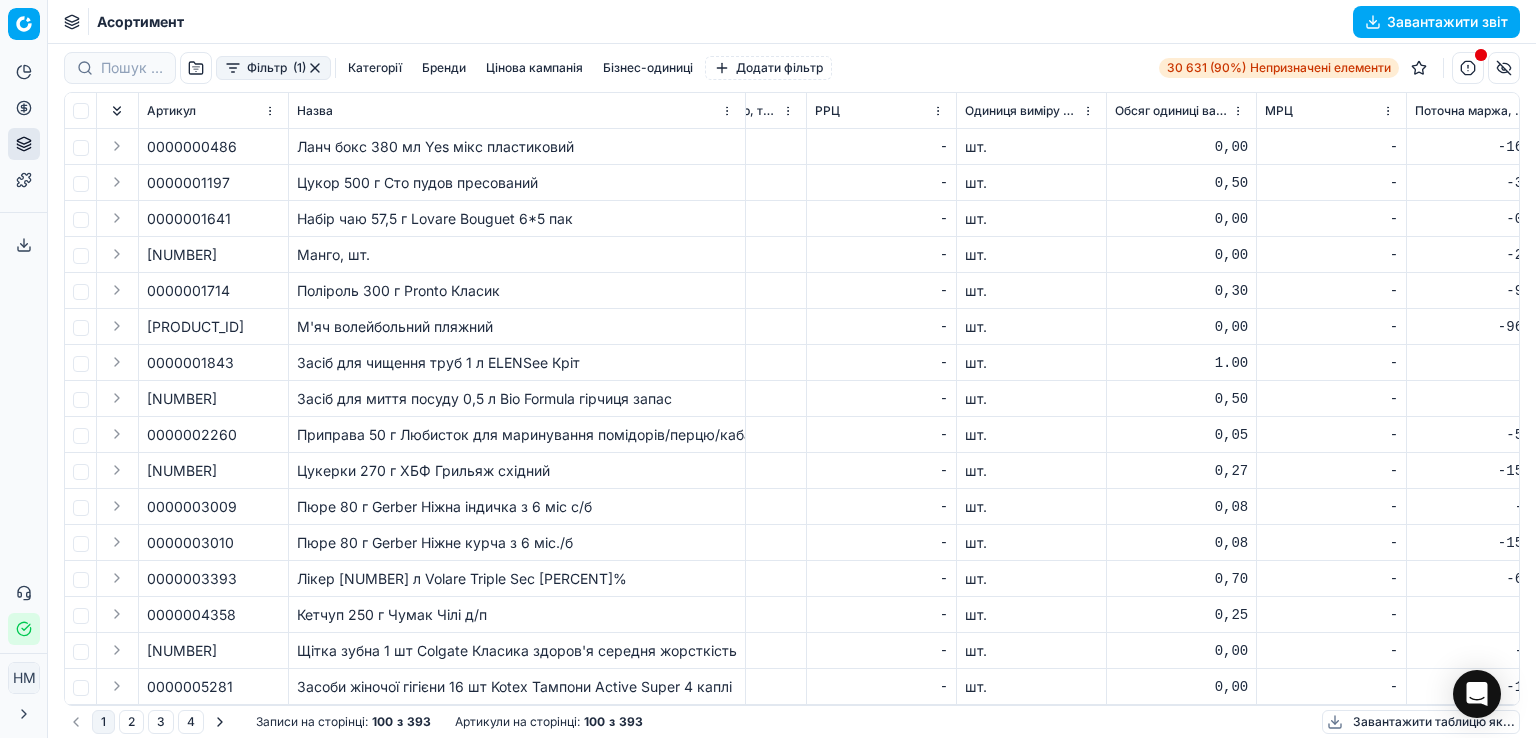 scroll, scrollTop: 0, scrollLeft: 2761, axis: horizontal 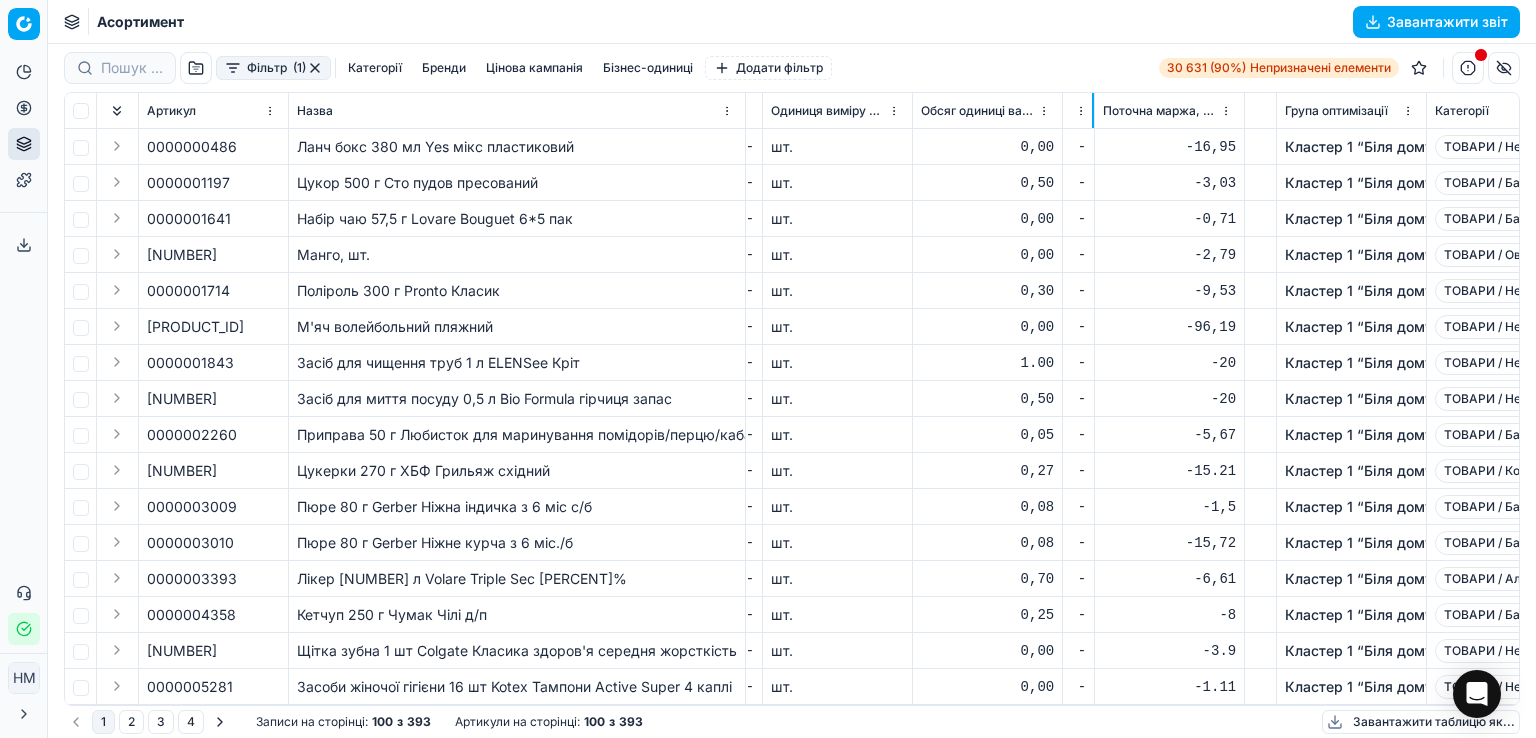 drag, startPoint x: 1208, startPoint y: 103, endPoint x: 1071, endPoint y: 121, distance: 138.17743 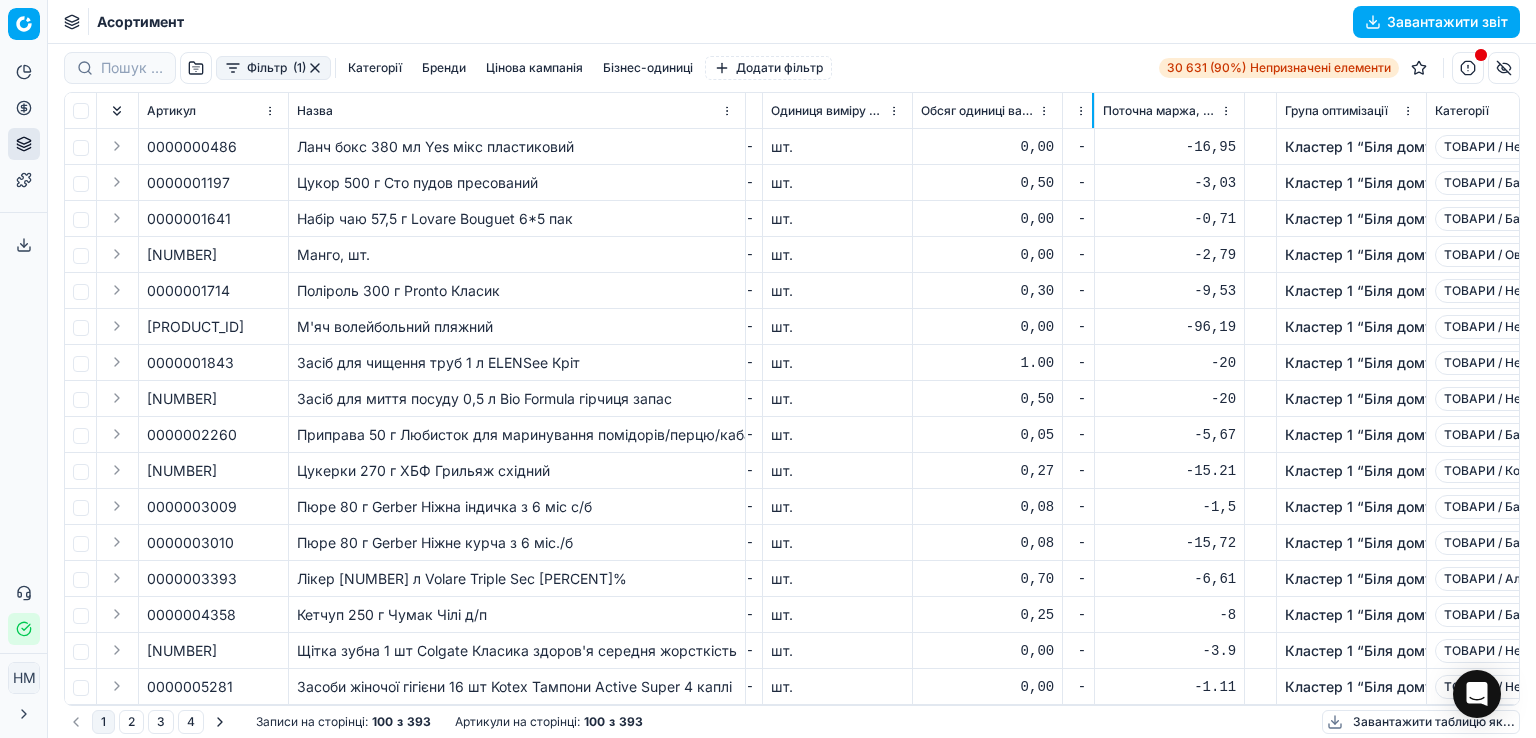 click on "МРЦ" at bounding box center [1079, 111] 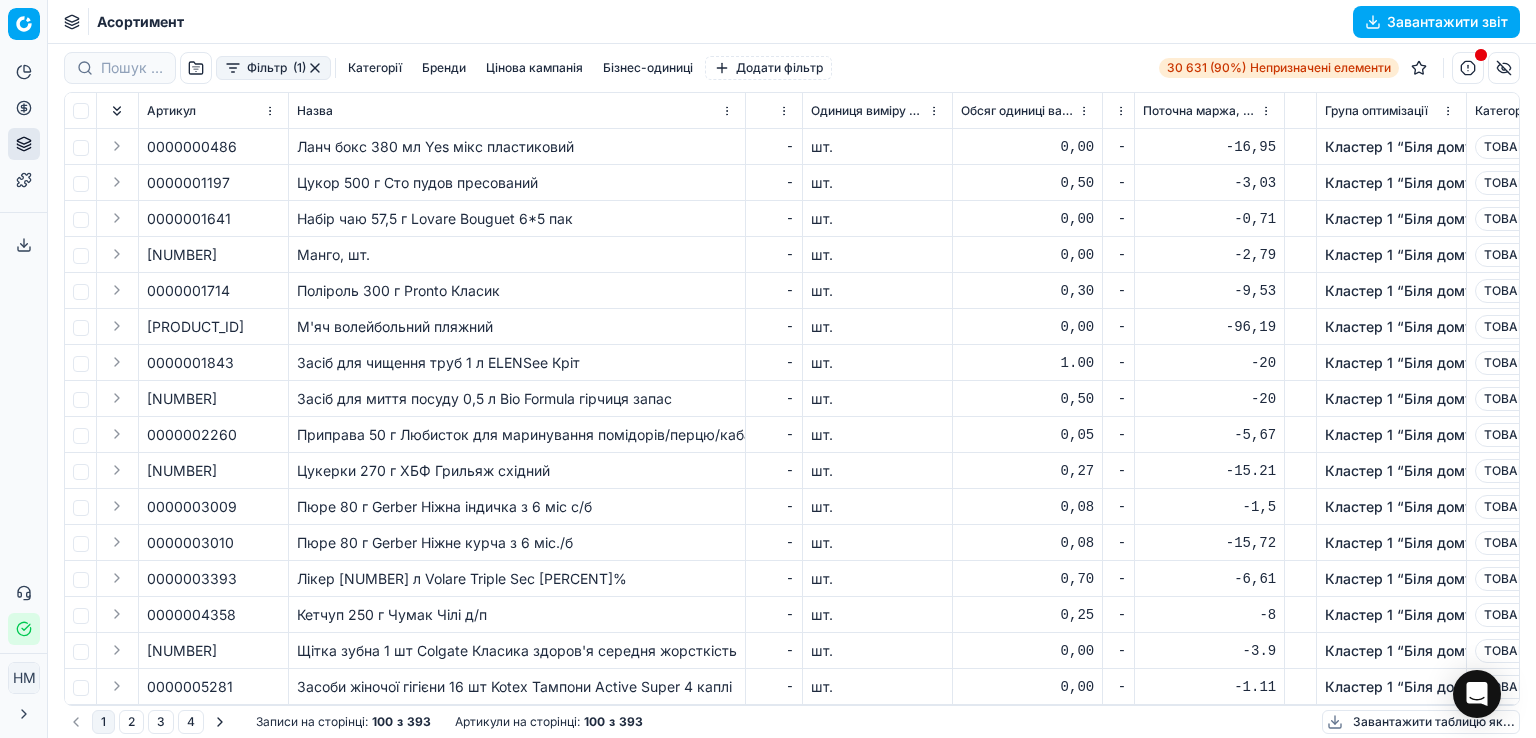 scroll, scrollTop: 0, scrollLeft: 2648, axis: horizontal 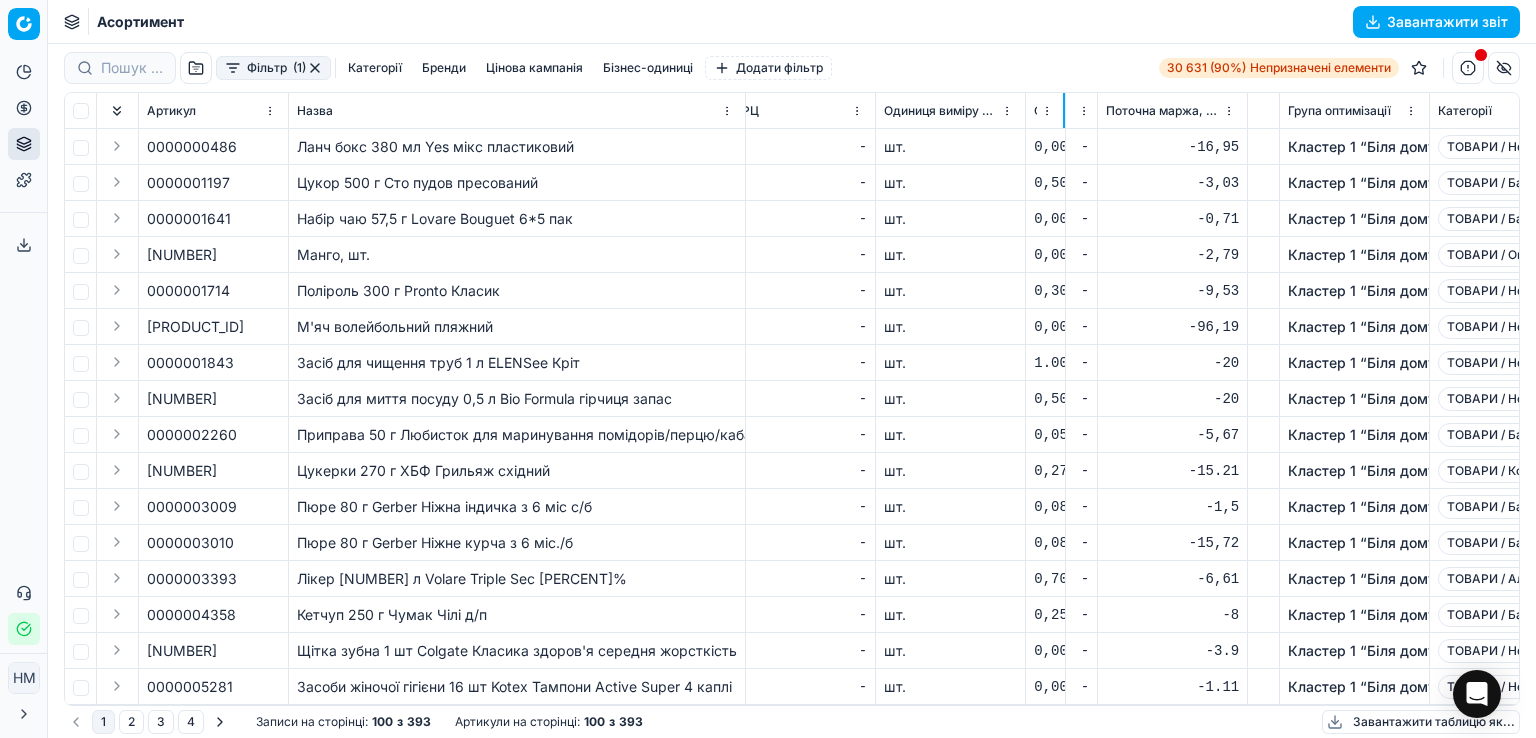 drag, startPoint x: 1174, startPoint y: 107, endPoint x: 1064, endPoint y: 114, distance: 110.2225 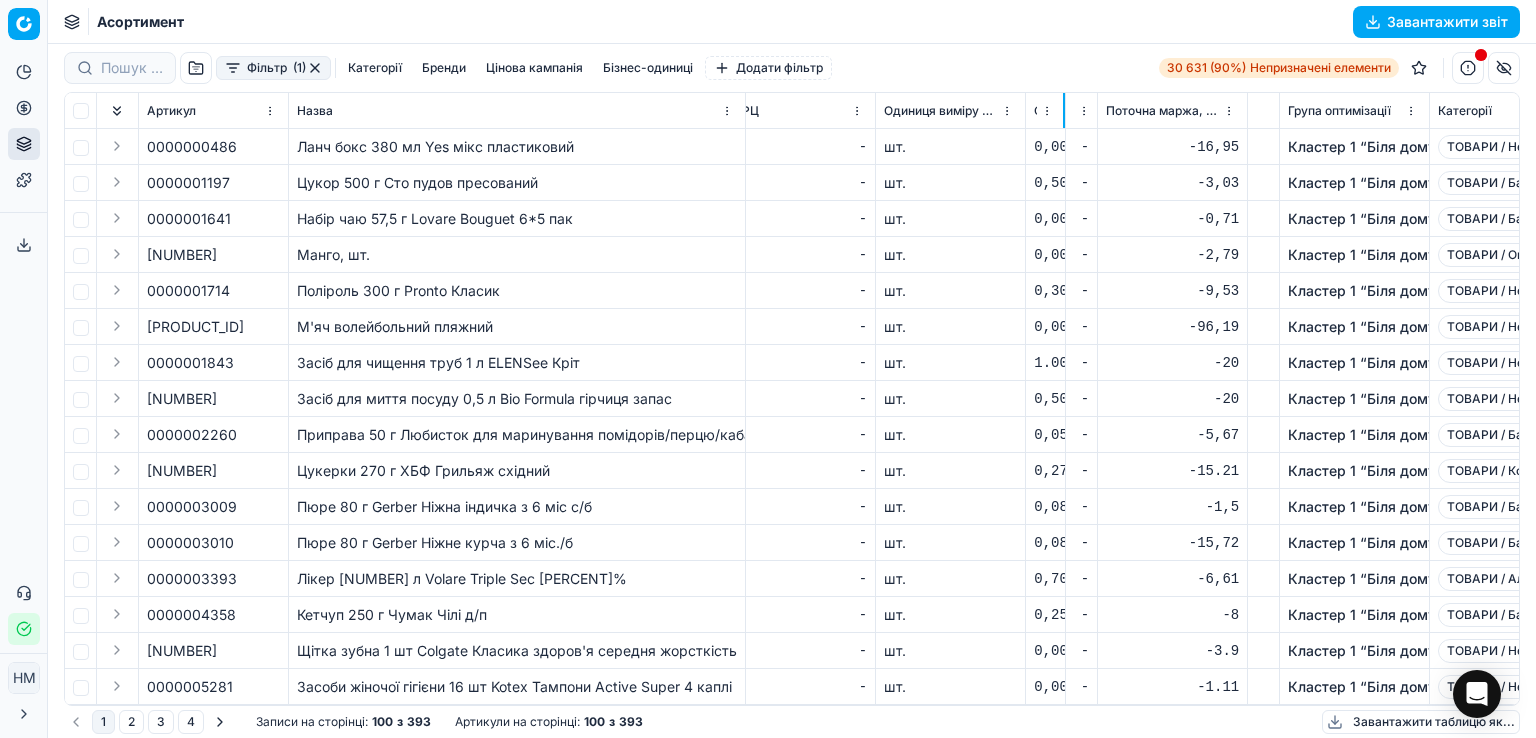 click at bounding box center [1064, 110] 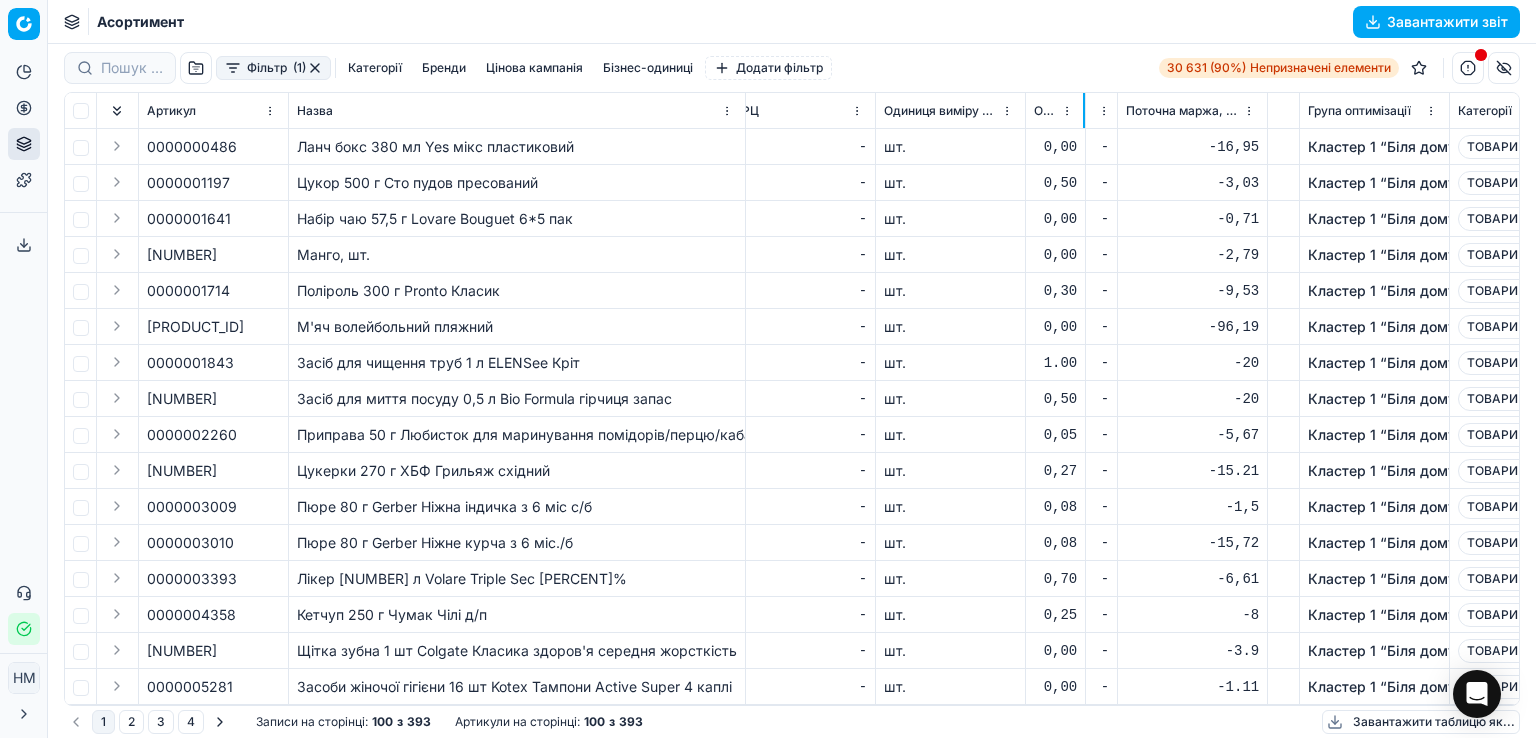 click at bounding box center [1084, 110] 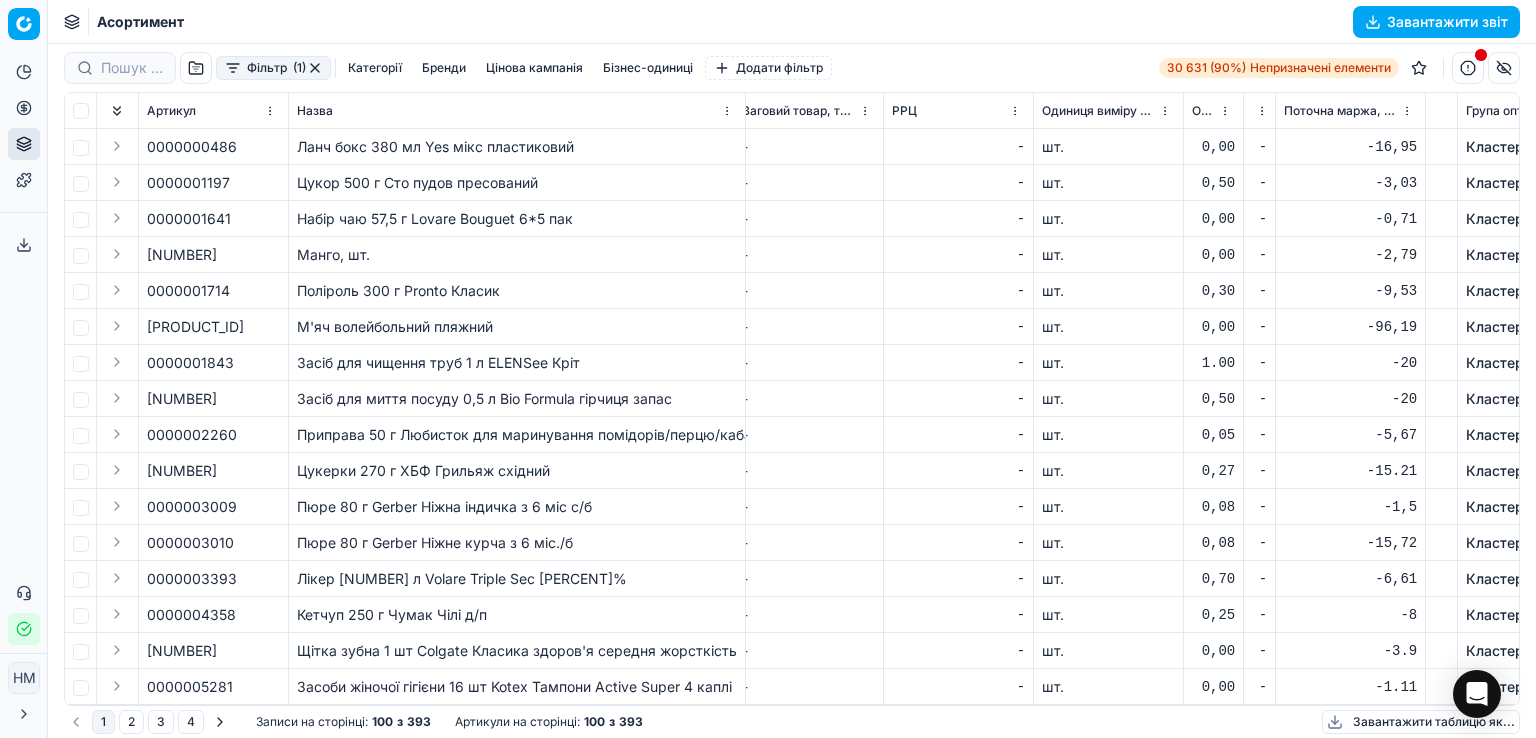 scroll, scrollTop: 0, scrollLeft: 2487, axis: horizontal 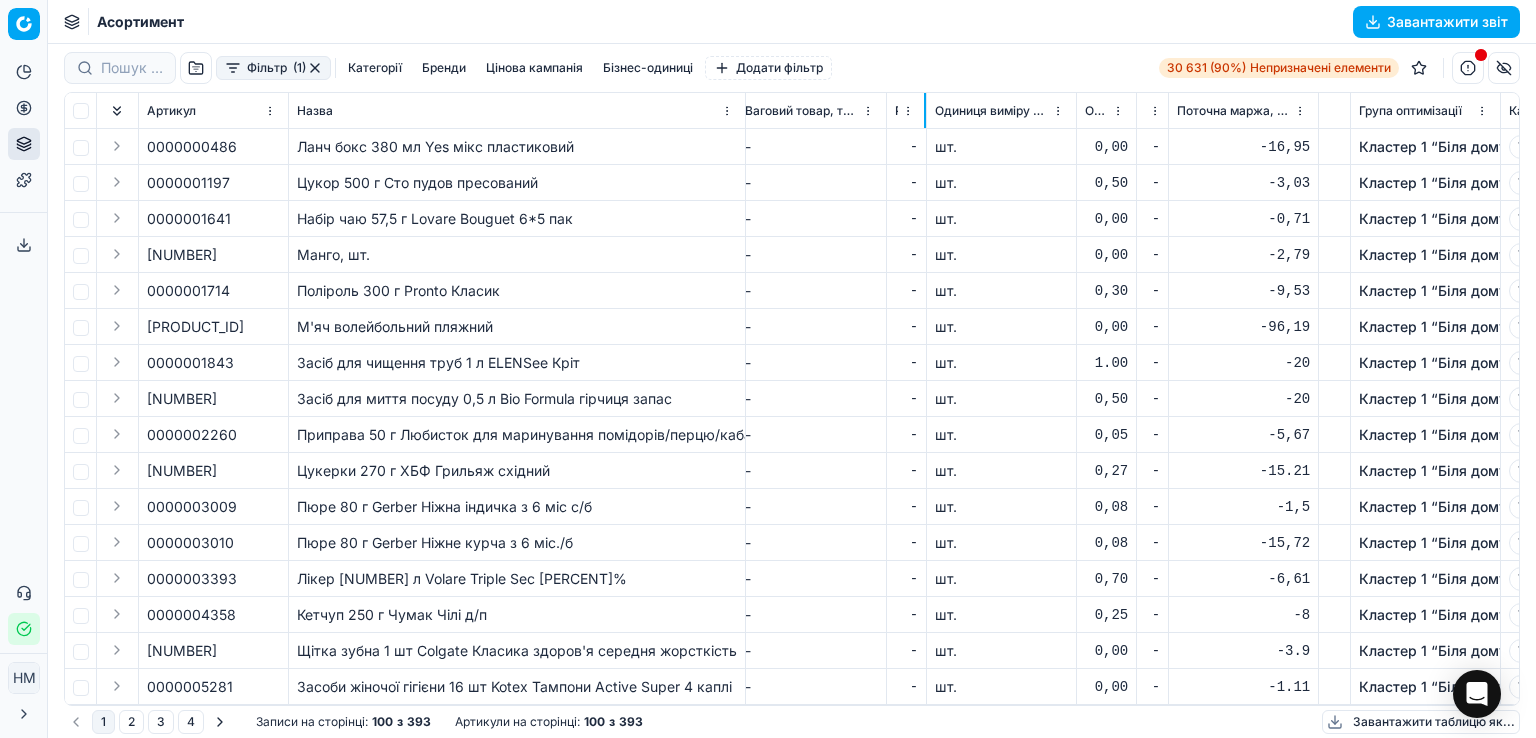 drag, startPoint x: 1034, startPoint y: 103, endPoint x: 924, endPoint y: 106, distance: 110.0409 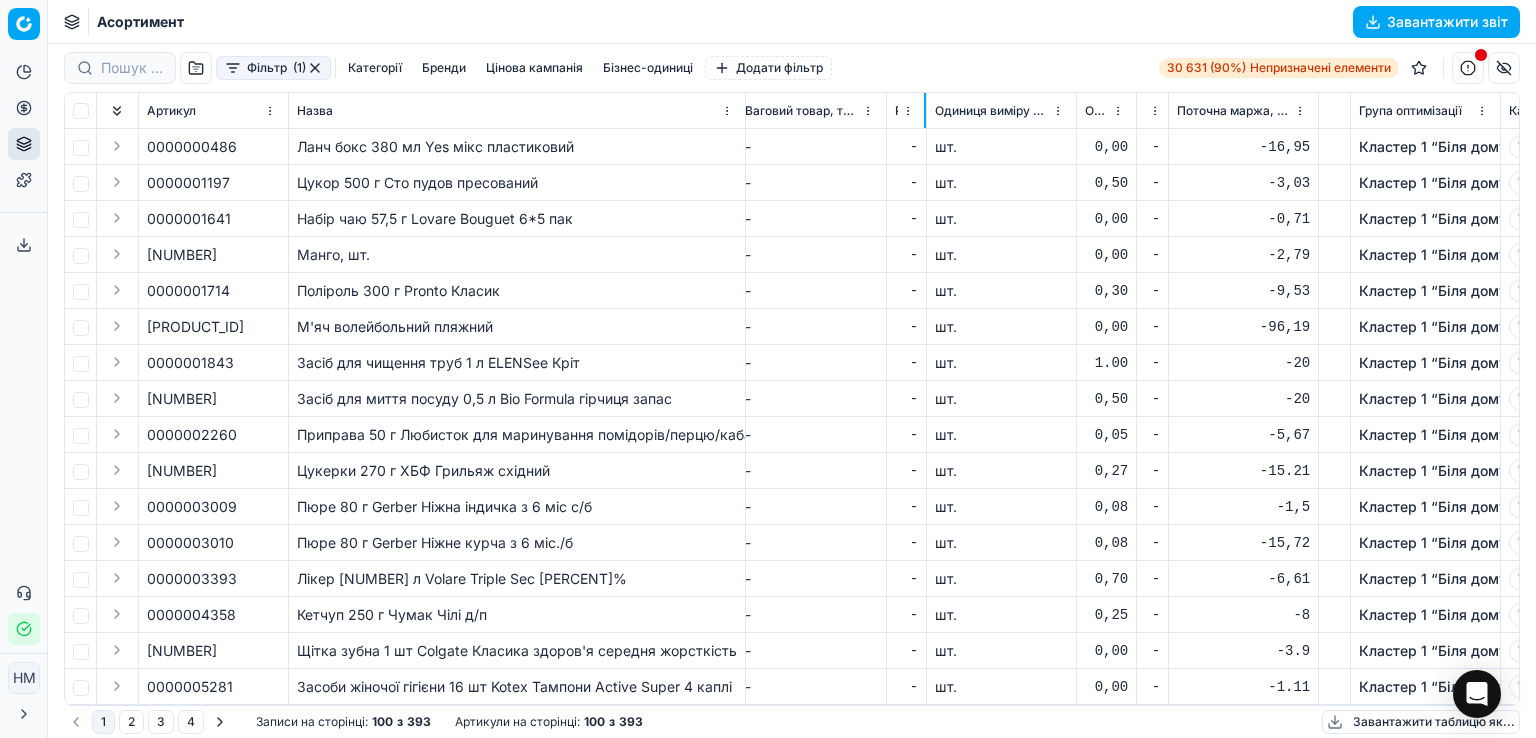 click at bounding box center (925, 110) 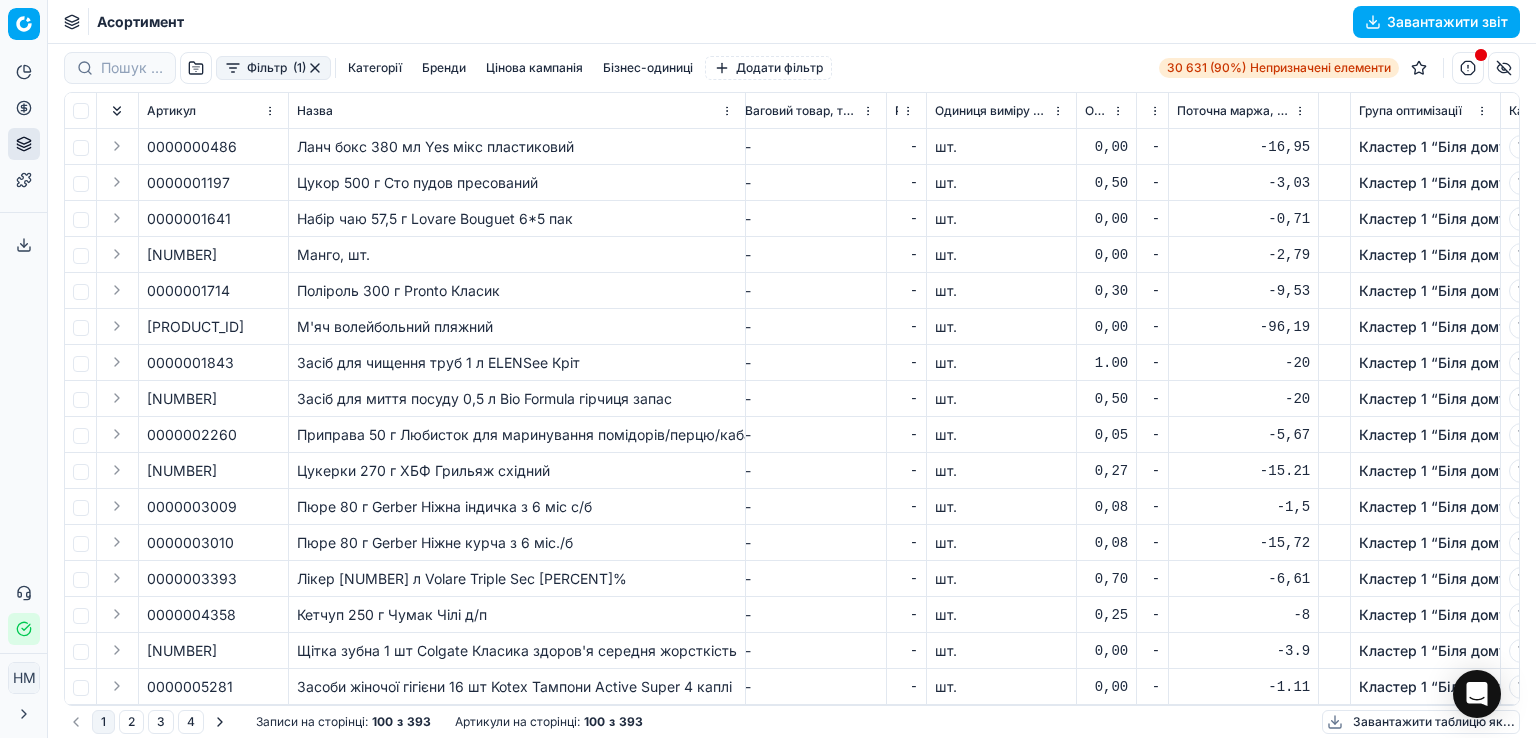 scroll, scrollTop: 0, scrollLeft: 2381, axis: horizontal 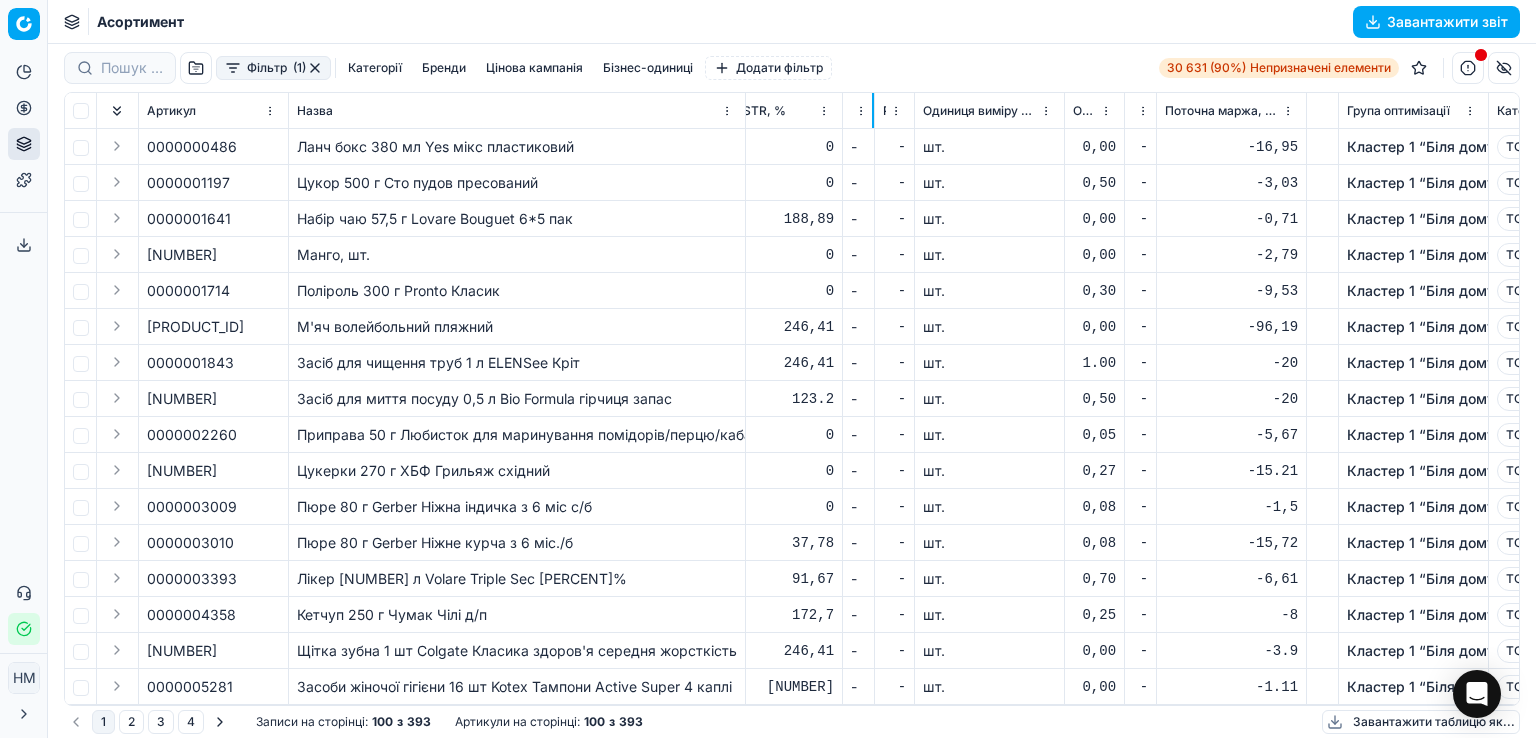 drag, startPoint x: 990, startPoint y: 97, endPoint x: 863, endPoint y: 104, distance: 127.192764 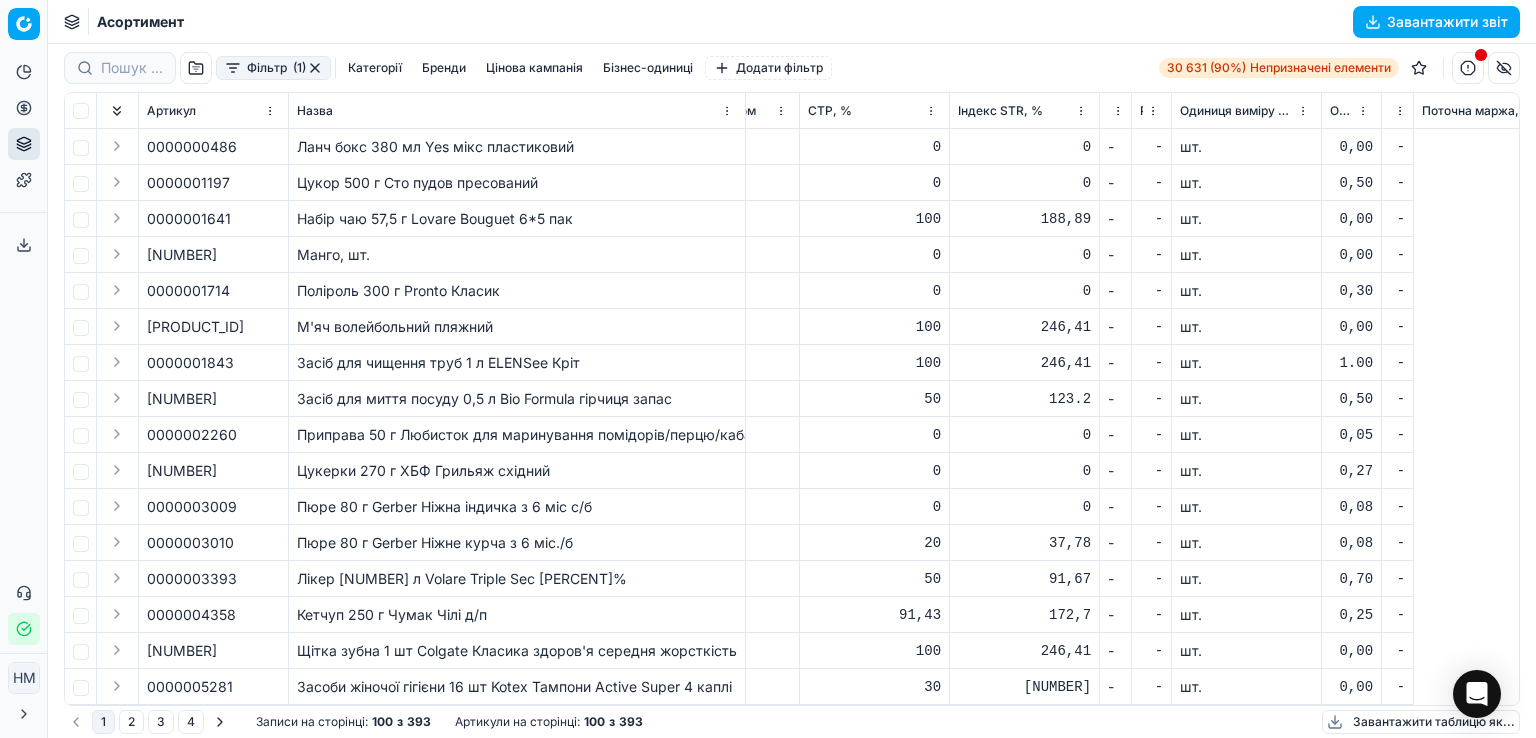 scroll, scrollTop: 0, scrollLeft: 1990, axis: horizontal 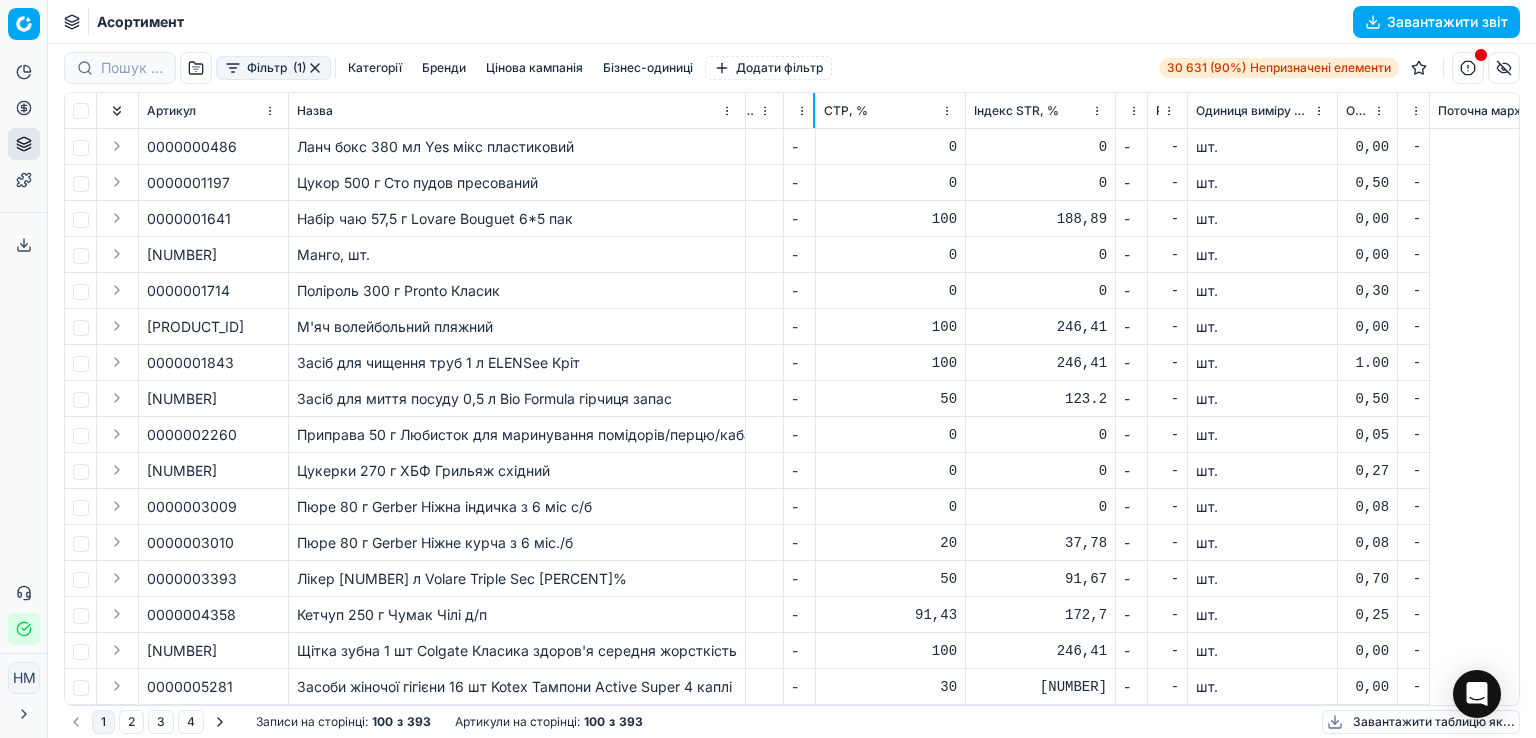 drag, startPoint x: 932, startPoint y: 101, endPoint x: 814, endPoint y: 98, distance: 118.03813 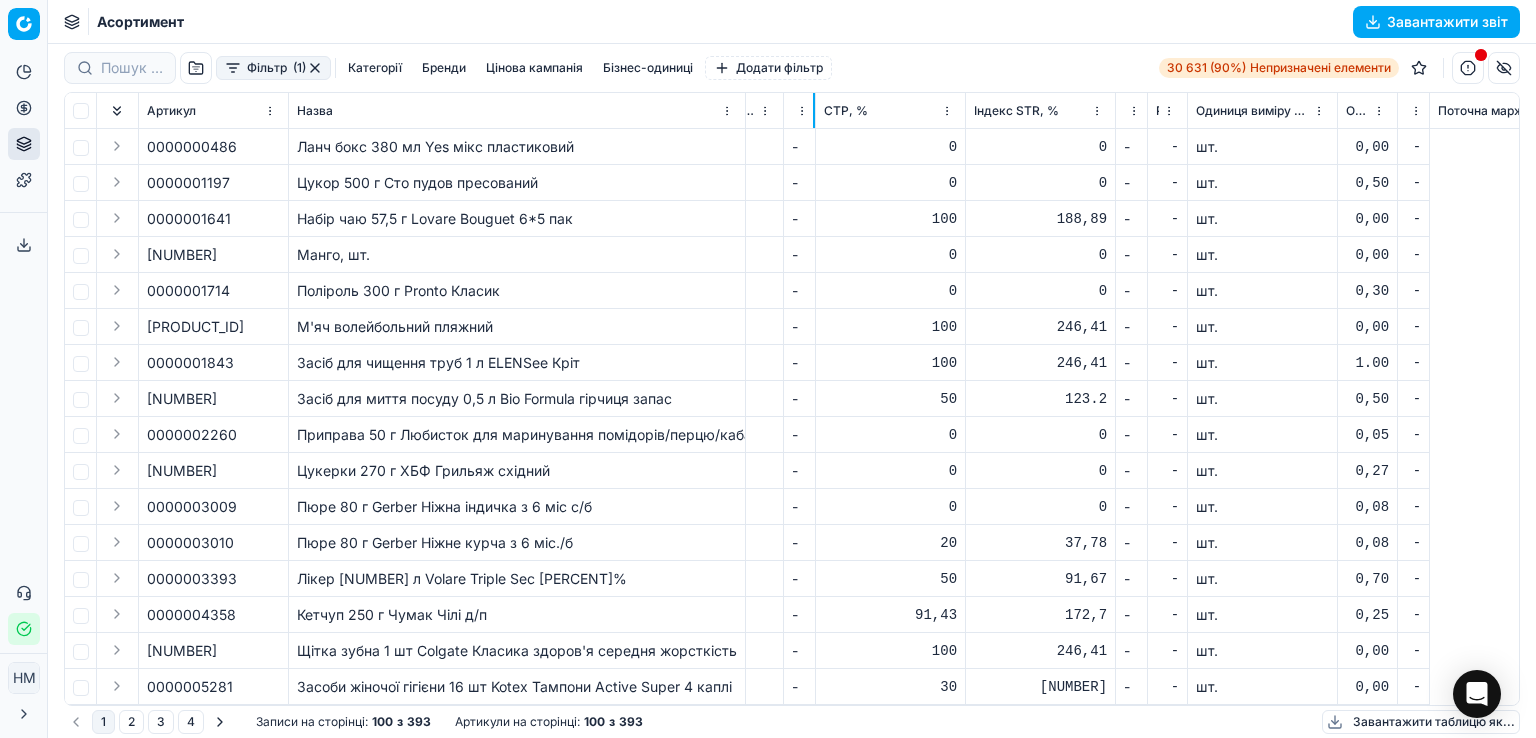 click at bounding box center (814, 110) 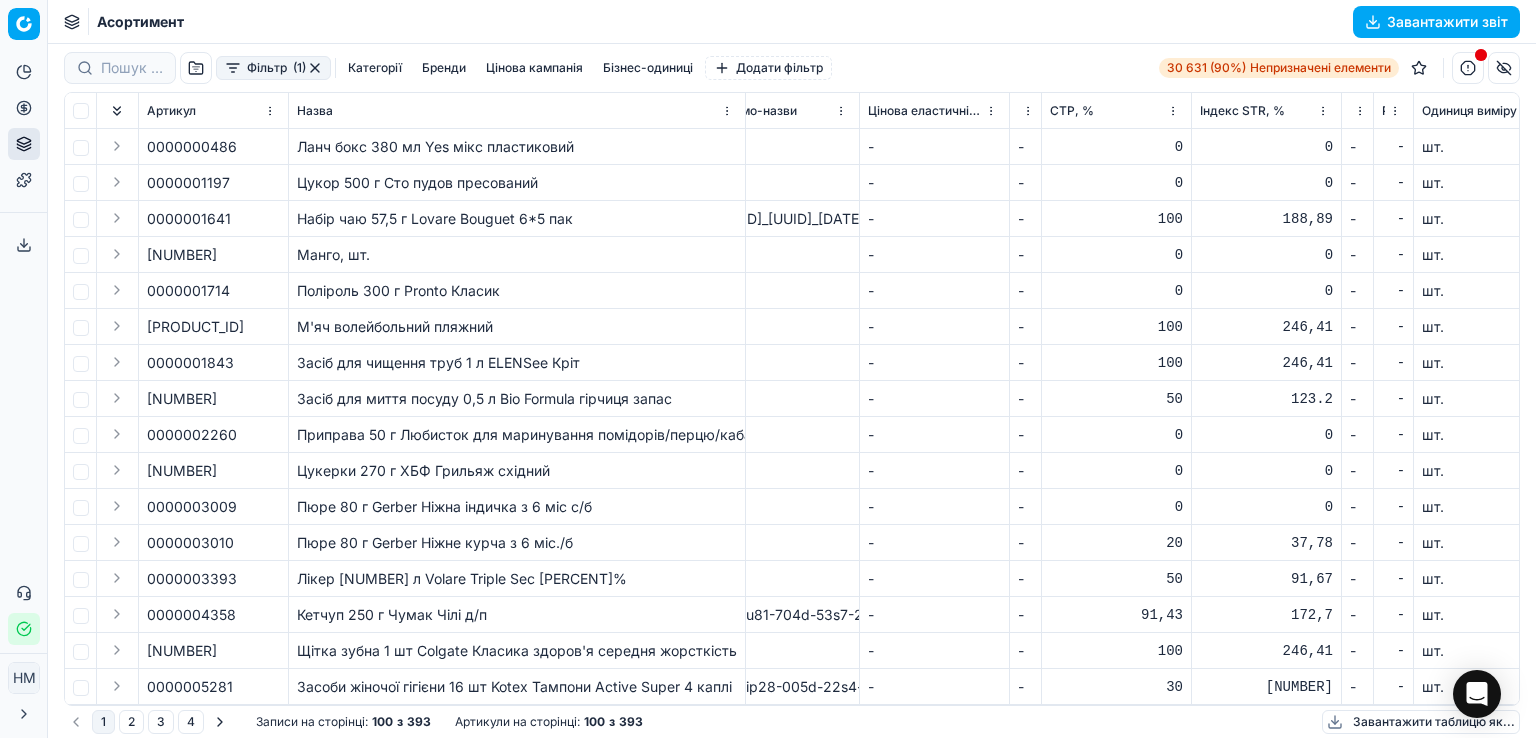 scroll, scrollTop: 0, scrollLeft: 1763, axis: horizontal 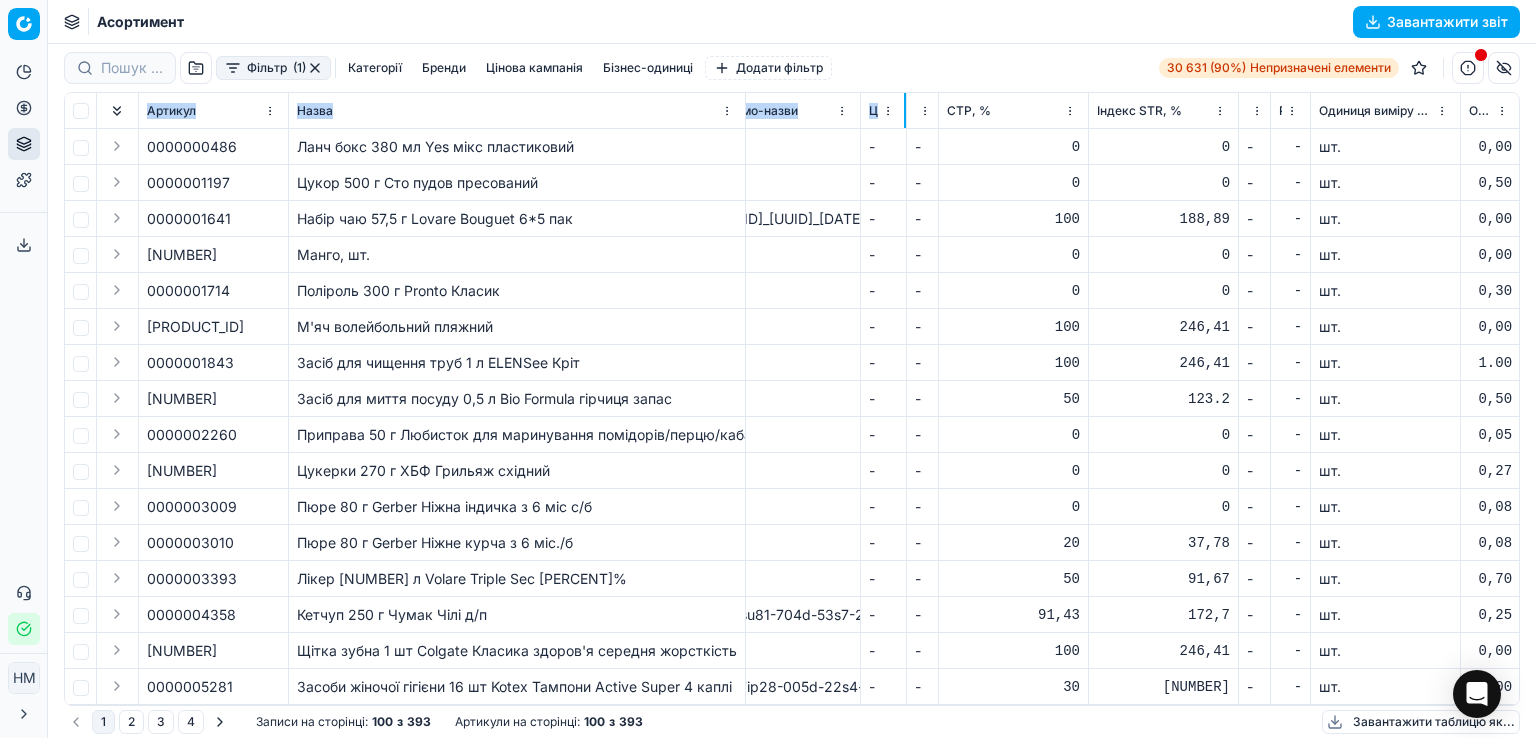 drag, startPoint x: 1008, startPoint y: 101, endPoint x: 904, endPoint y: 87, distance: 104.93808 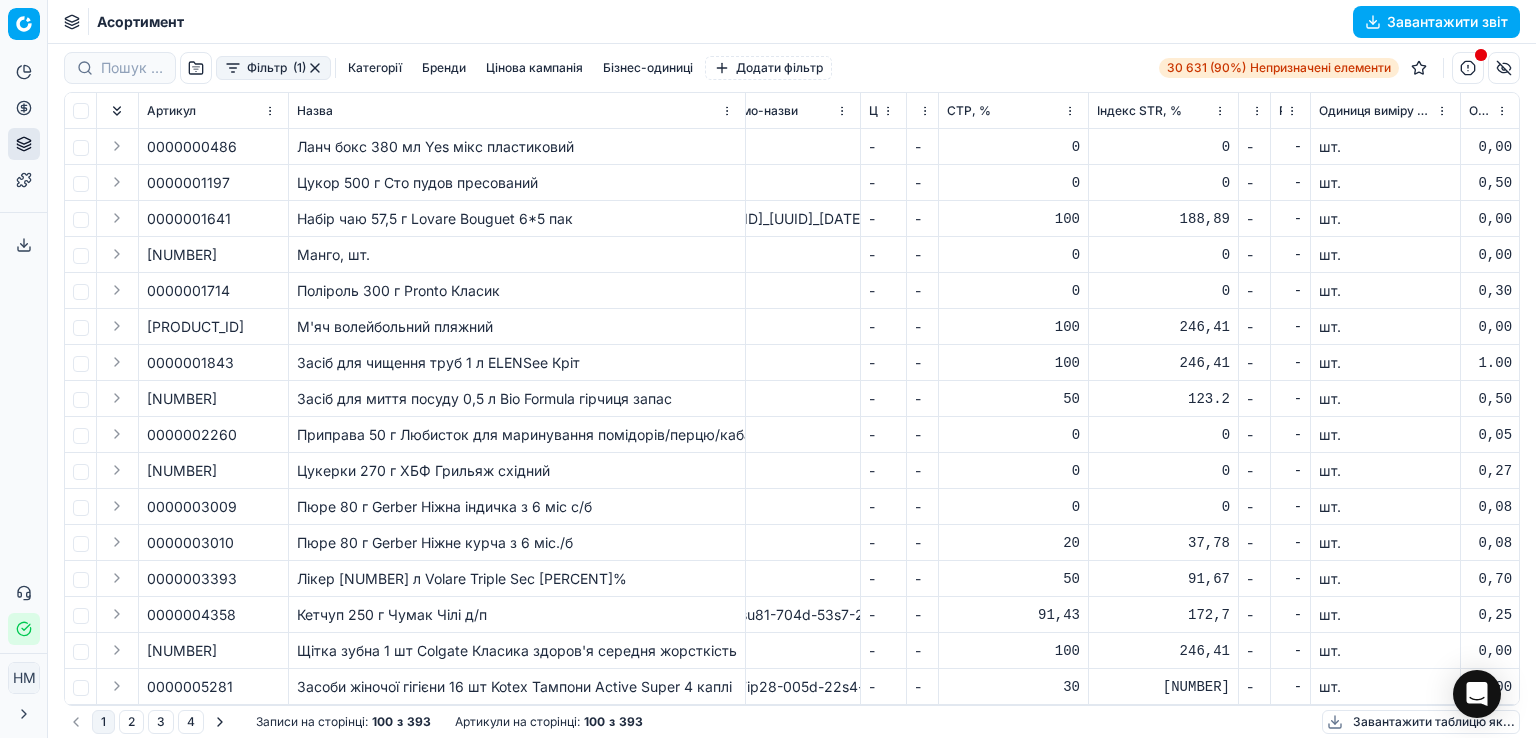 drag, startPoint x: 948, startPoint y: 354, endPoint x: 1012, endPoint y: 397, distance: 77.10383 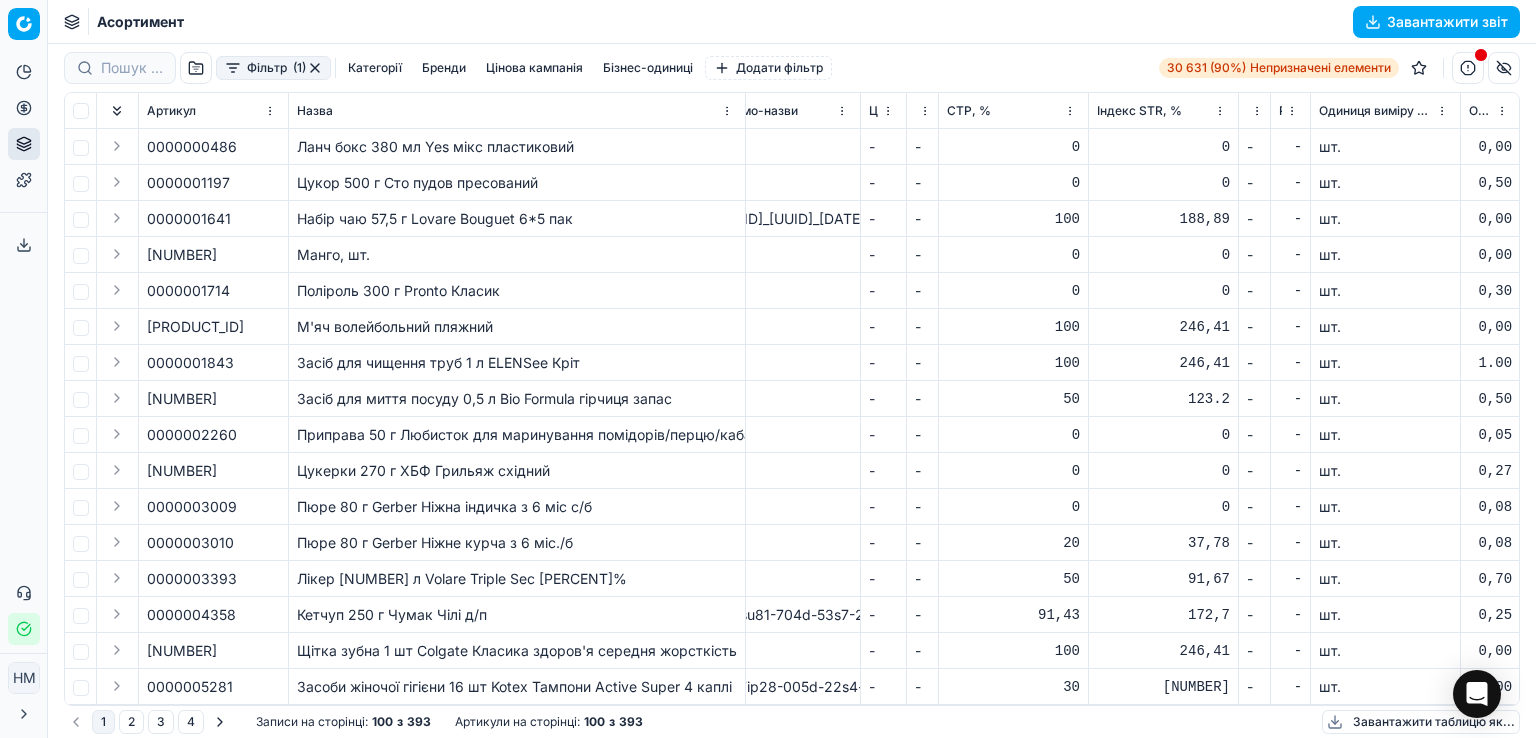 click on "100" at bounding box center (1013, 363) 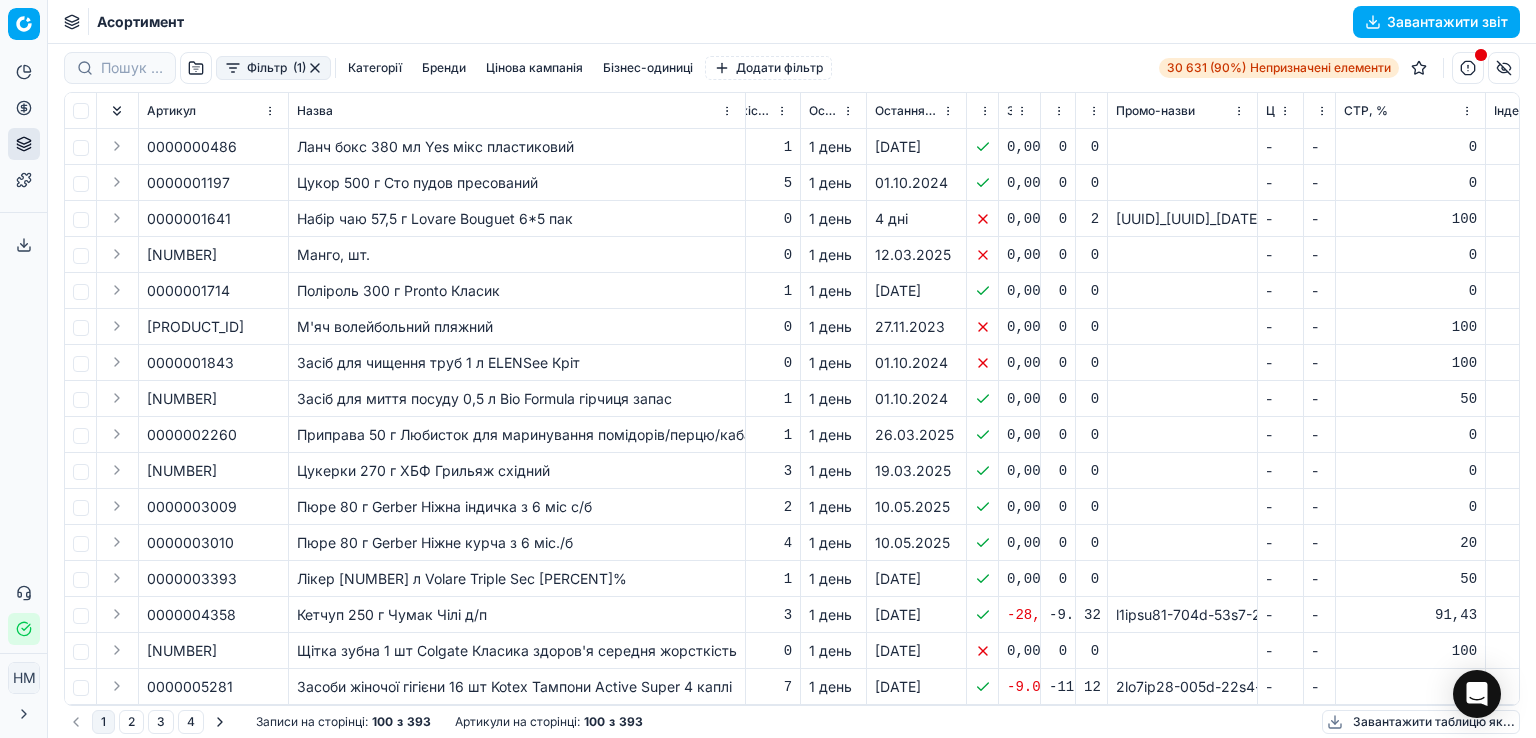 scroll, scrollTop: 0, scrollLeft: 1446, axis: horizontal 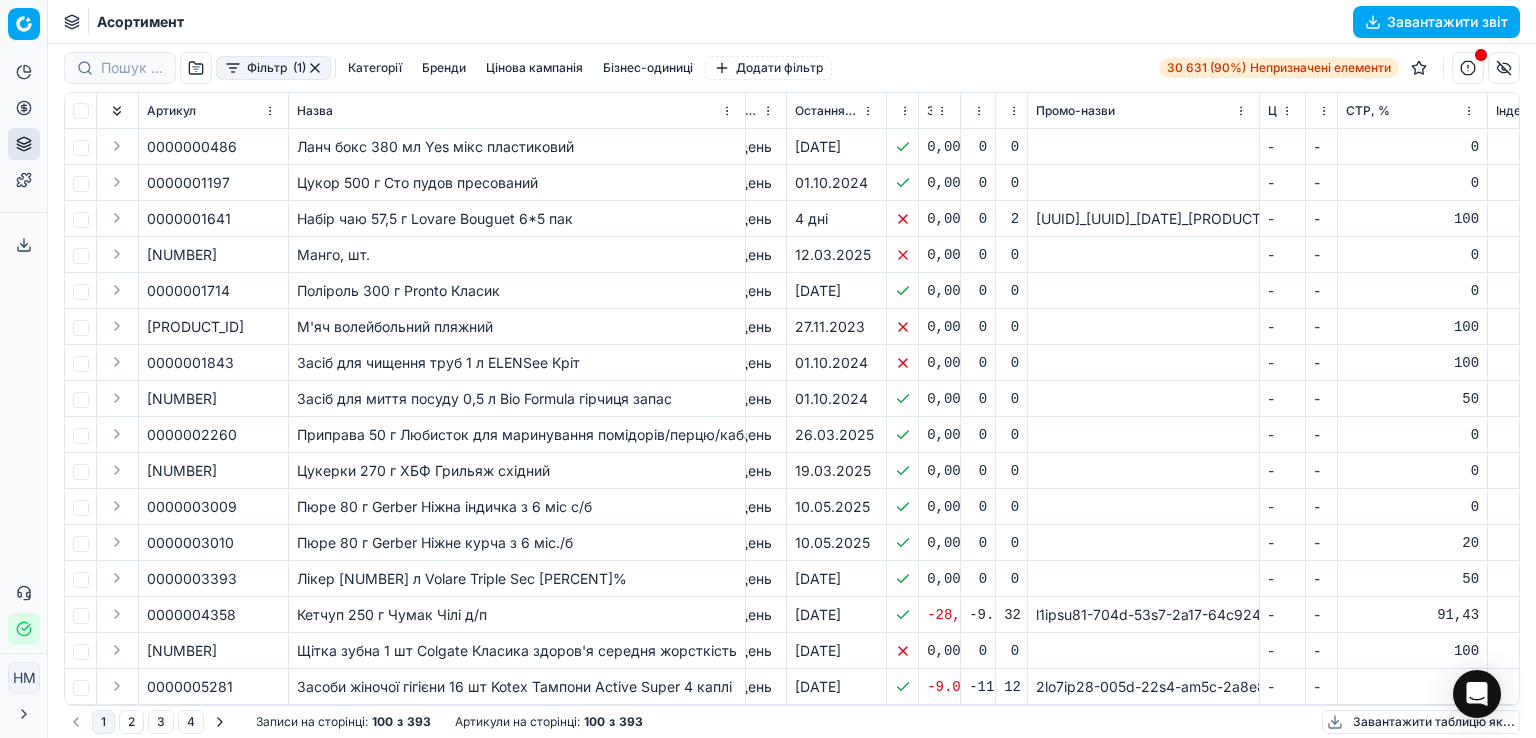 drag, startPoint x: 1257, startPoint y: 120, endPoint x: 1312, endPoint y: 563, distance: 446.40115 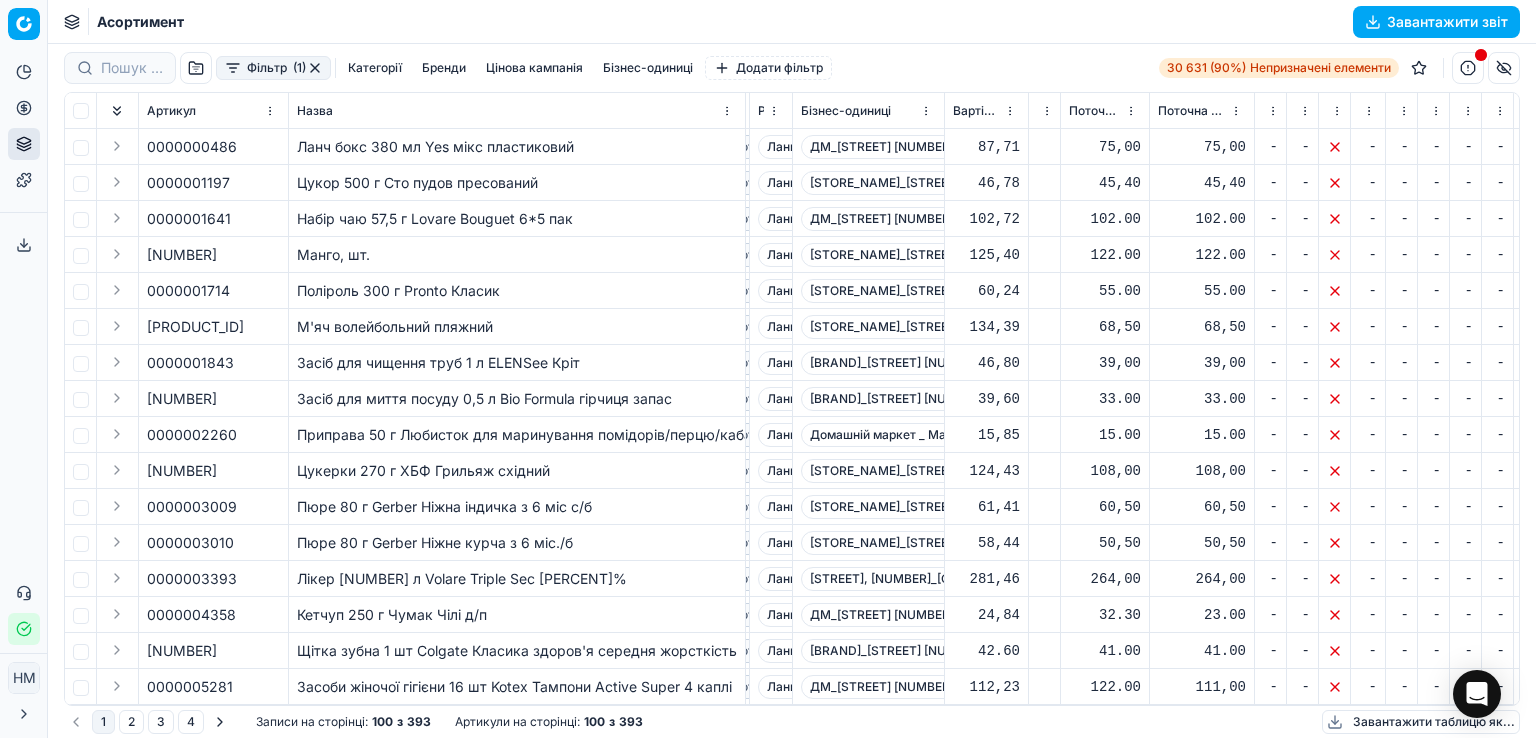 scroll, scrollTop: 0, scrollLeft: 0, axis: both 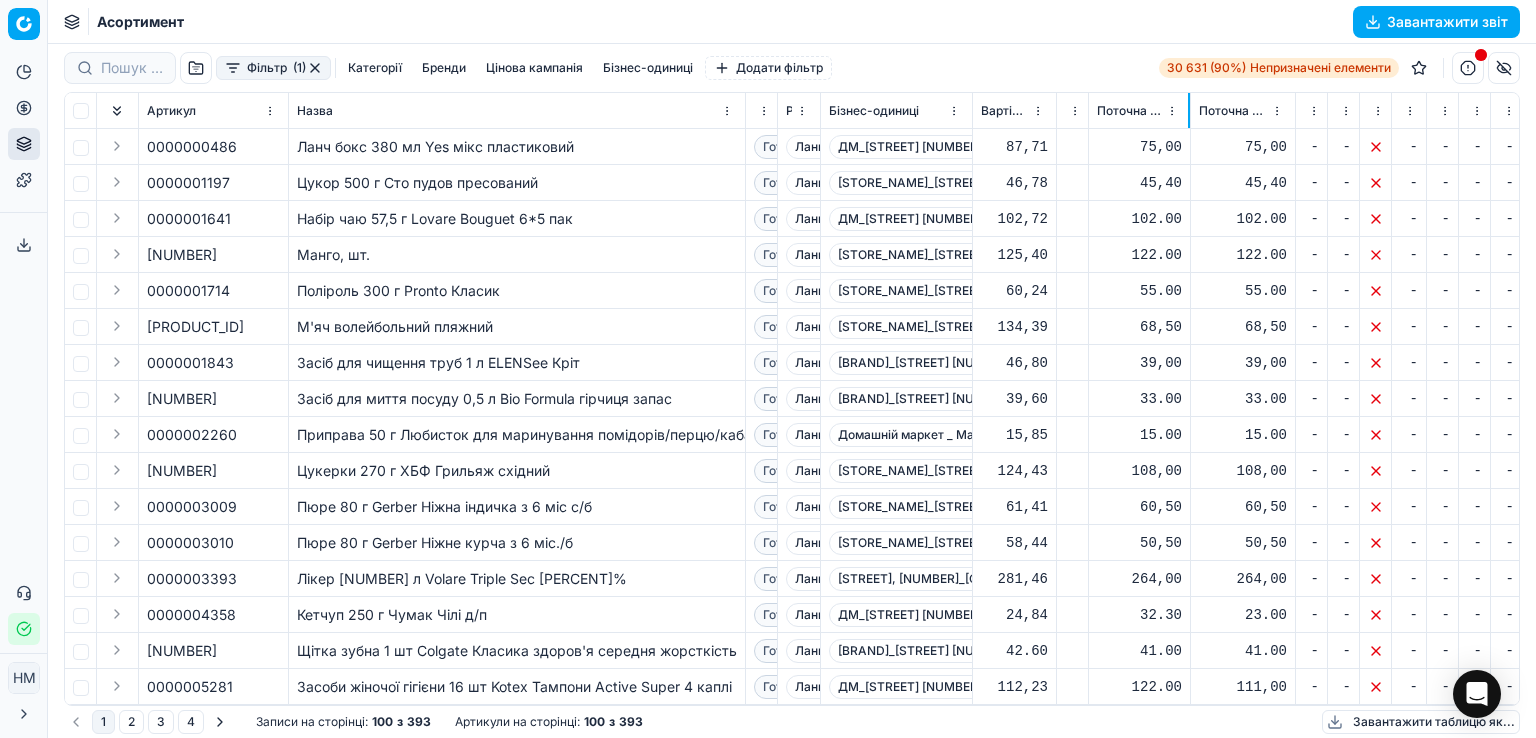 drag, startPoint x: 1176, startPoint y: 104, endPoint x: 1189, endPoint y: 103, distance: 13.038404 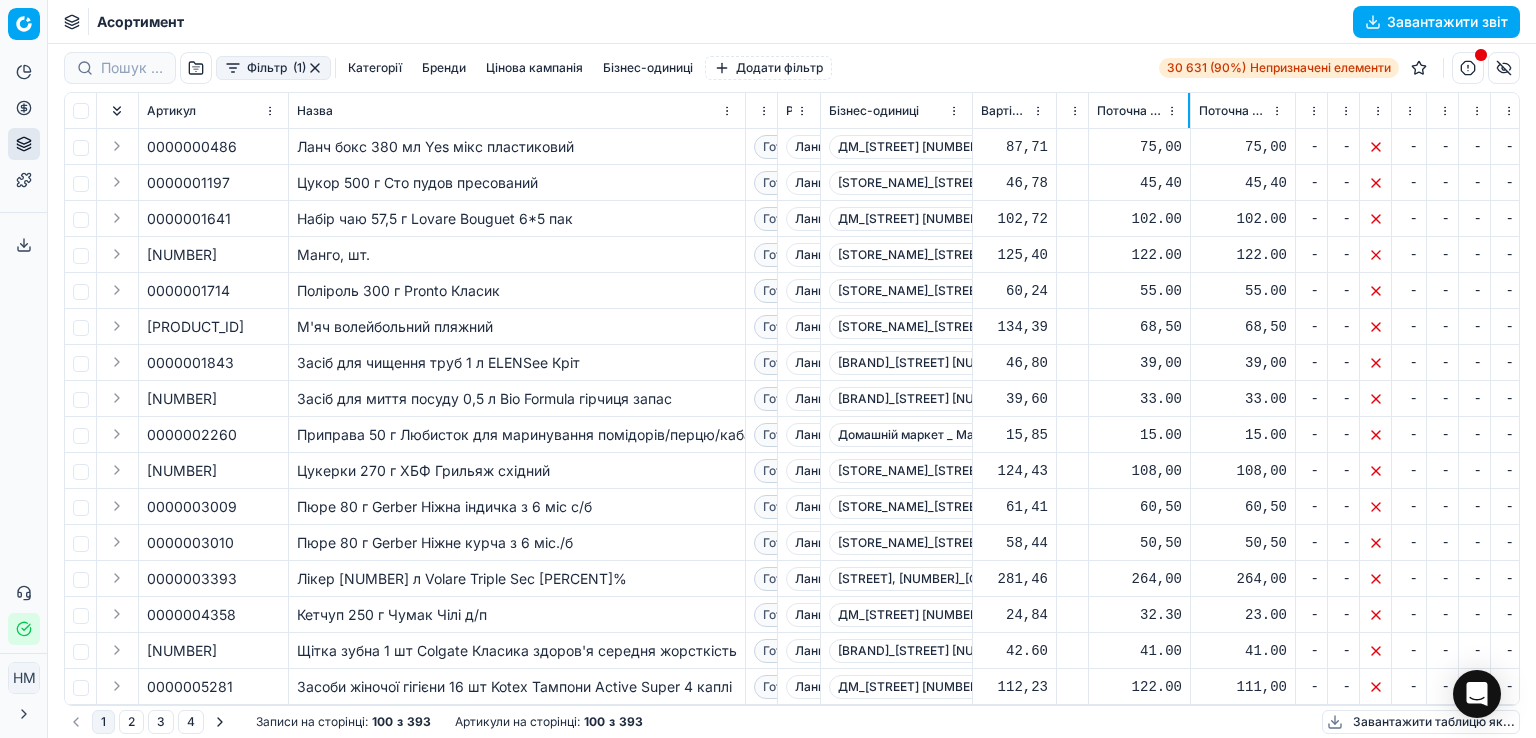 click at bounding box center [1189, 110] 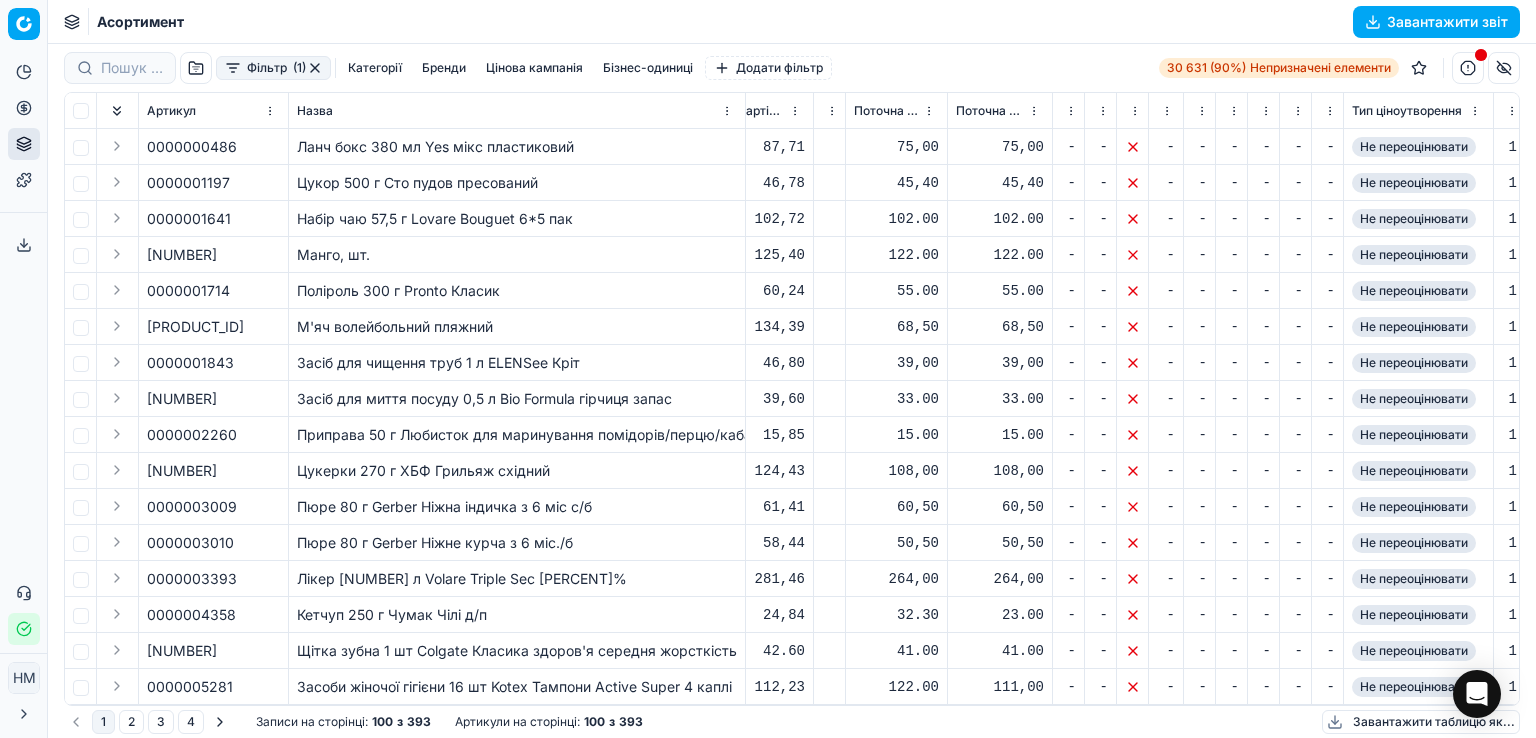 scroll, scrollTop: 0, scrollLeft: 249, axis: horizontal 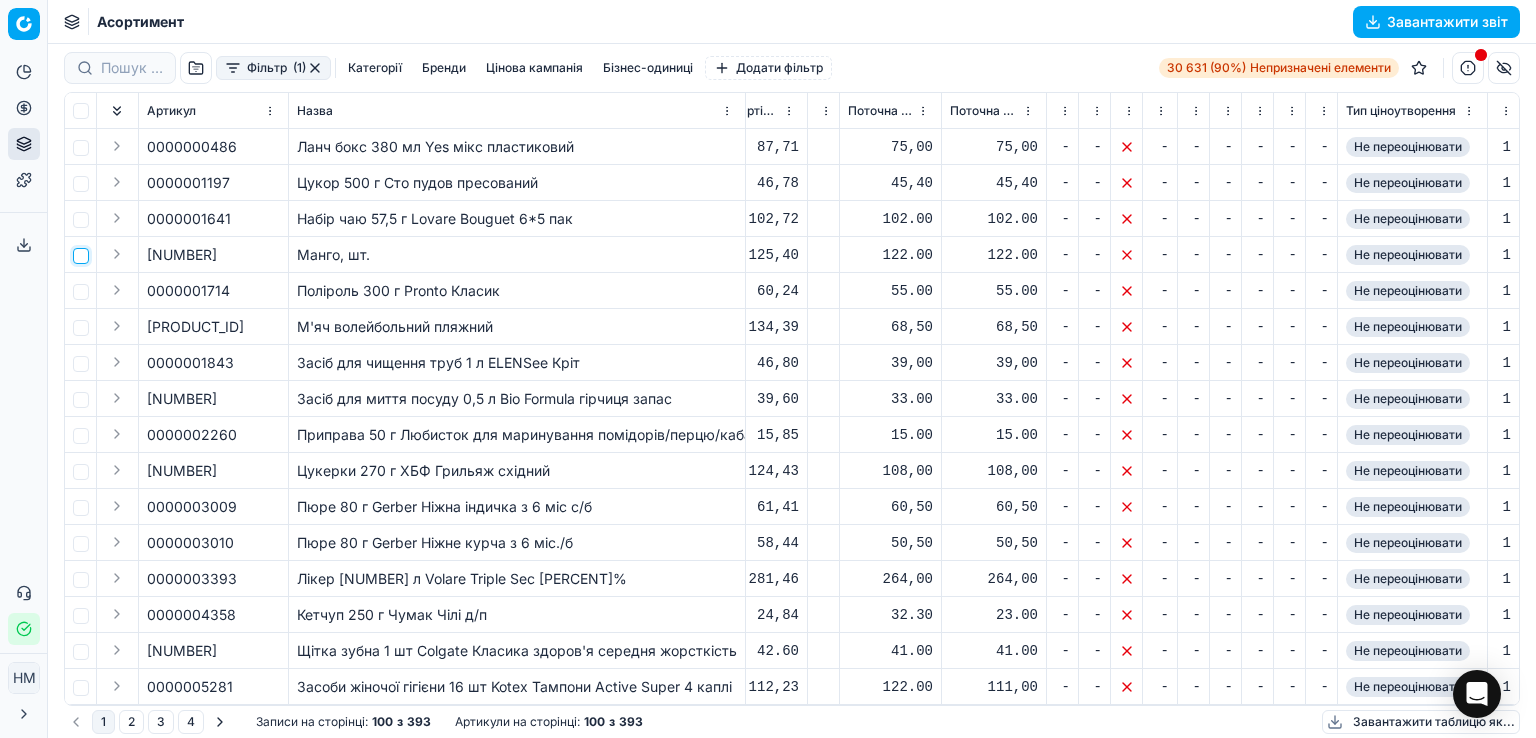 click at bounding box center [81, 256] 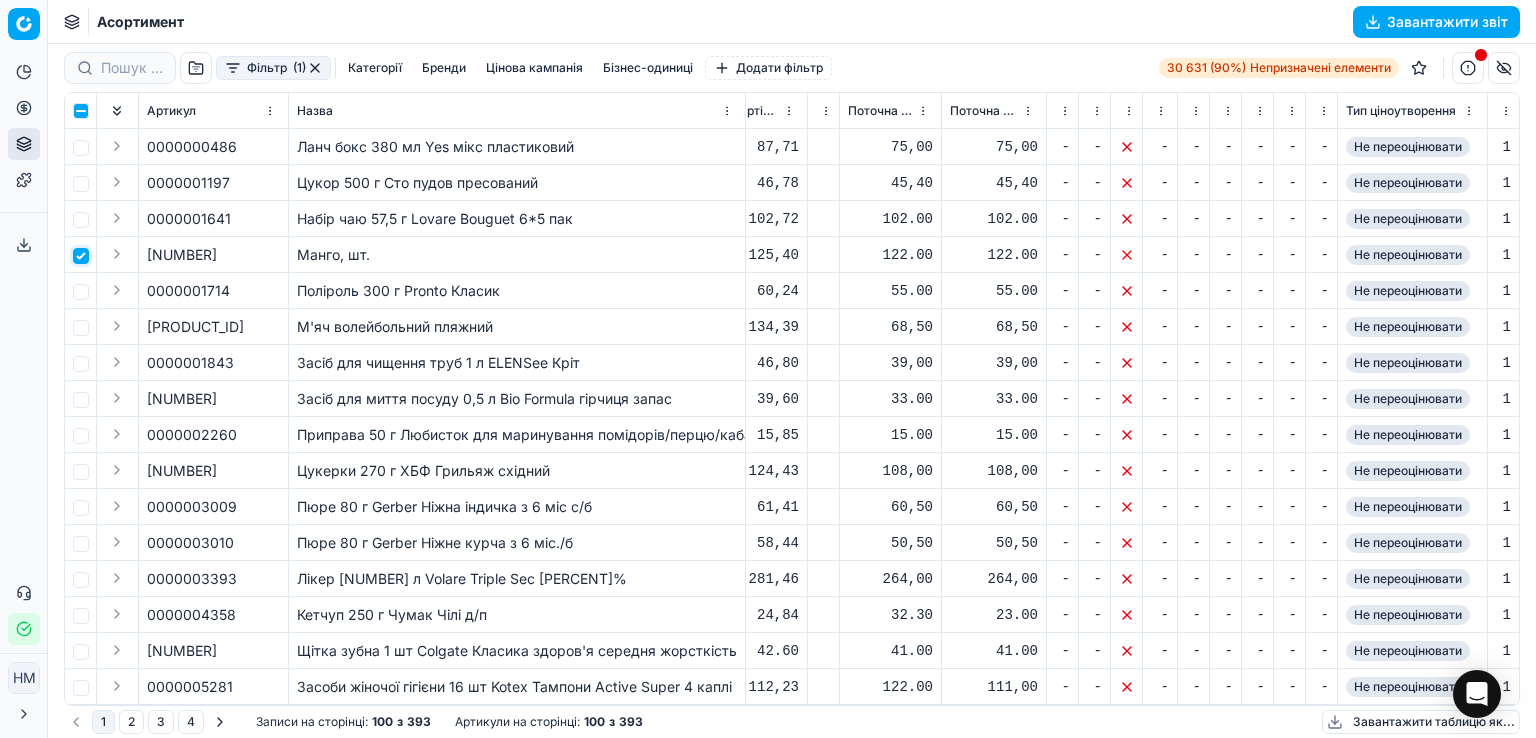 checkbox on "true" 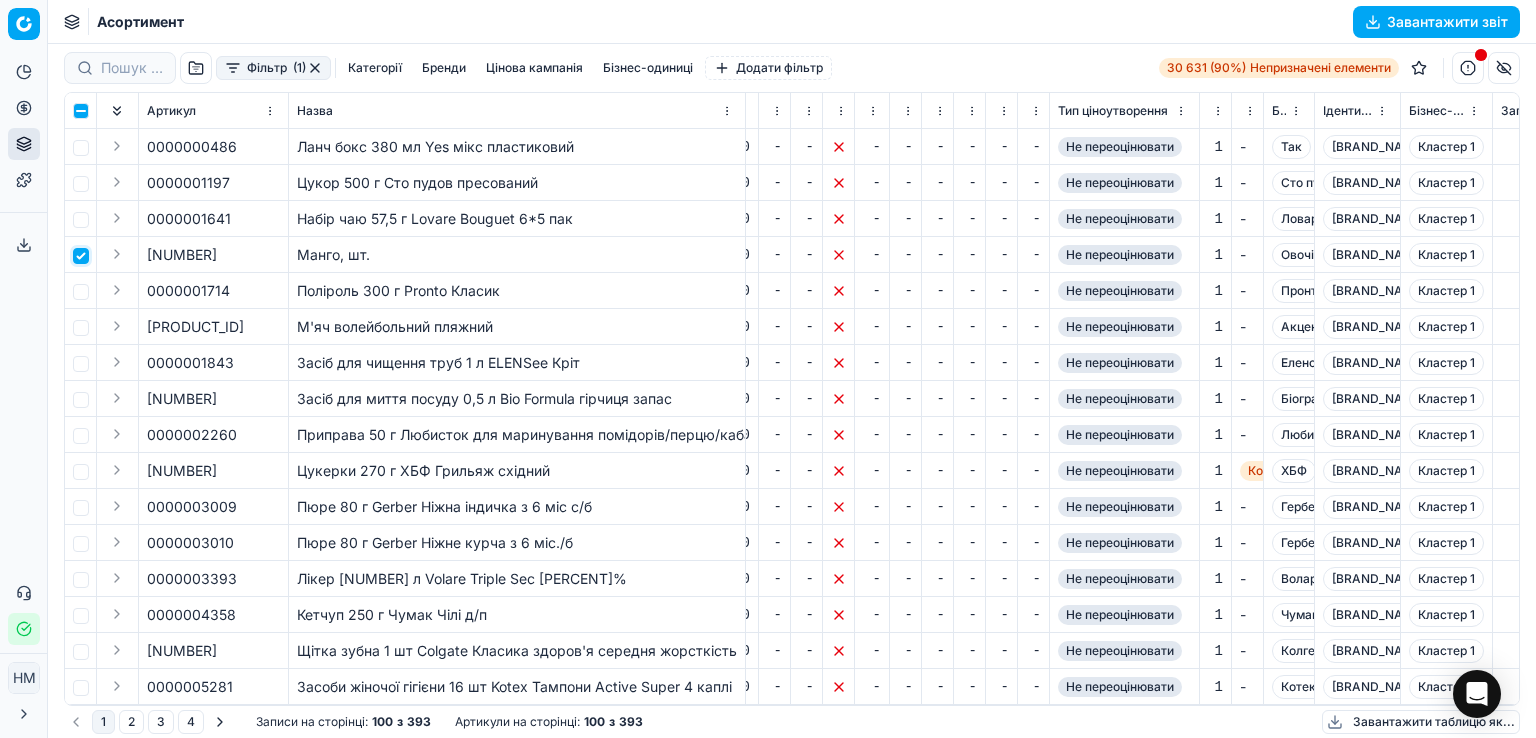 scroll, scrollTop: 0, scrollLeft: 548, axis: horizontal 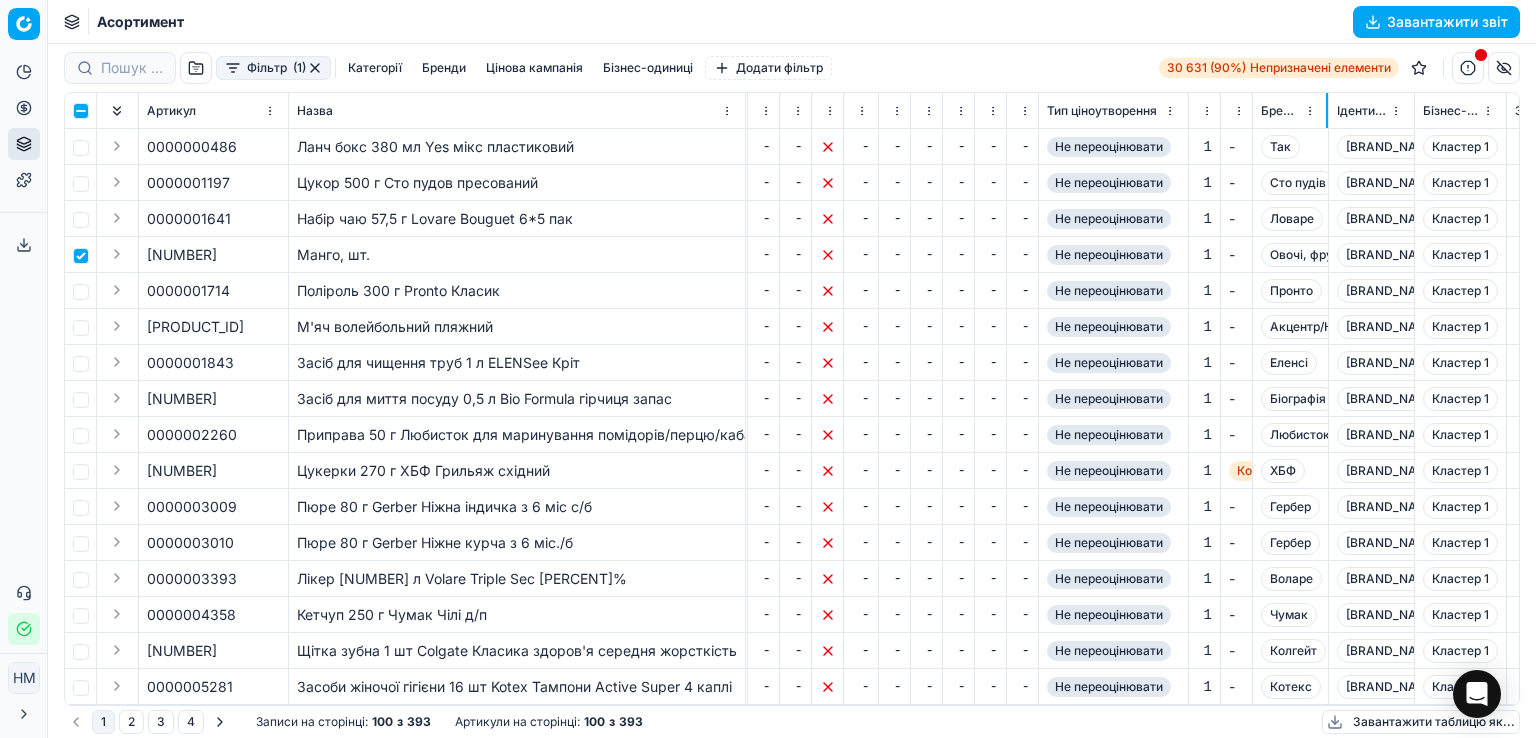 drag, startPoint x: 1300, startPoint y: 106, endPoint x: 1325, endPoint y: 108, distance: 25.079872 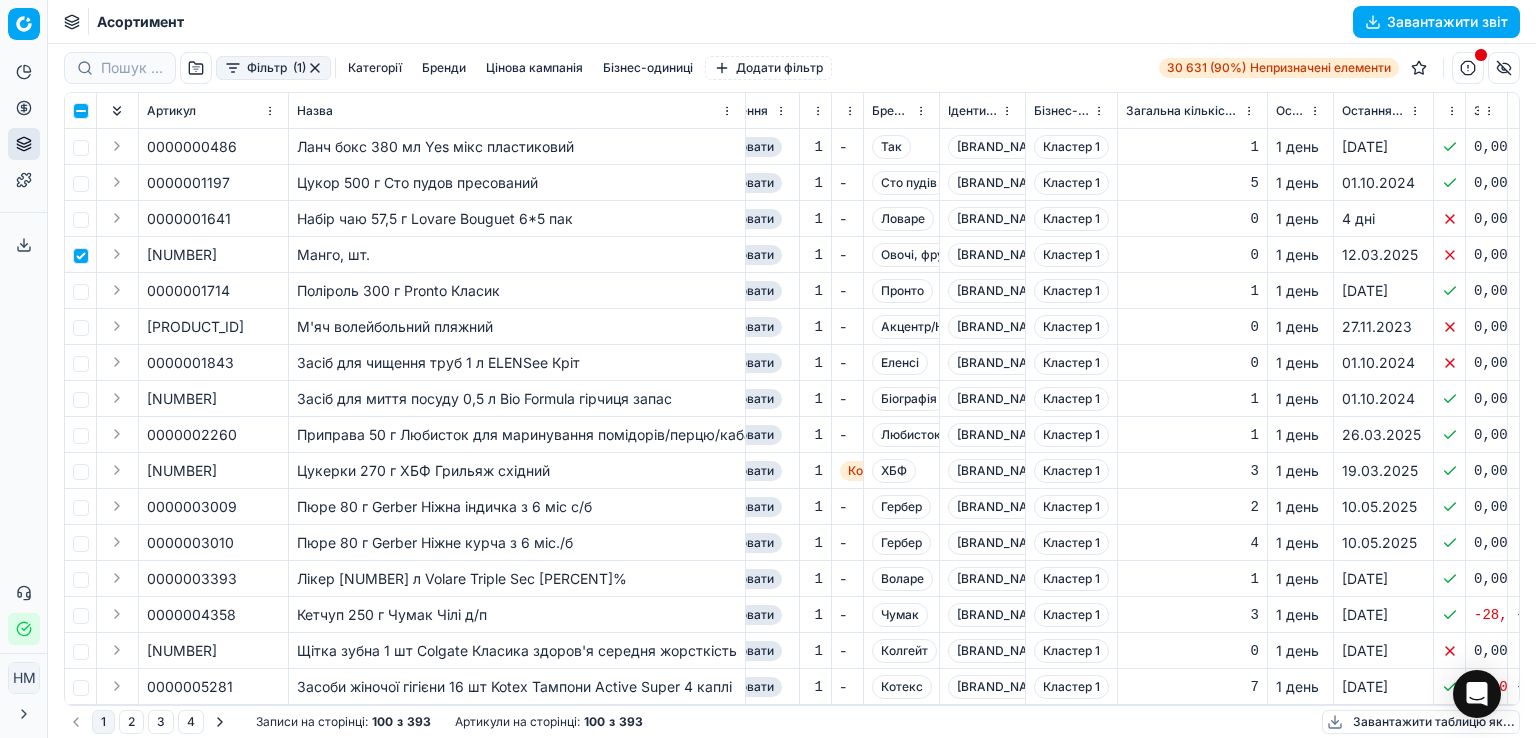 scroll, scrollTop: 0, scrollLeft: 941, axis: horizontal 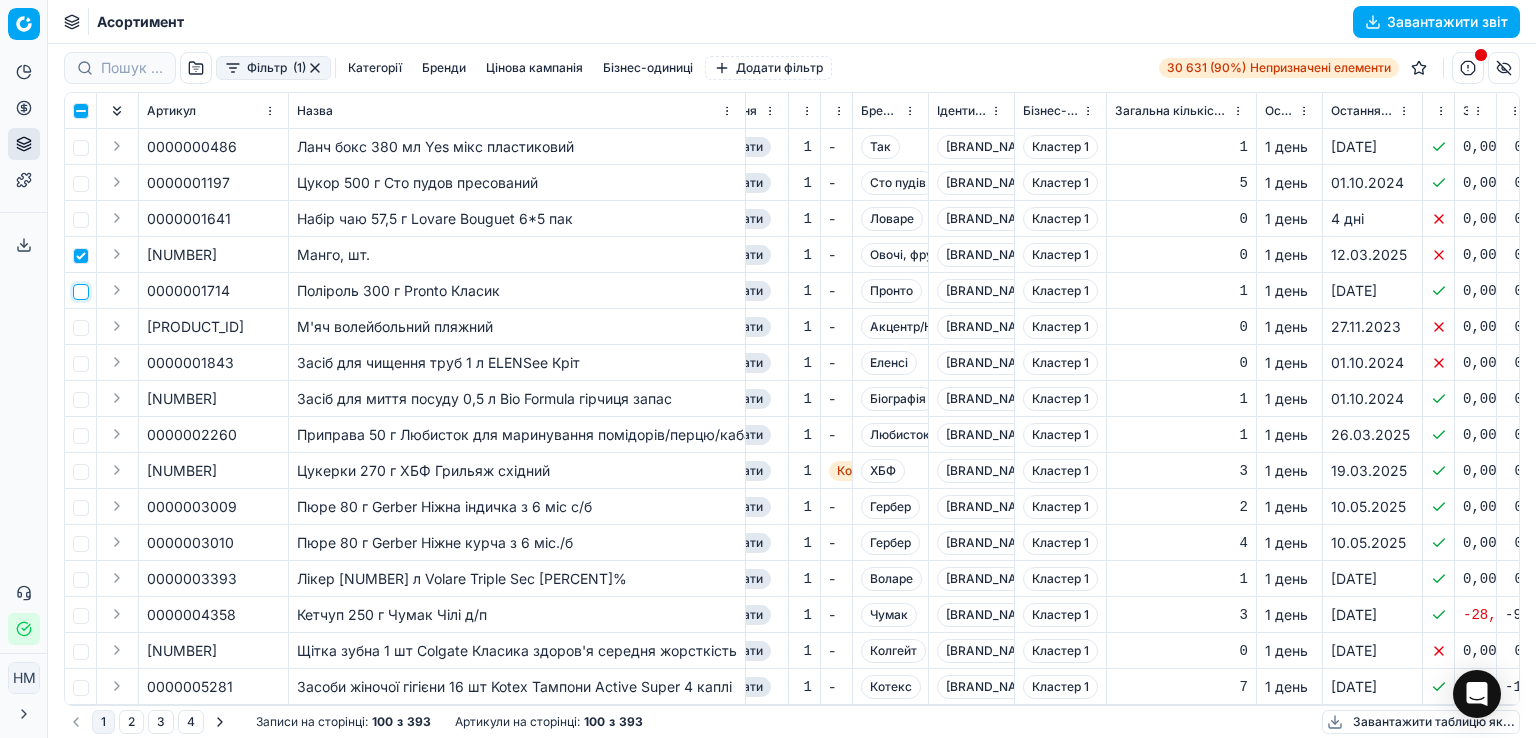click at bounding box center [81, 292] 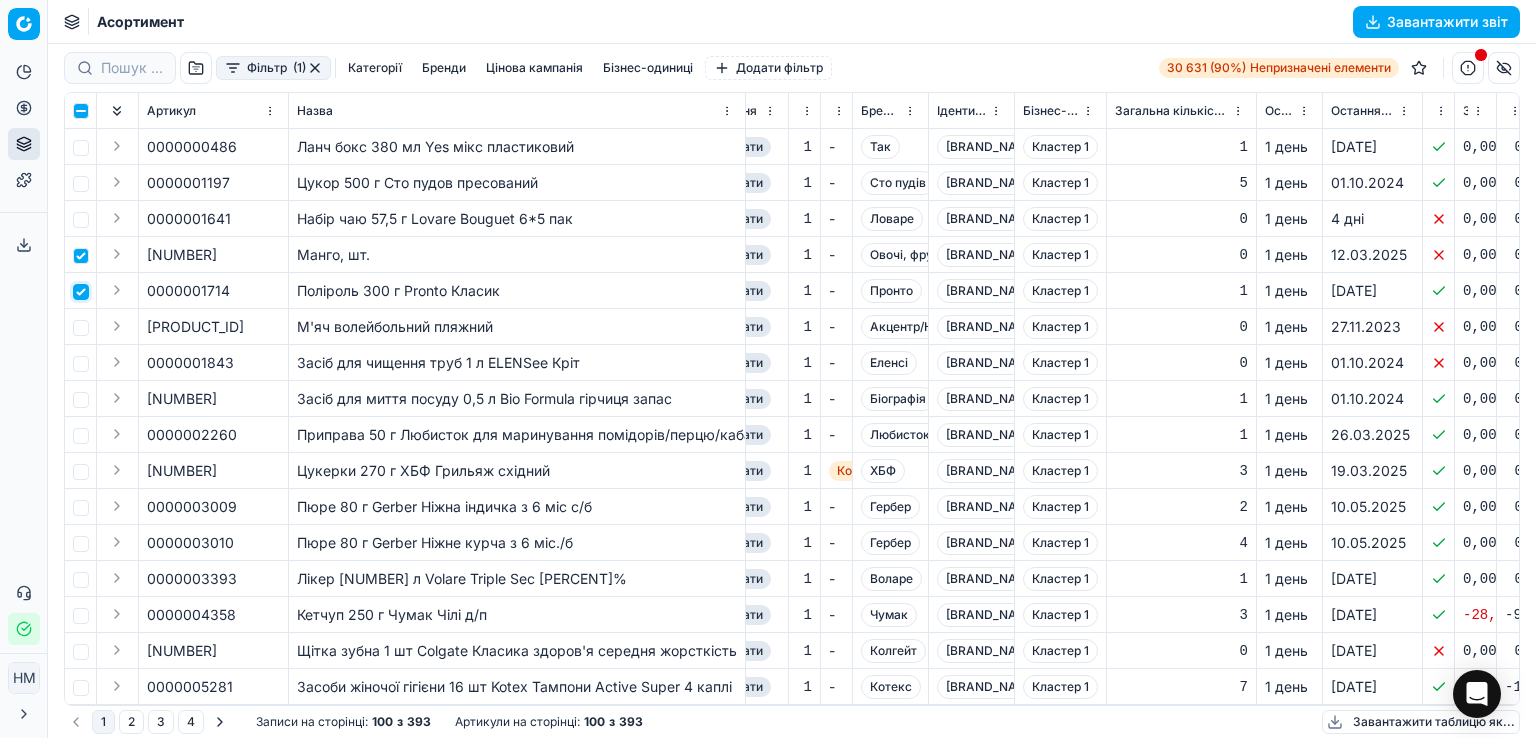 checkbox on "true" 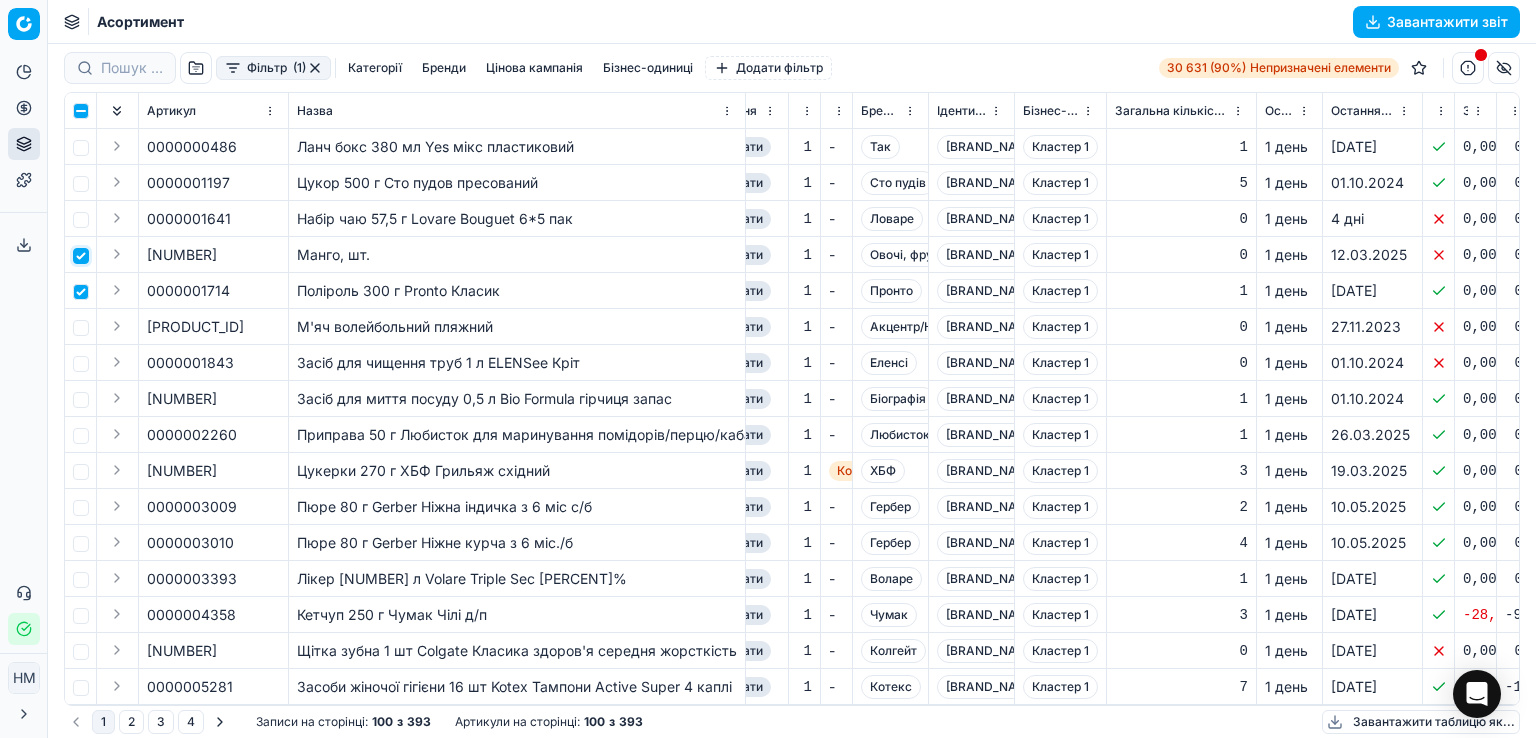 click at bounding box center [81, 256] 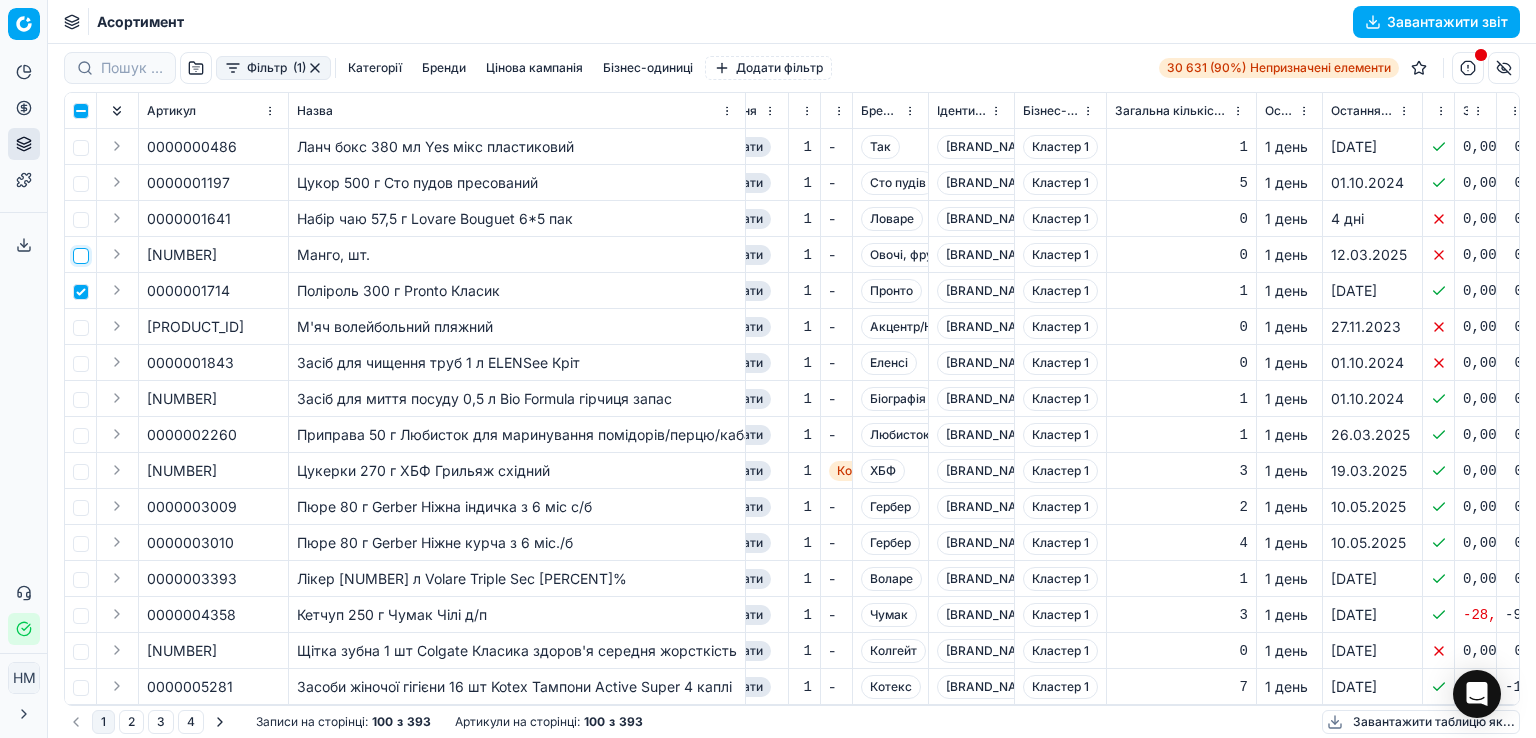 checkbox on "false" 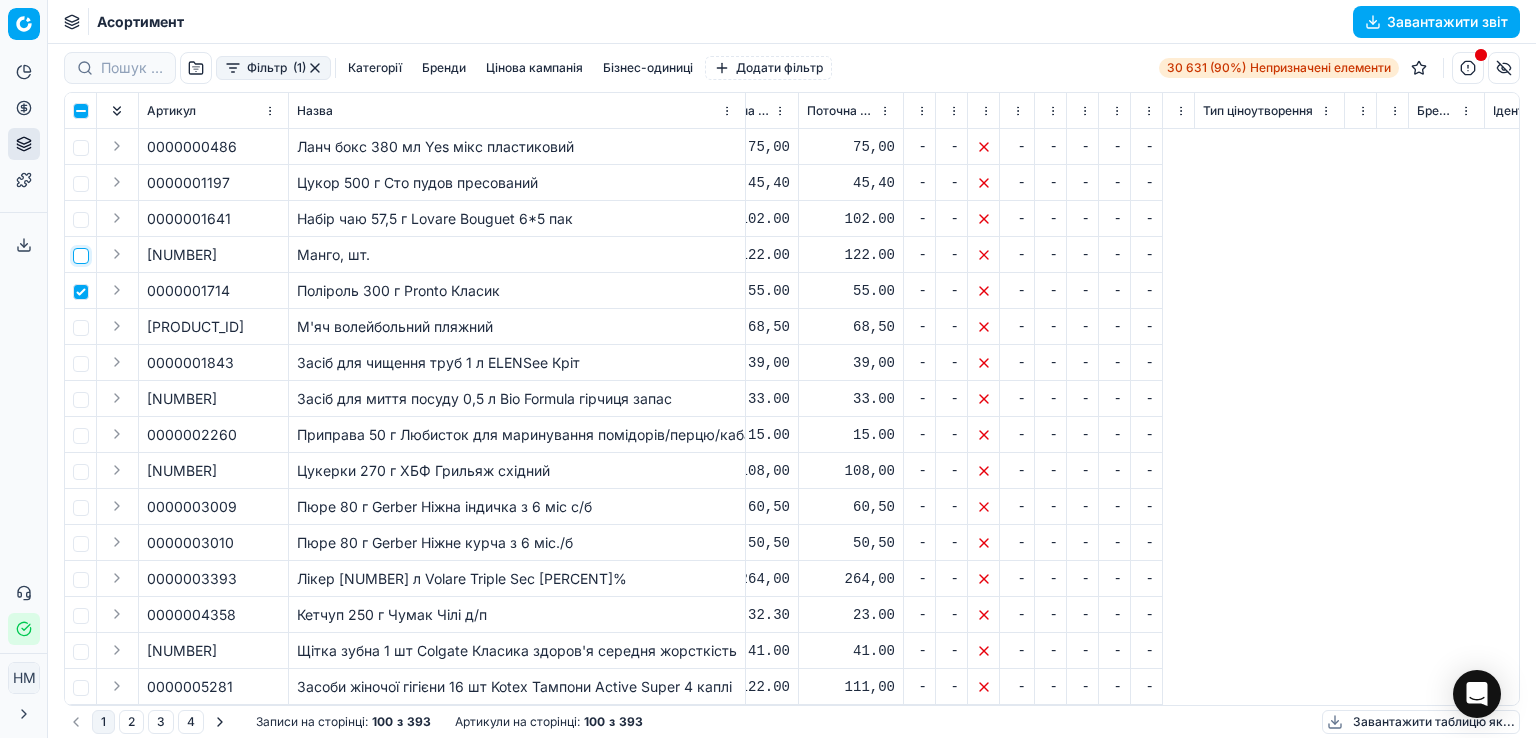 scroll, scrollTop: 0, scrollLeft: 0, axis: both 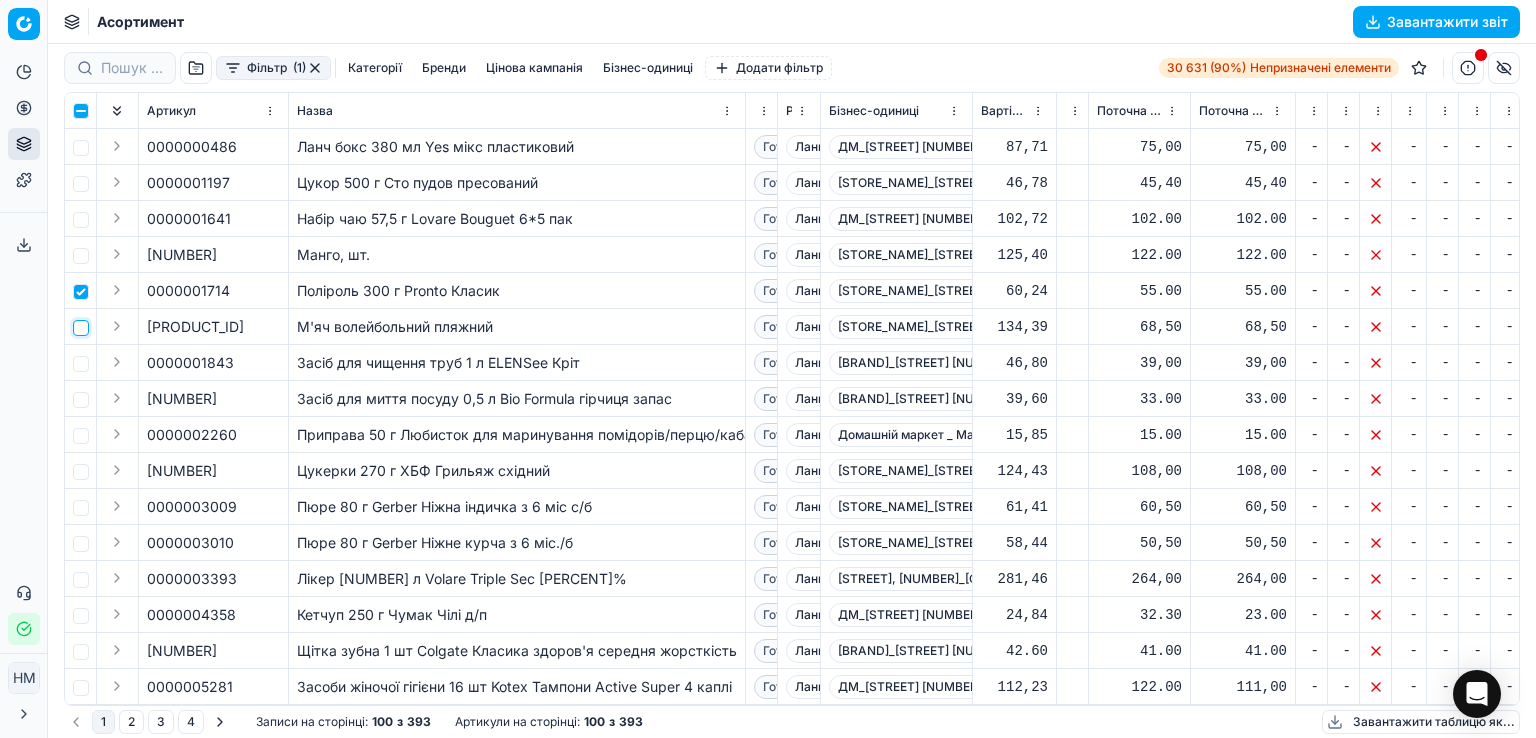 click at bounding box center (81, 328) 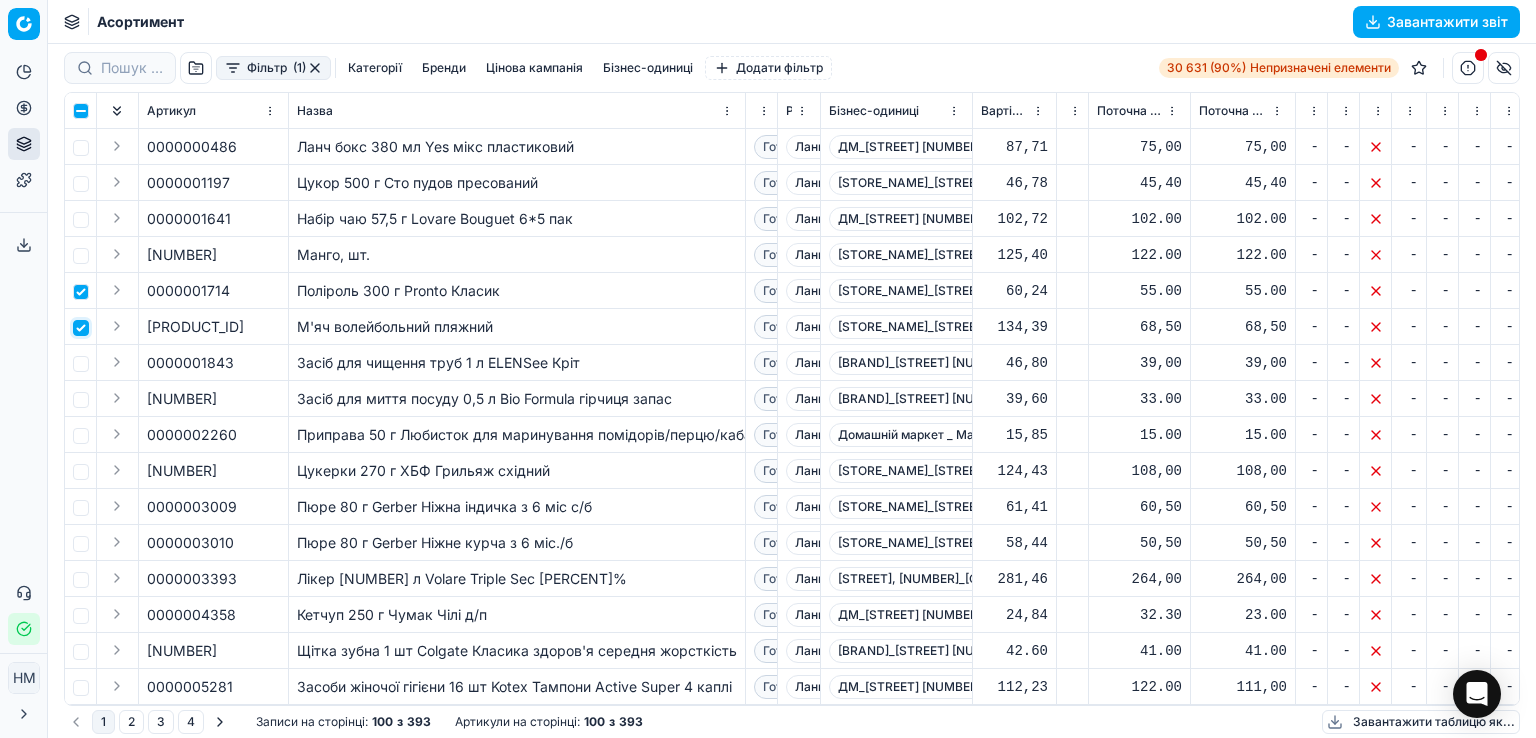 checkbox on "true" 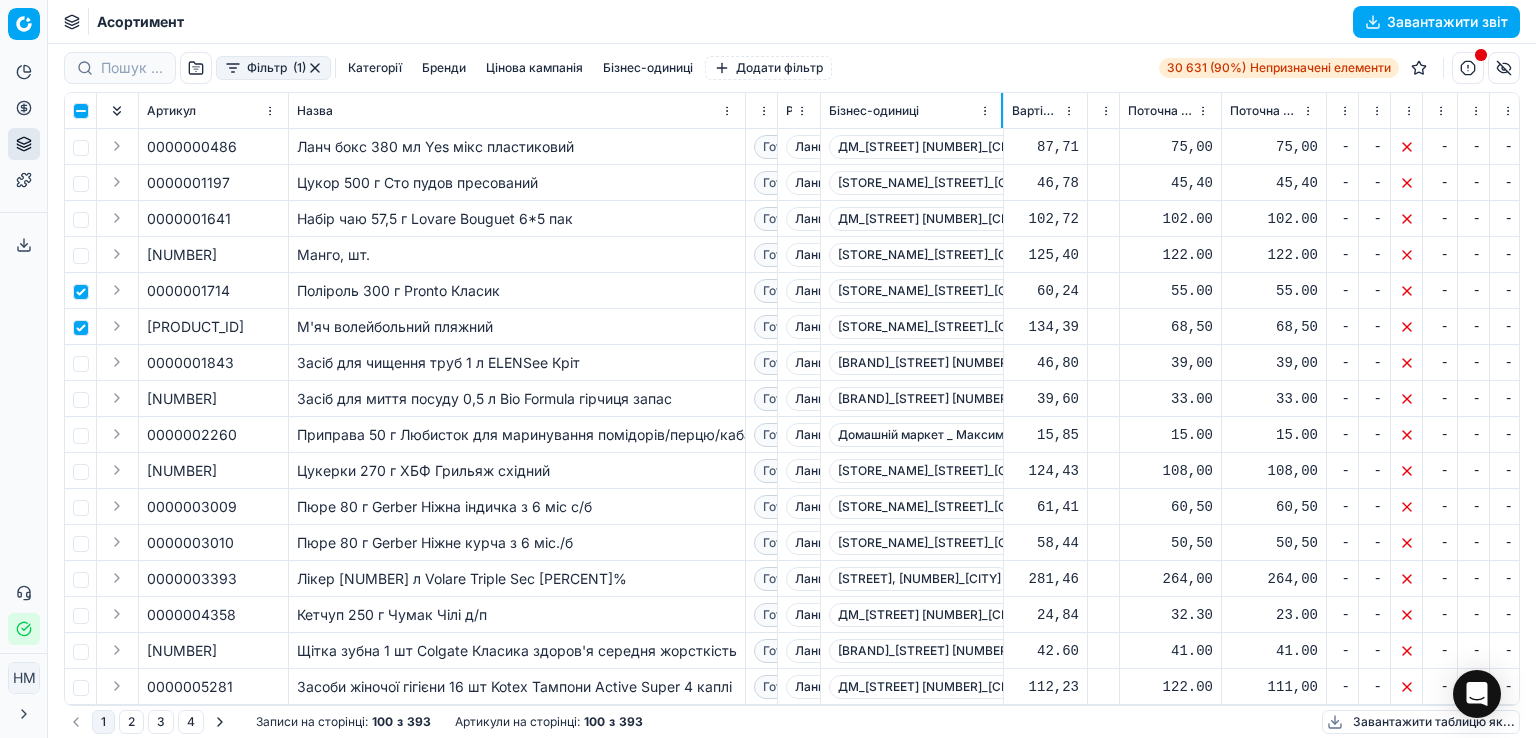drag, startPoint x: 970, startPoint y: 108, endPoint x: 1001, endPoint y: 108, distance: 31 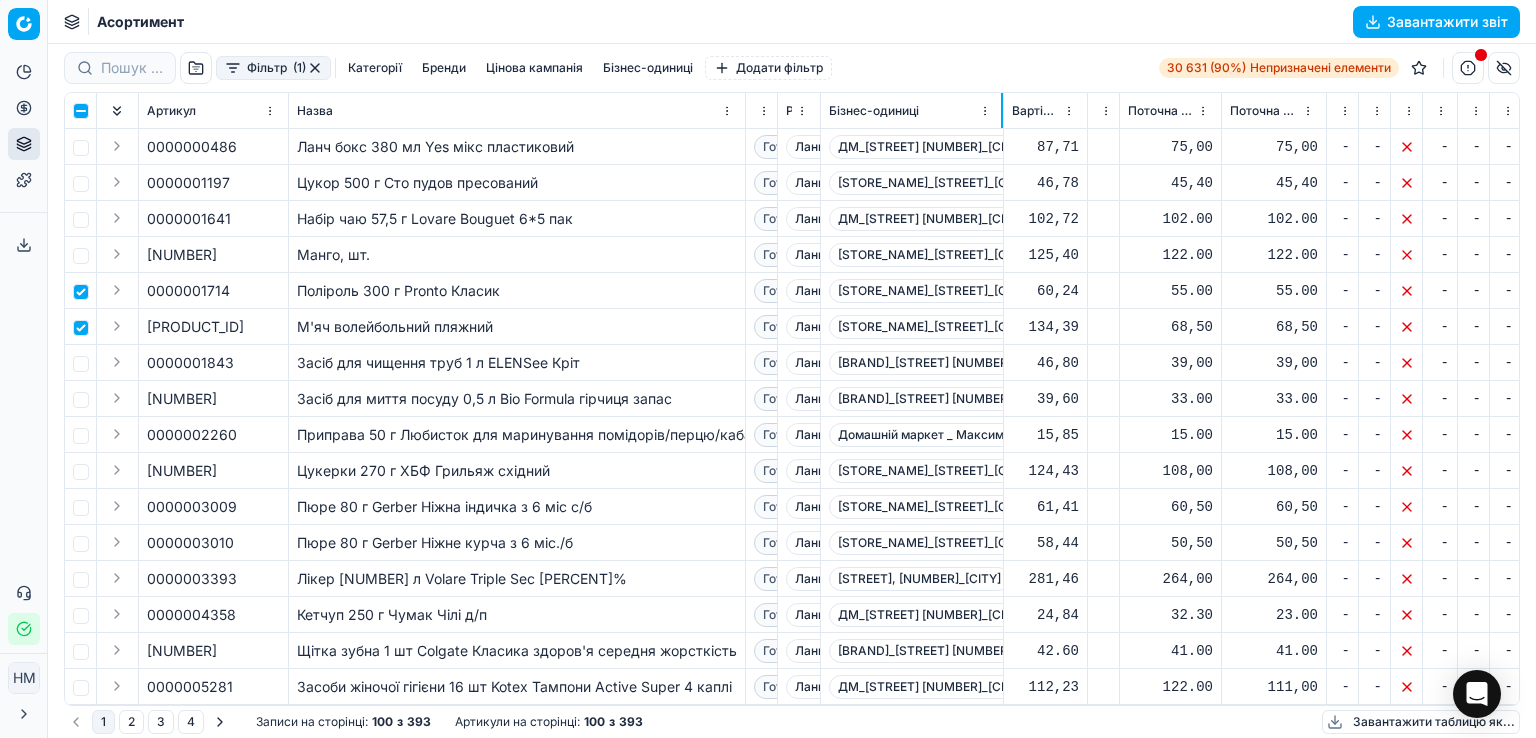 click at bounding box center [1002, 110] 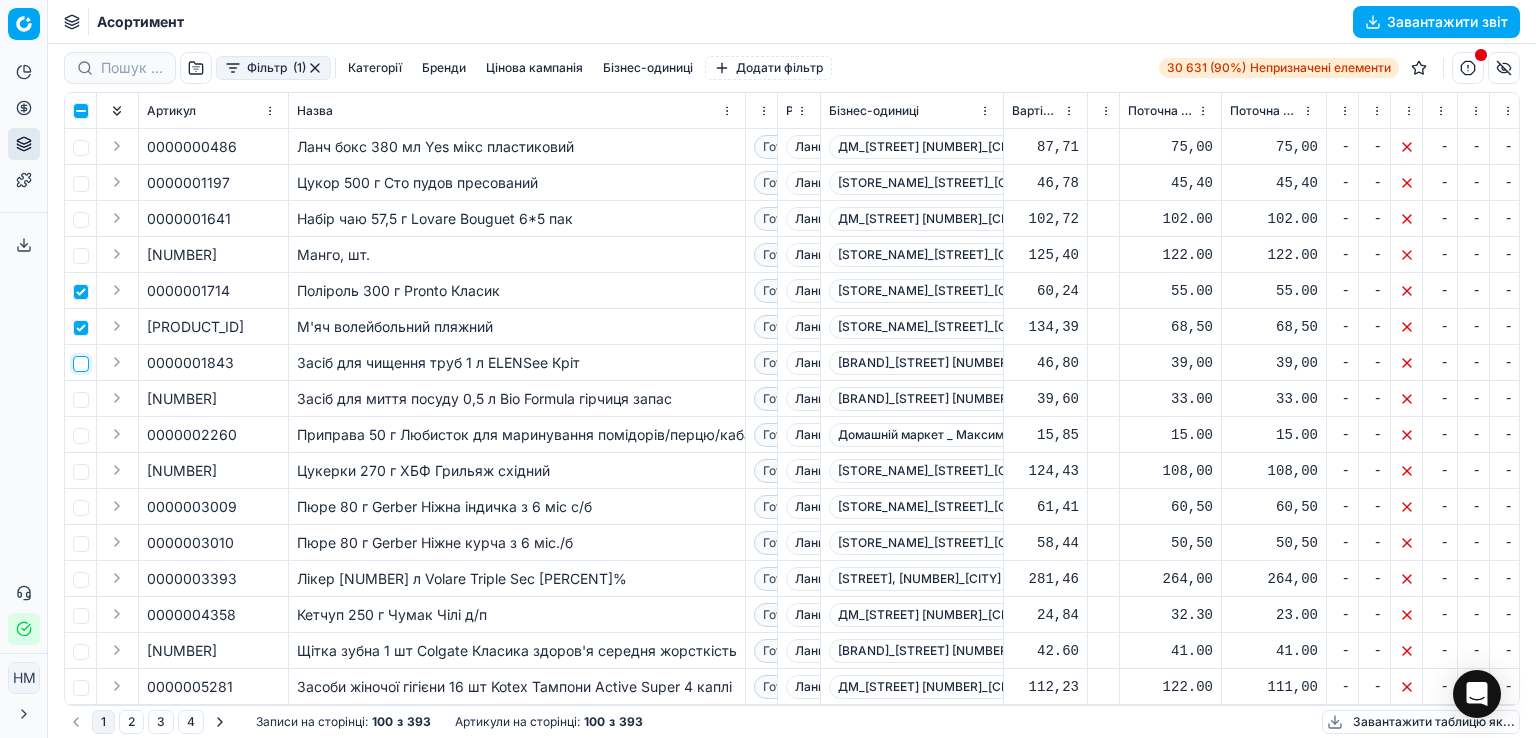 click at bounding box center (81, 364) 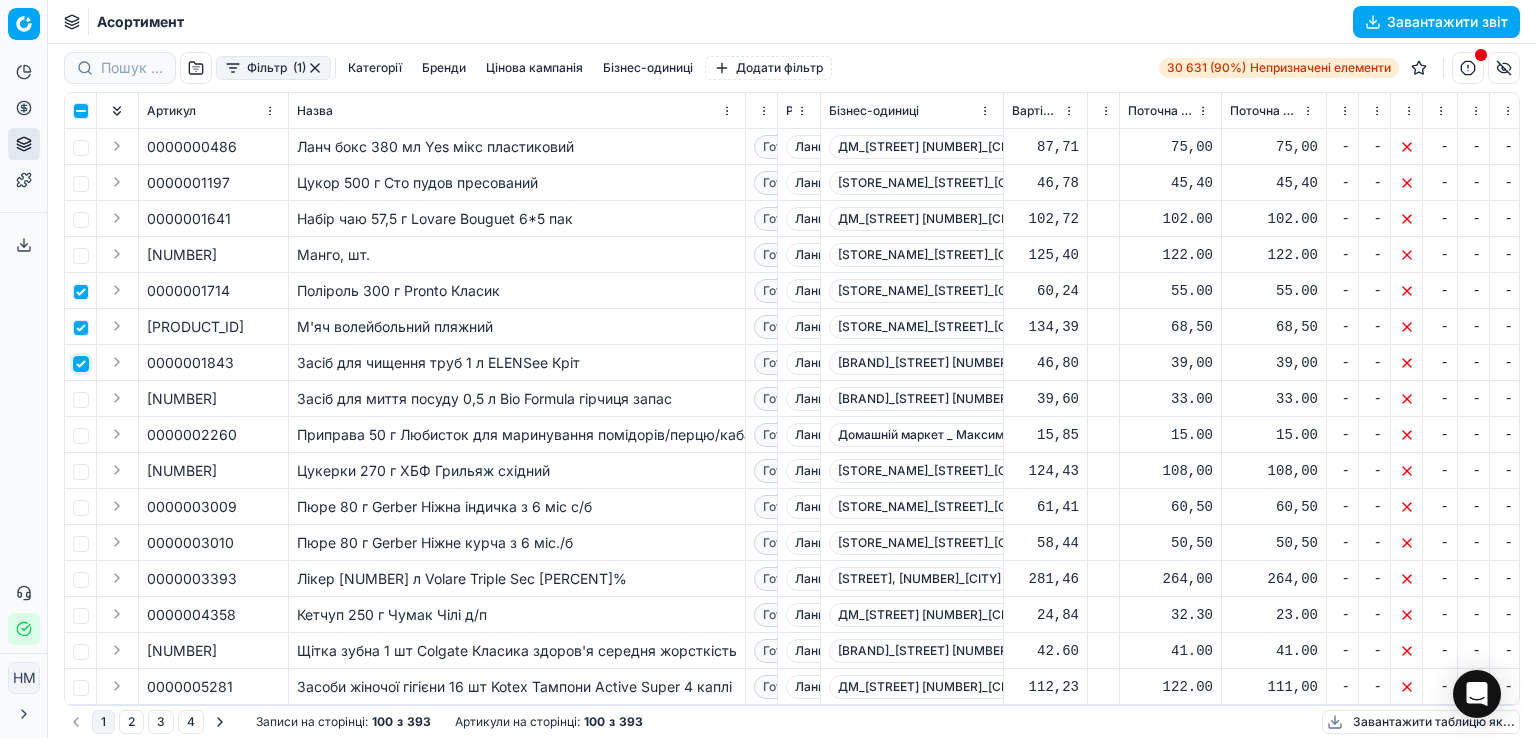 checkbox on "true" 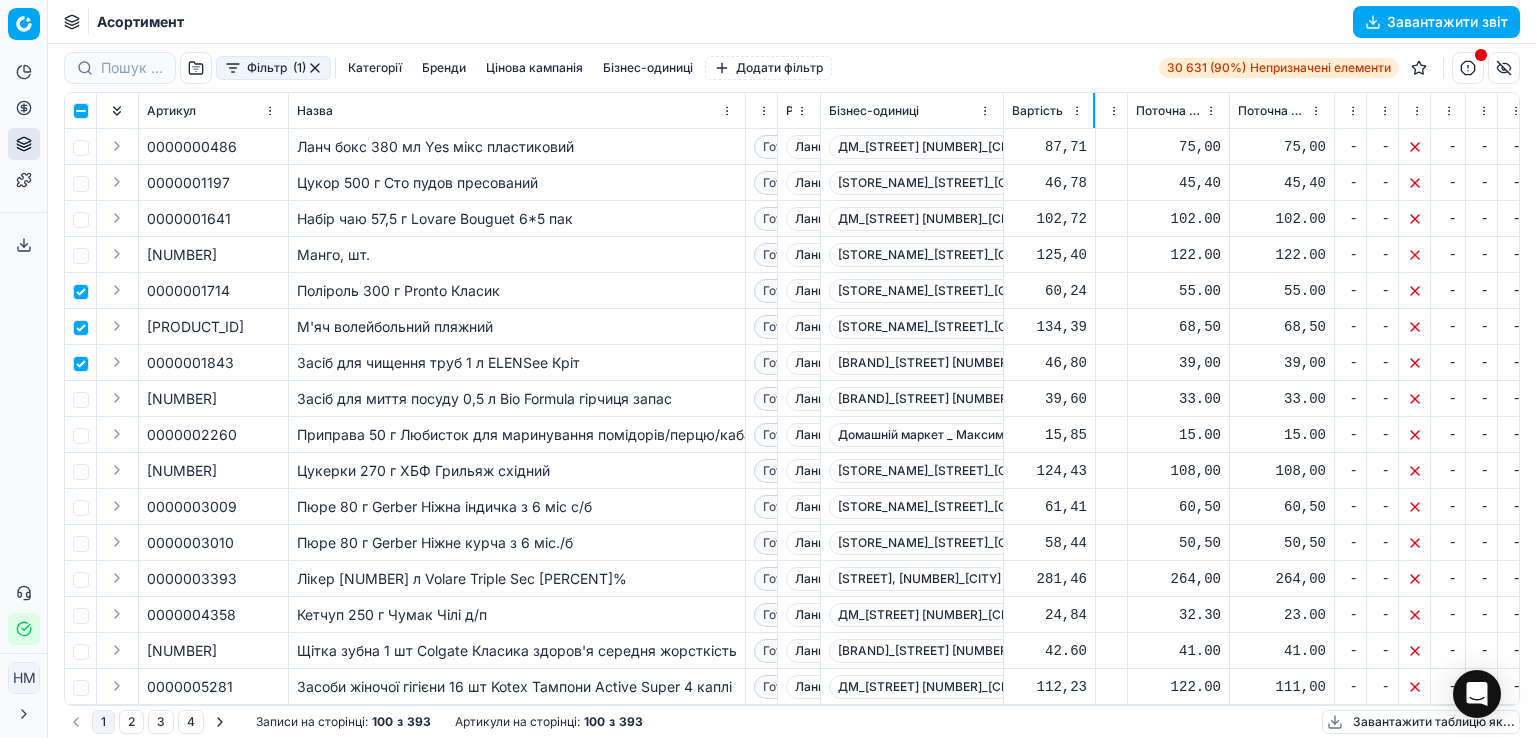 click at bounding box center [1094, 110] 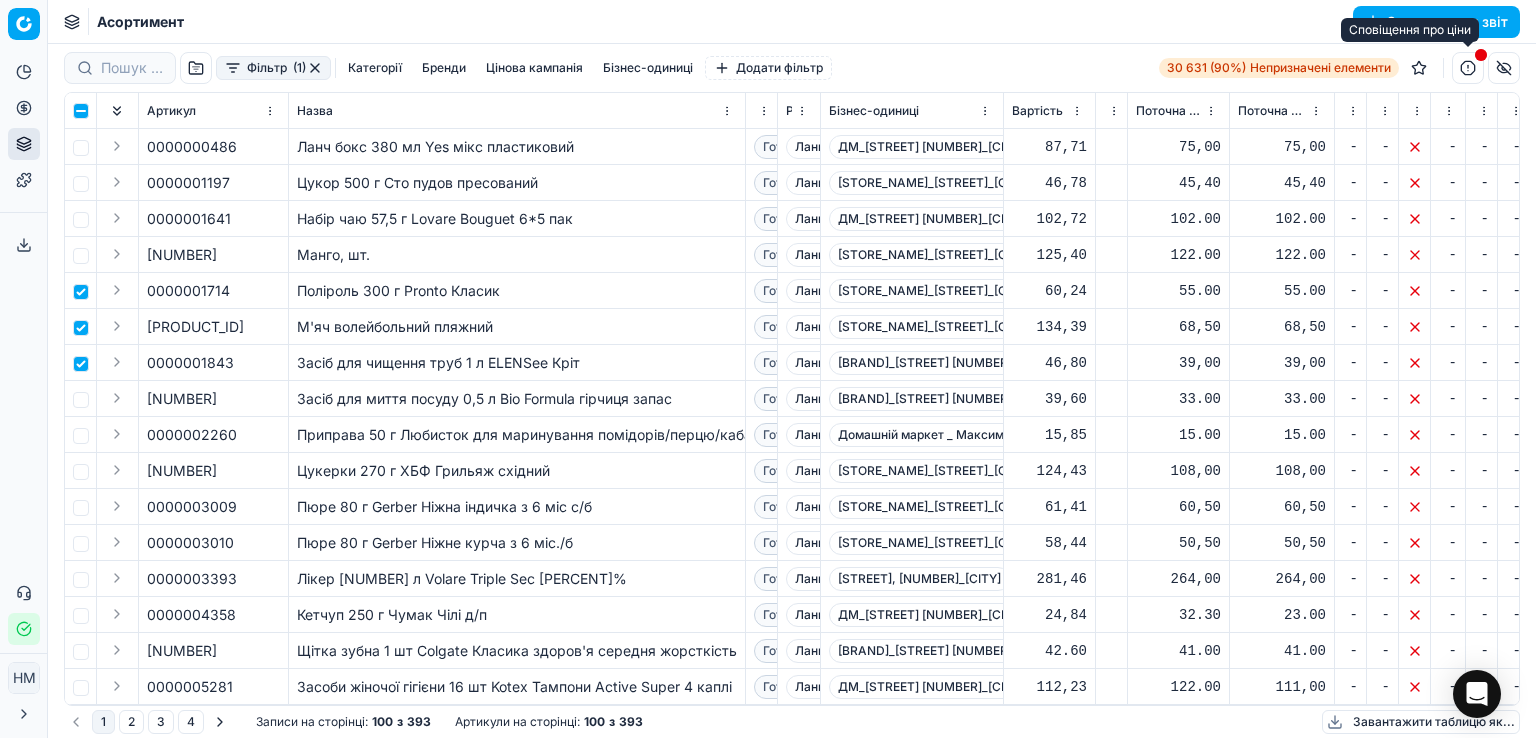 click at bounding box center [1468, 68] 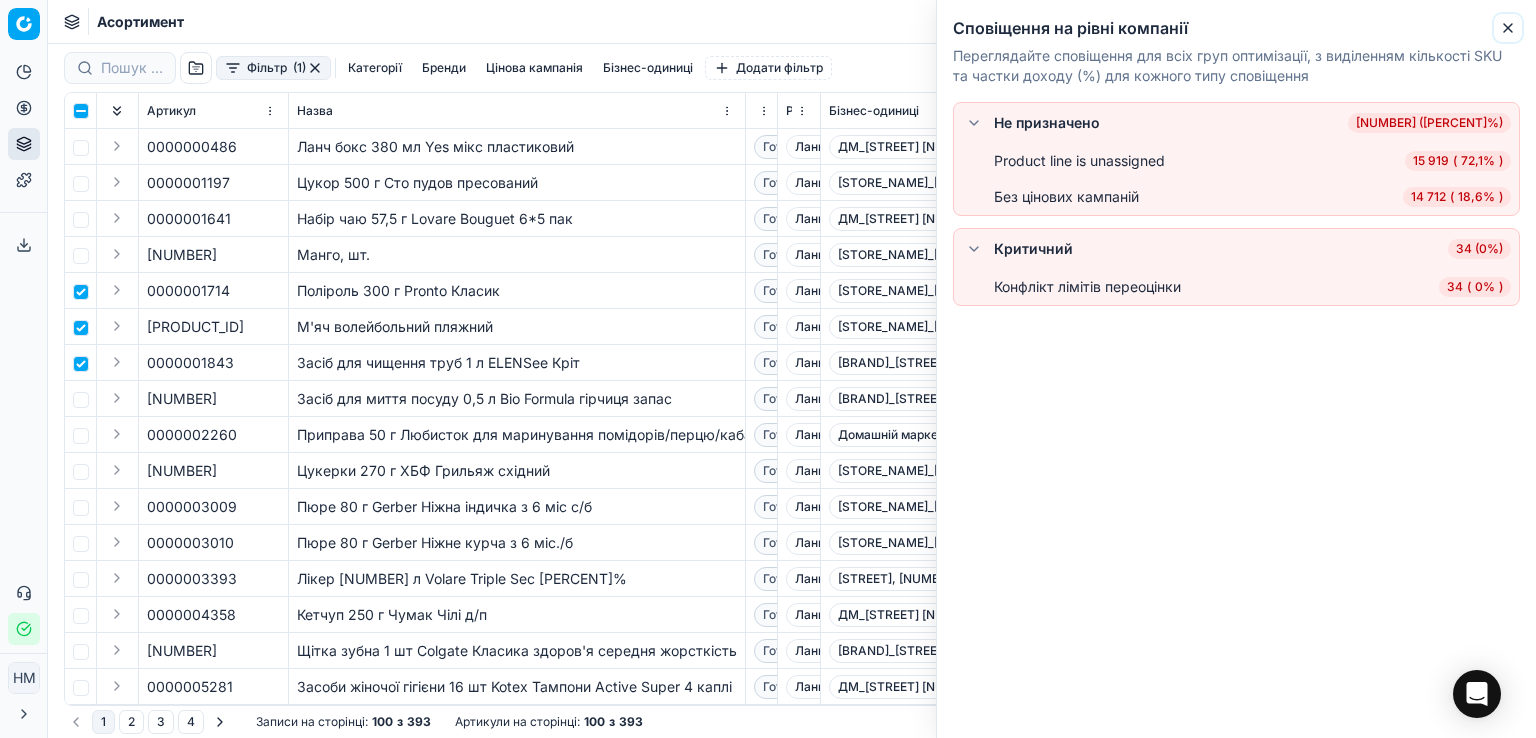 click 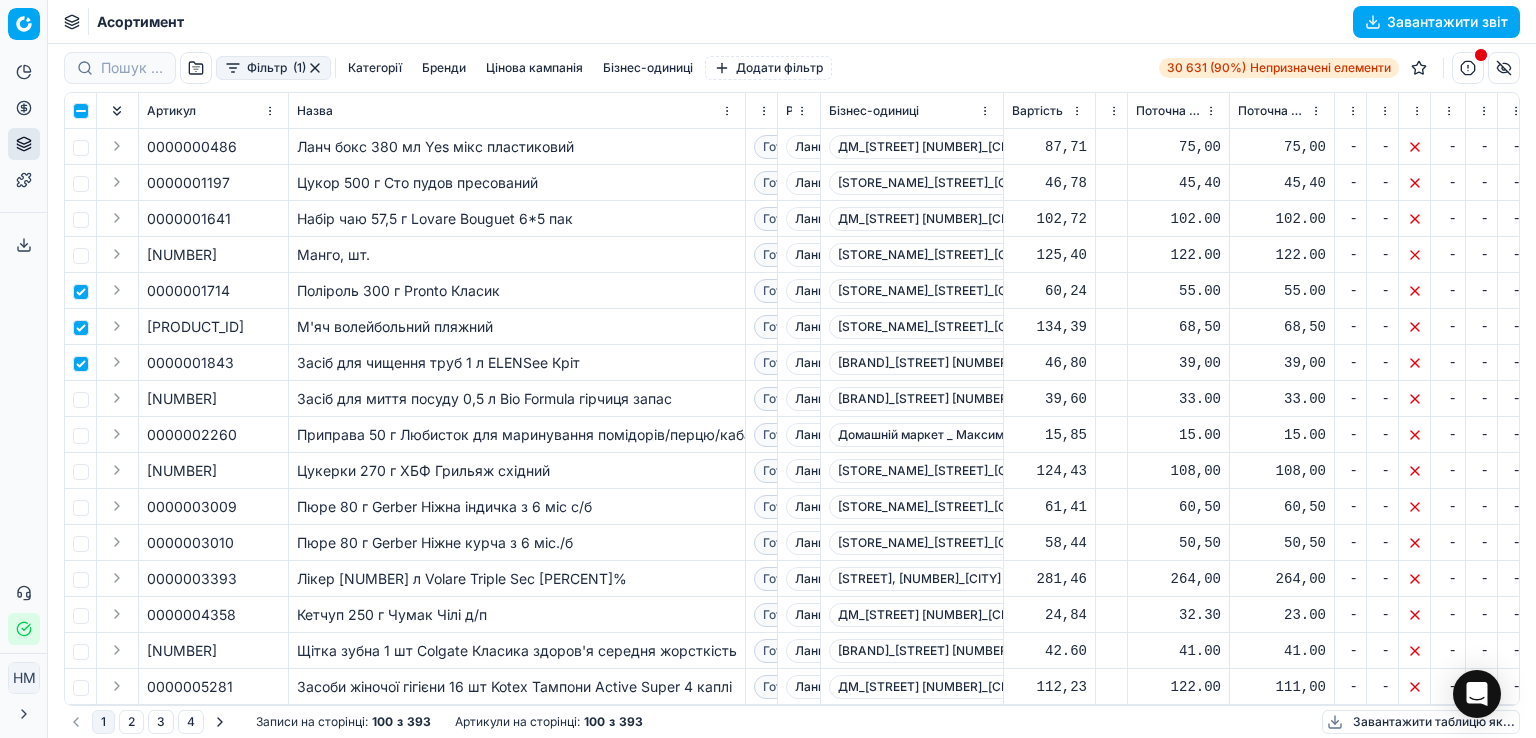 click on "Завантажити звіт" at bounding box center (1447, 21) 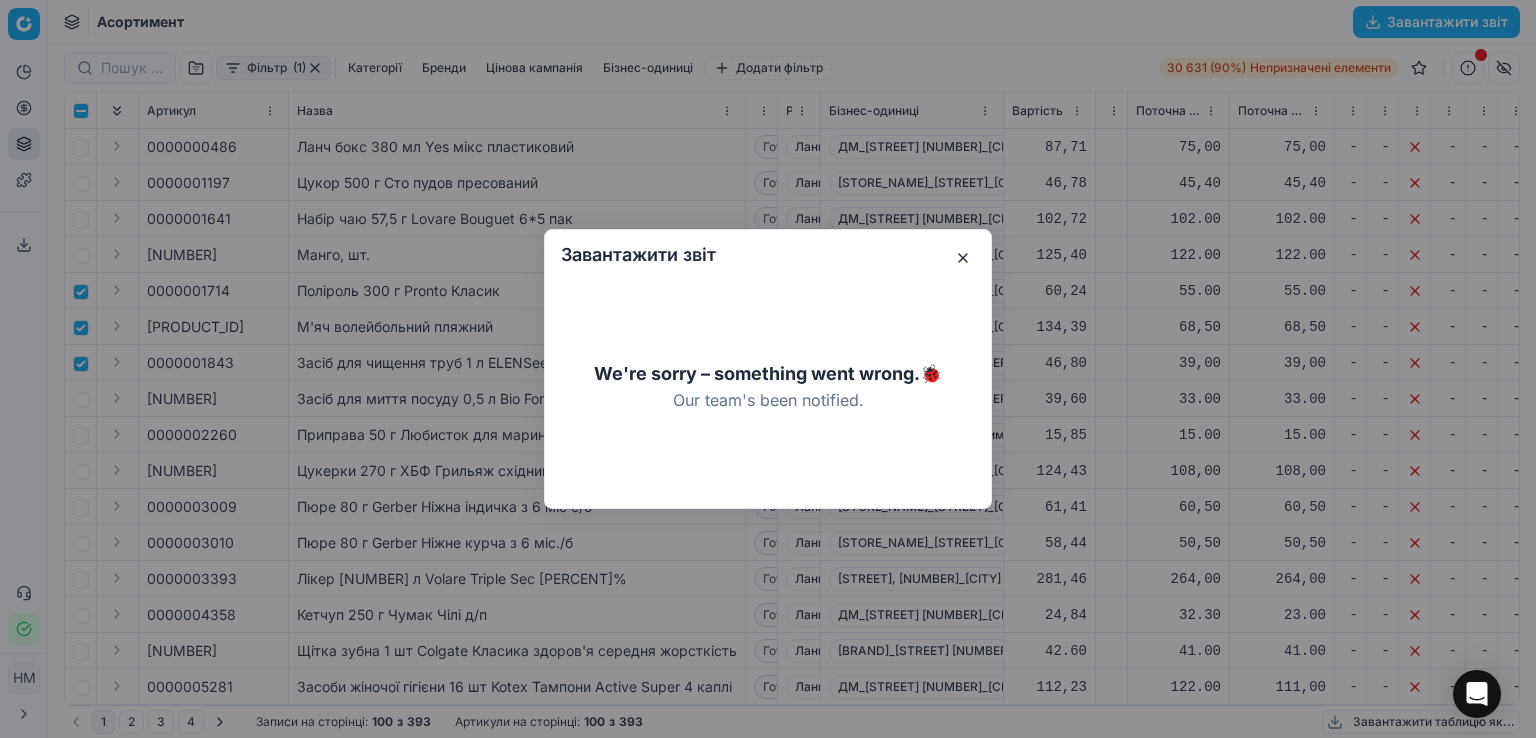 click at bounding box center [963, 258] 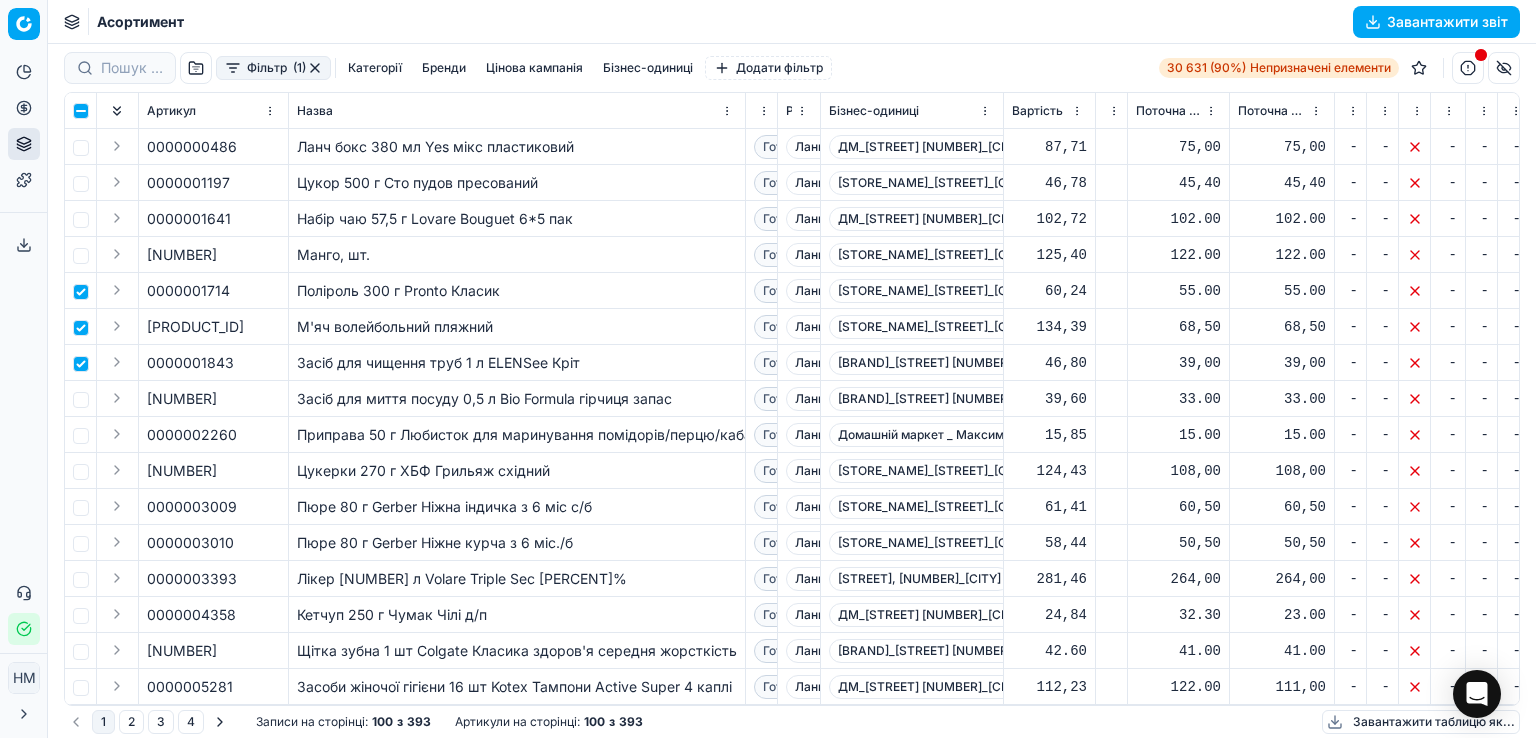 click on "Завантажити звіт" at bounding box center (1436, 22) 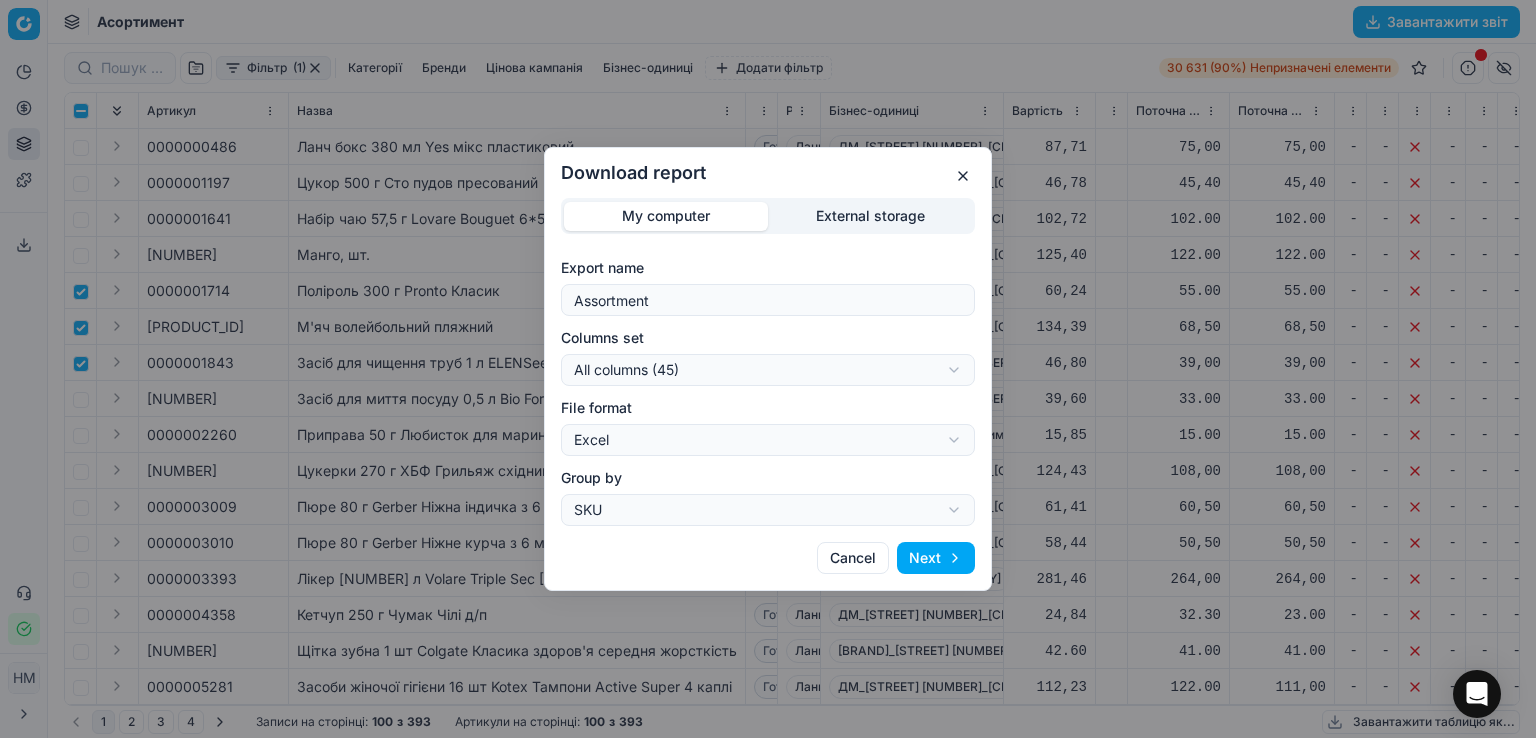 click on "Next" at bounding box center [936, 558] 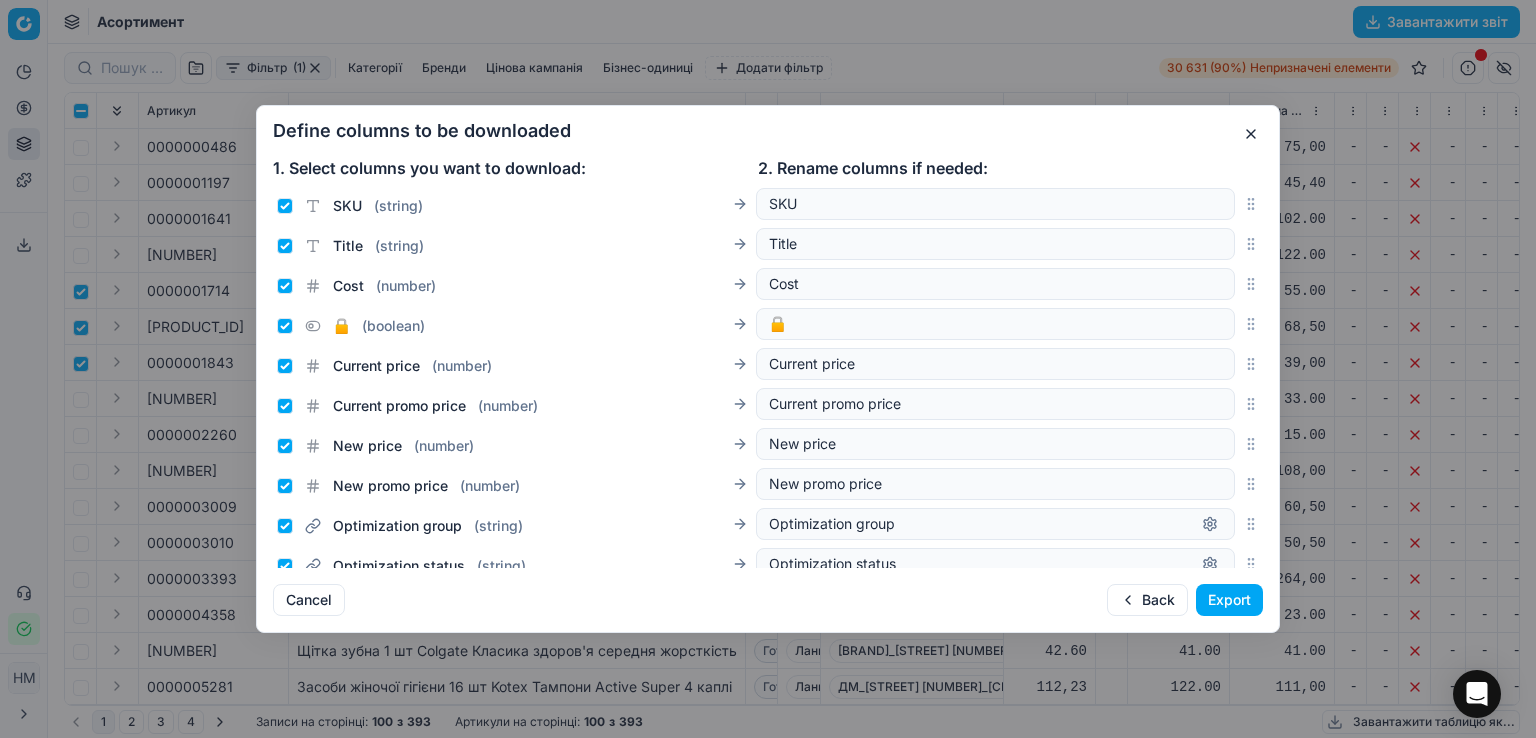 click on "Export" at bounding box center (1229, 600) 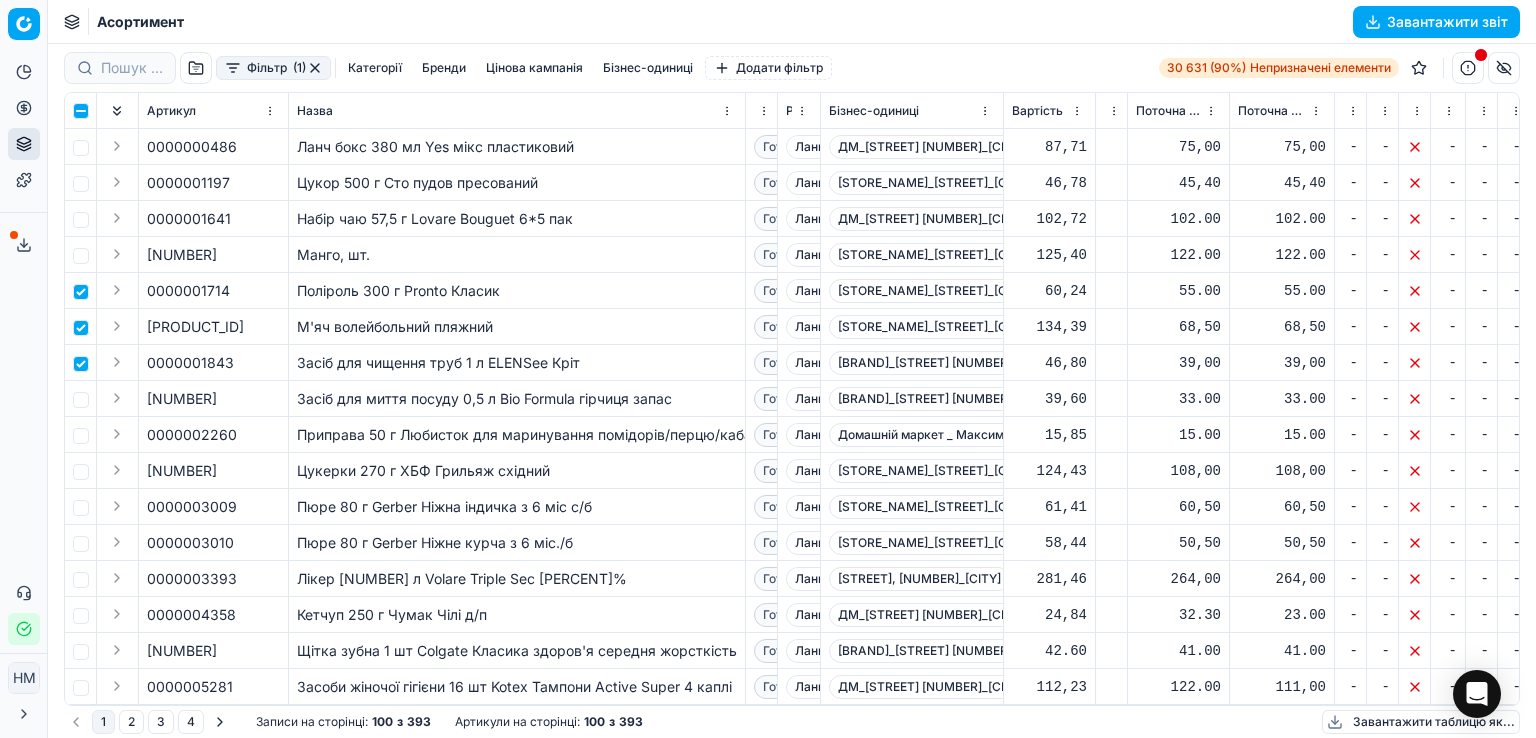 click on "Завантажити таблицю як..." at bounding box center (1434, 721) 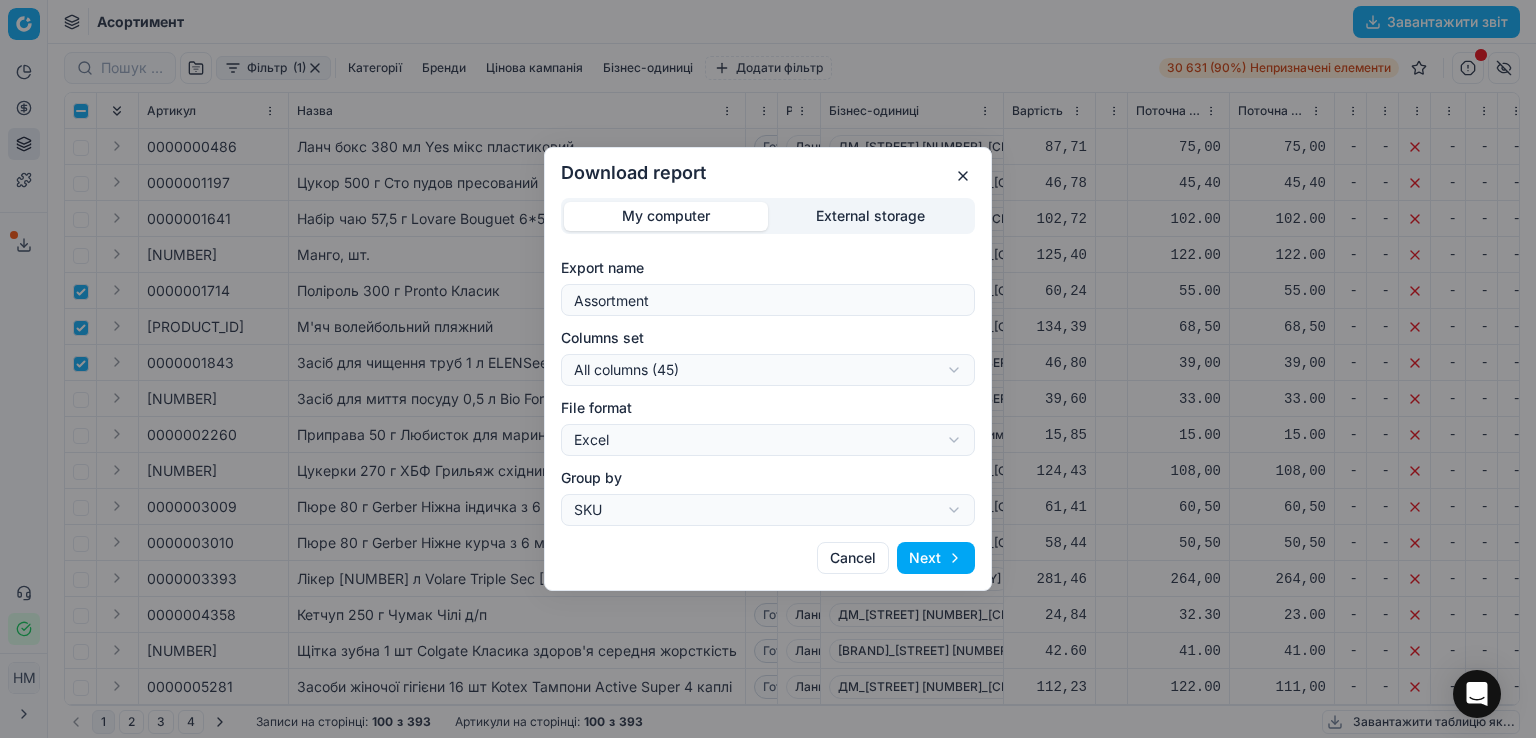 click on "Next" at bounding box center (936, 558) 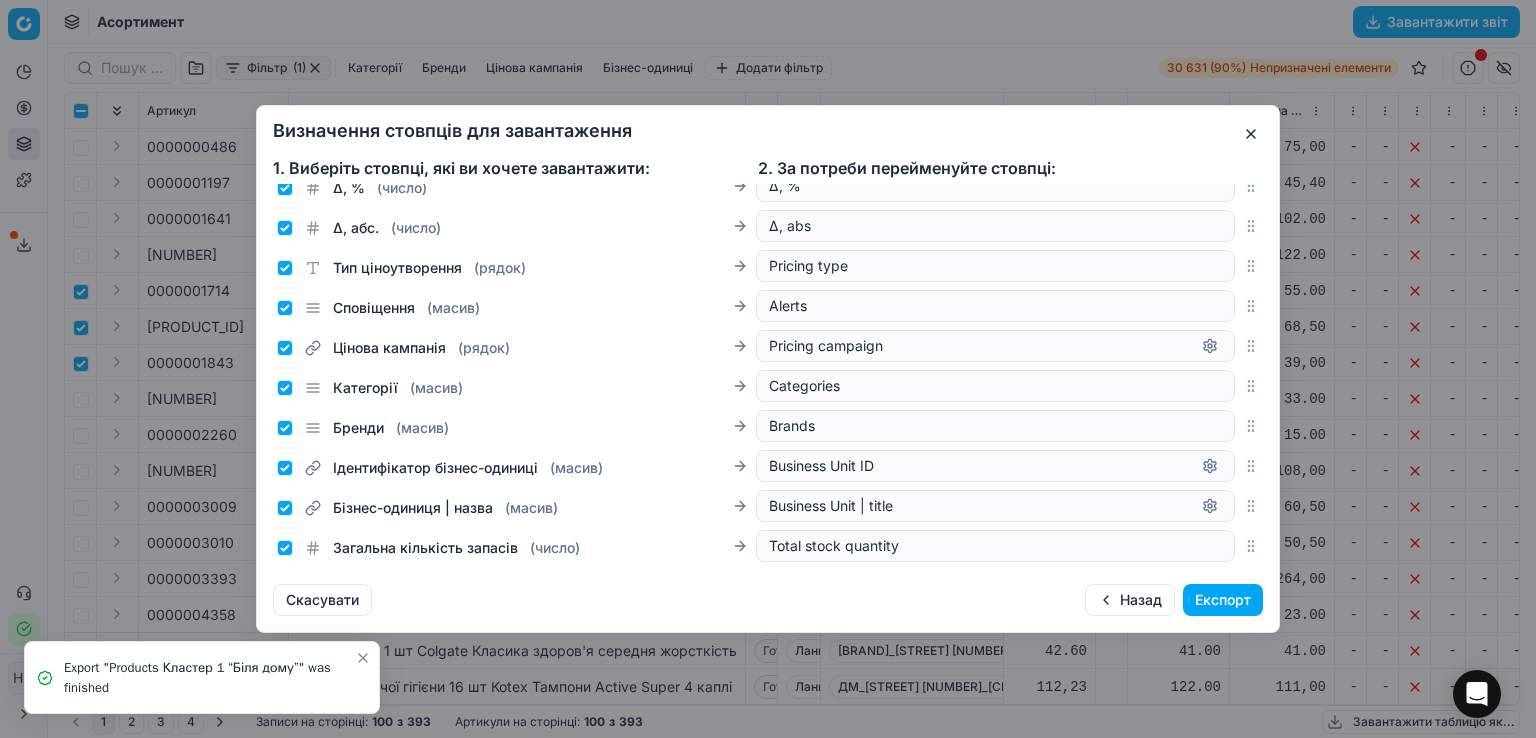 scroll, scrollTop: 700, scrollLeft: 0, axis: vertical 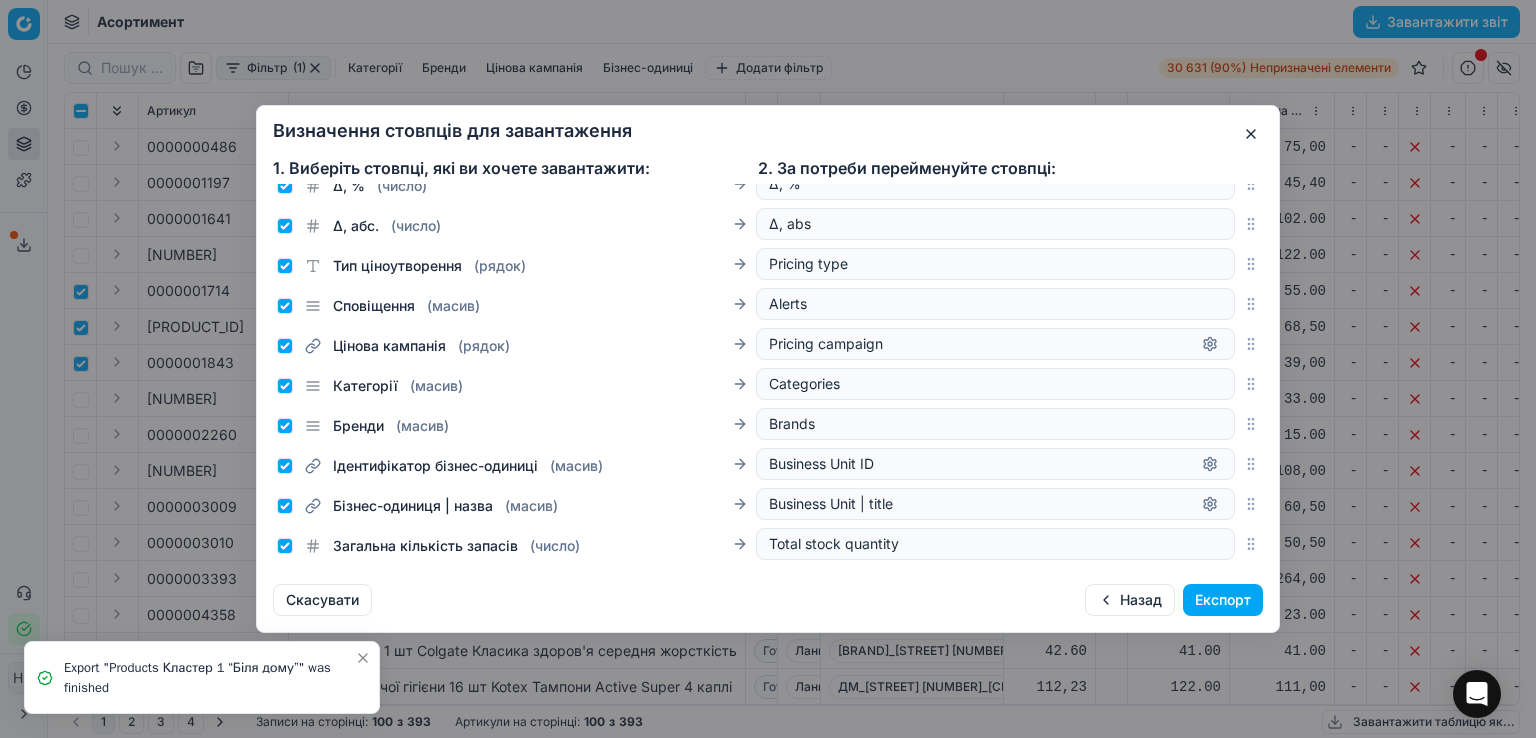 click on "Експорт" at bounding box center [1223, 599] 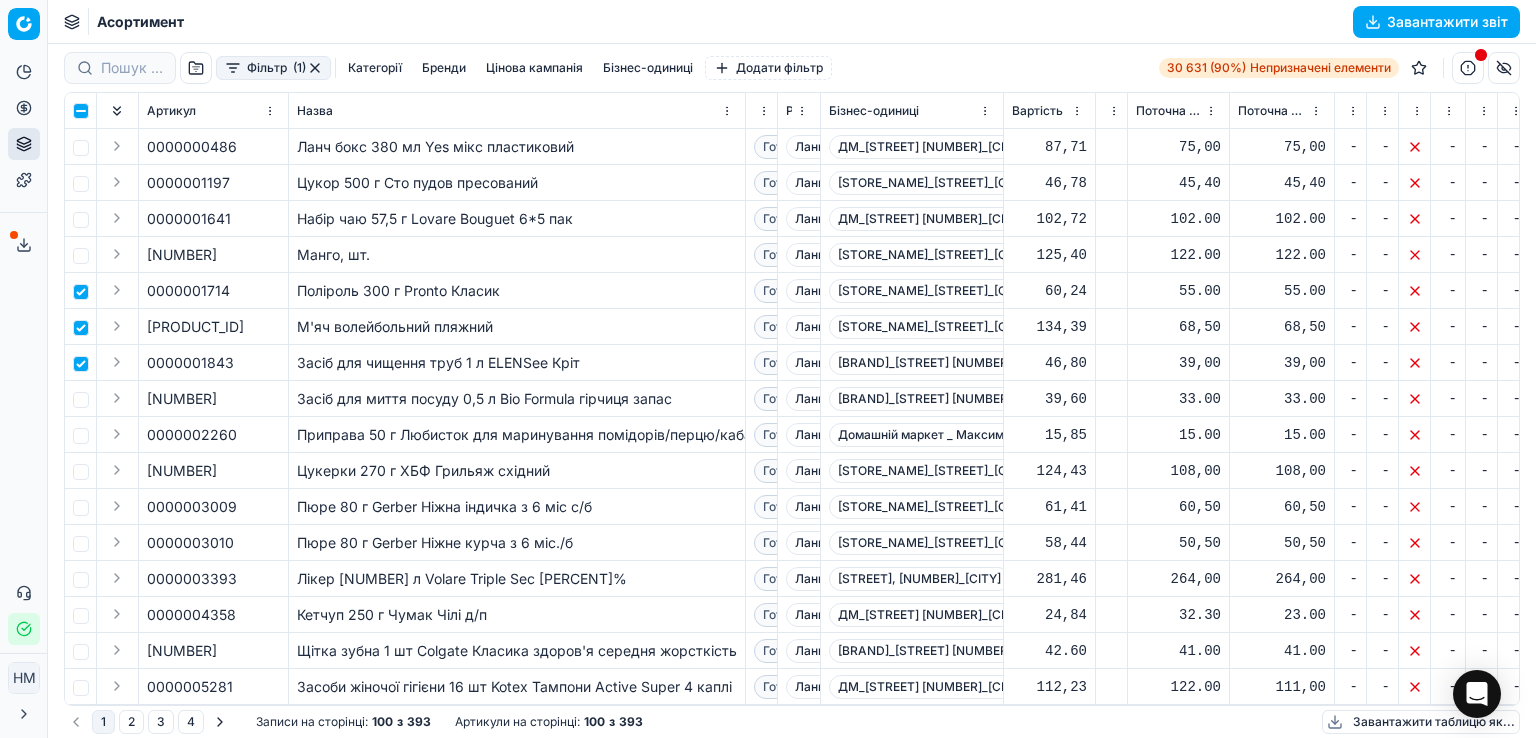 click on "Завантажити звіт" at bounding box center (1447, 21) 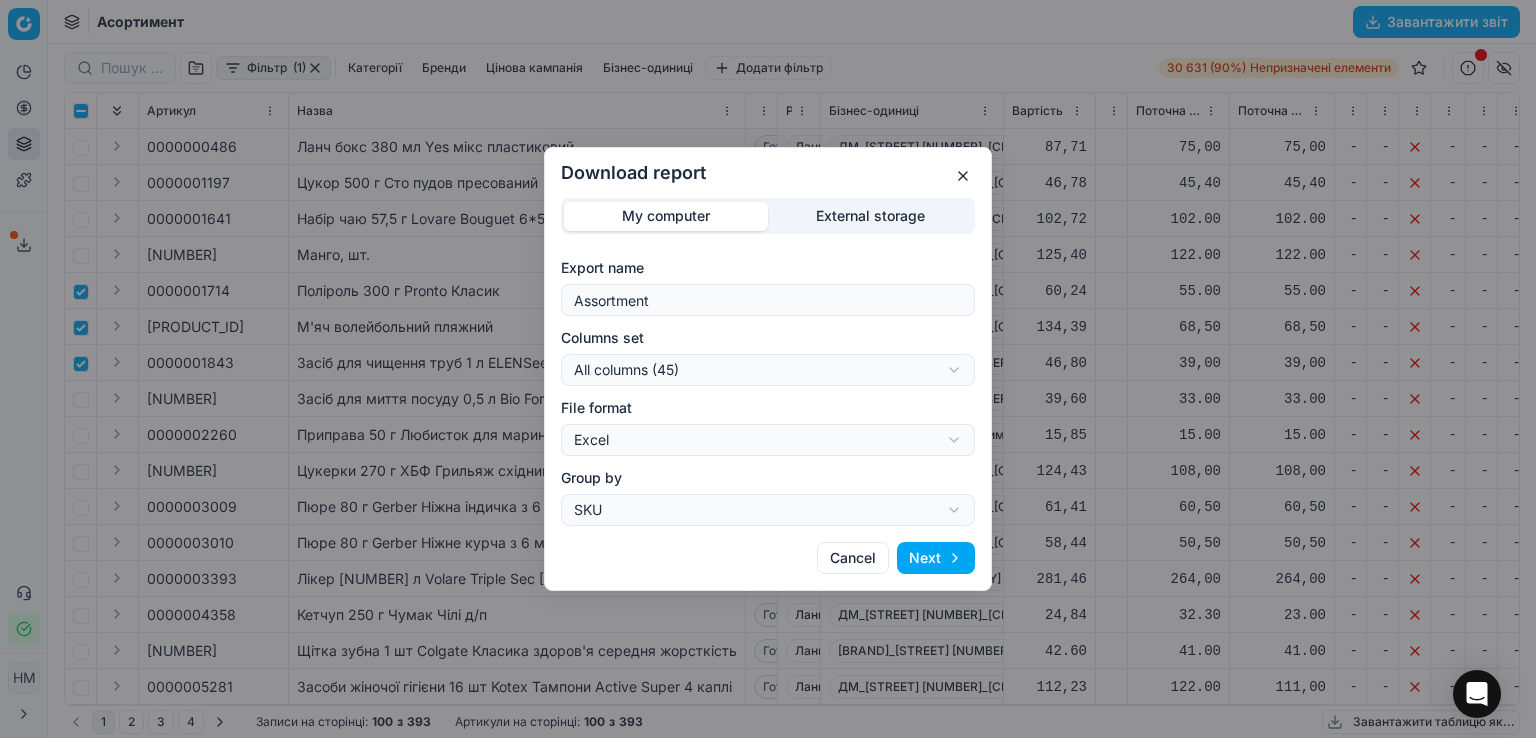 click on "Next" at bounding box center (936, 558) 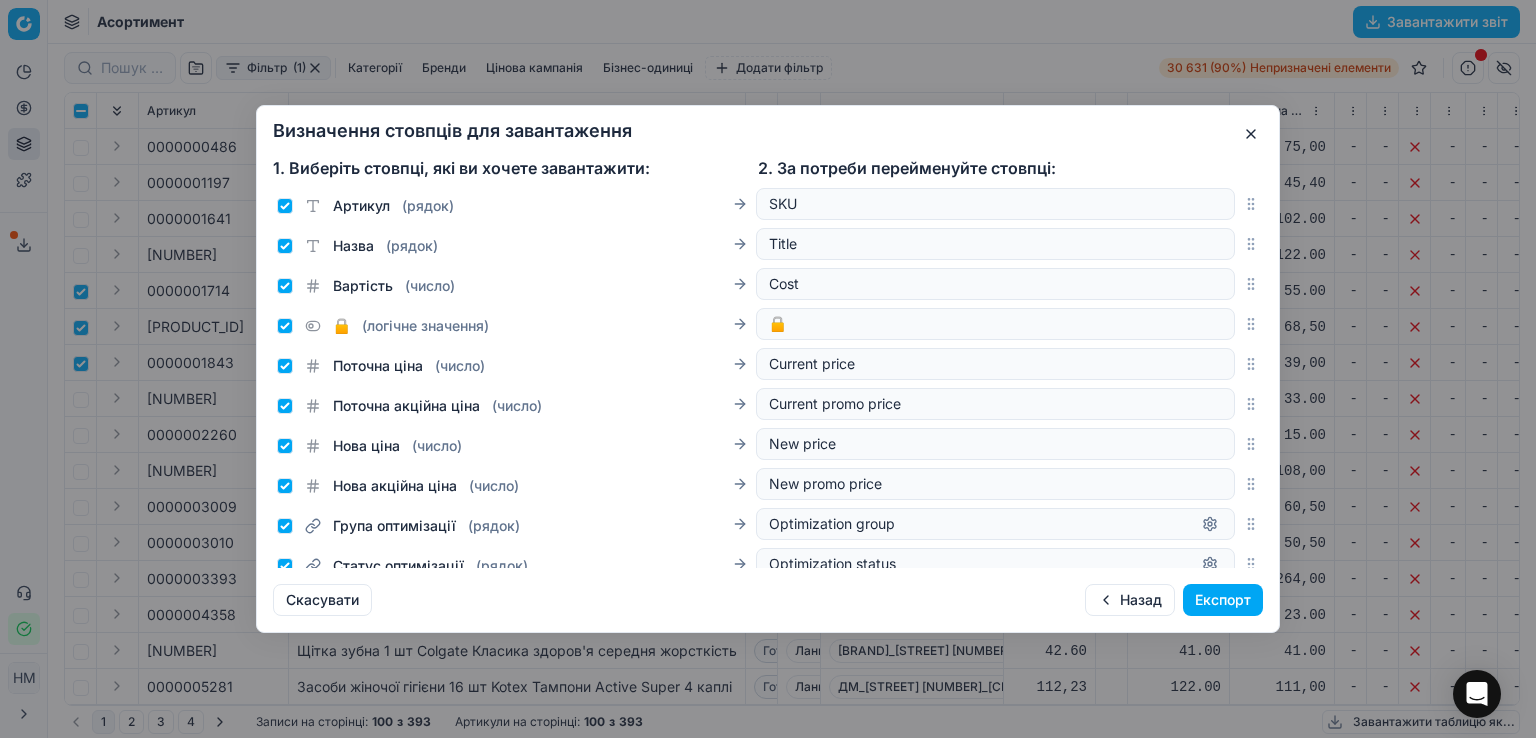 click on "Експорт" at bounding box center [1223, 599] 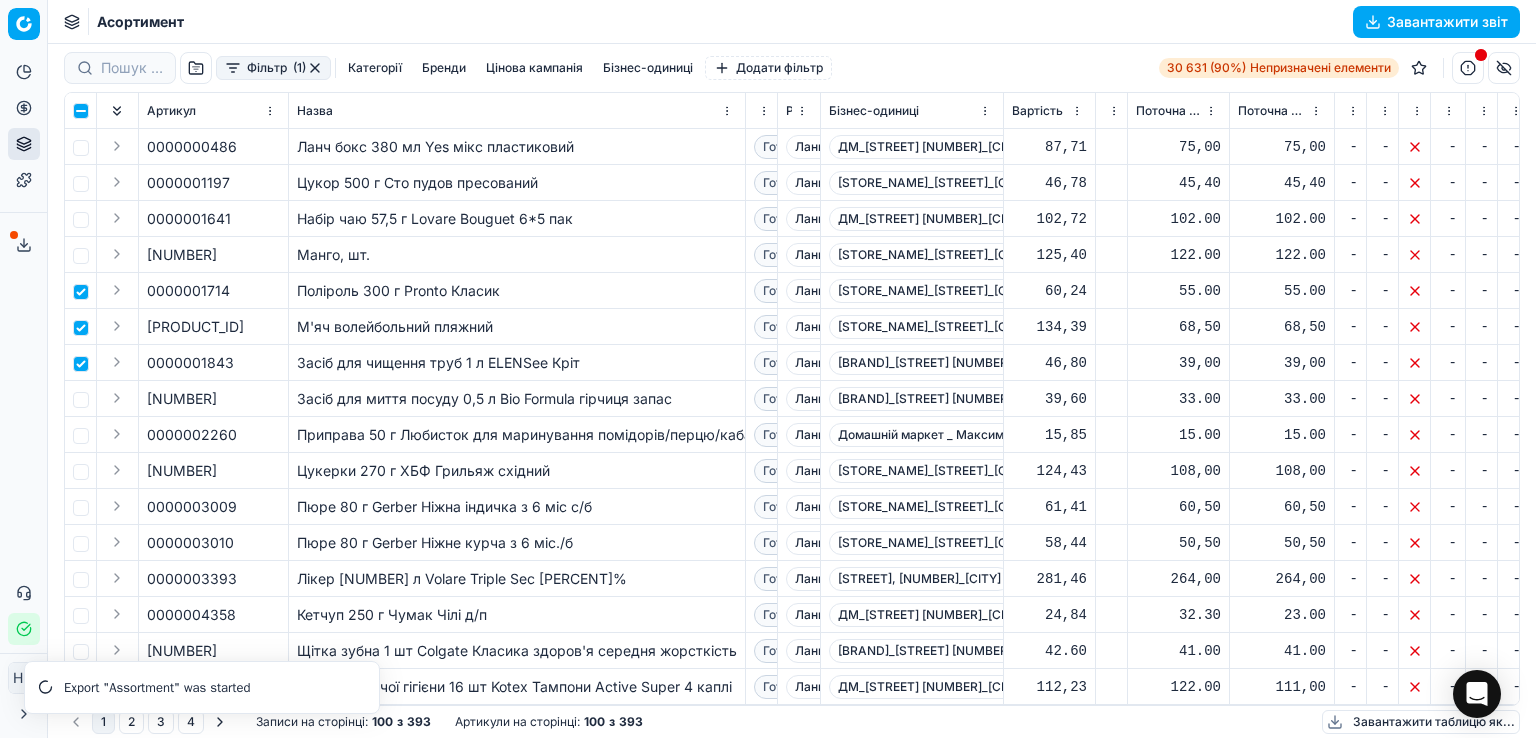 click on "Завантажити звіт" at bounding box center [1447, 22] 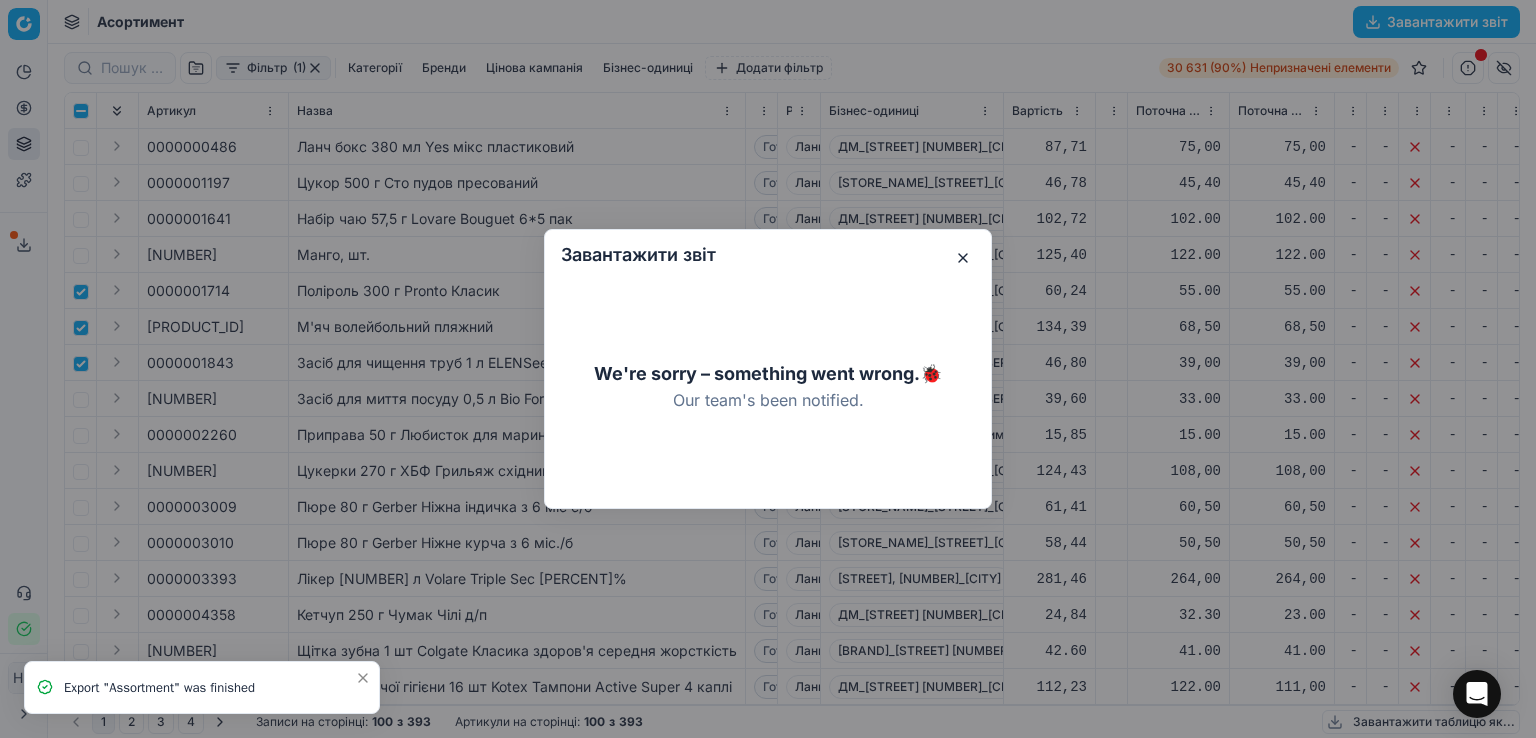 click at bounding box center (963, 258) 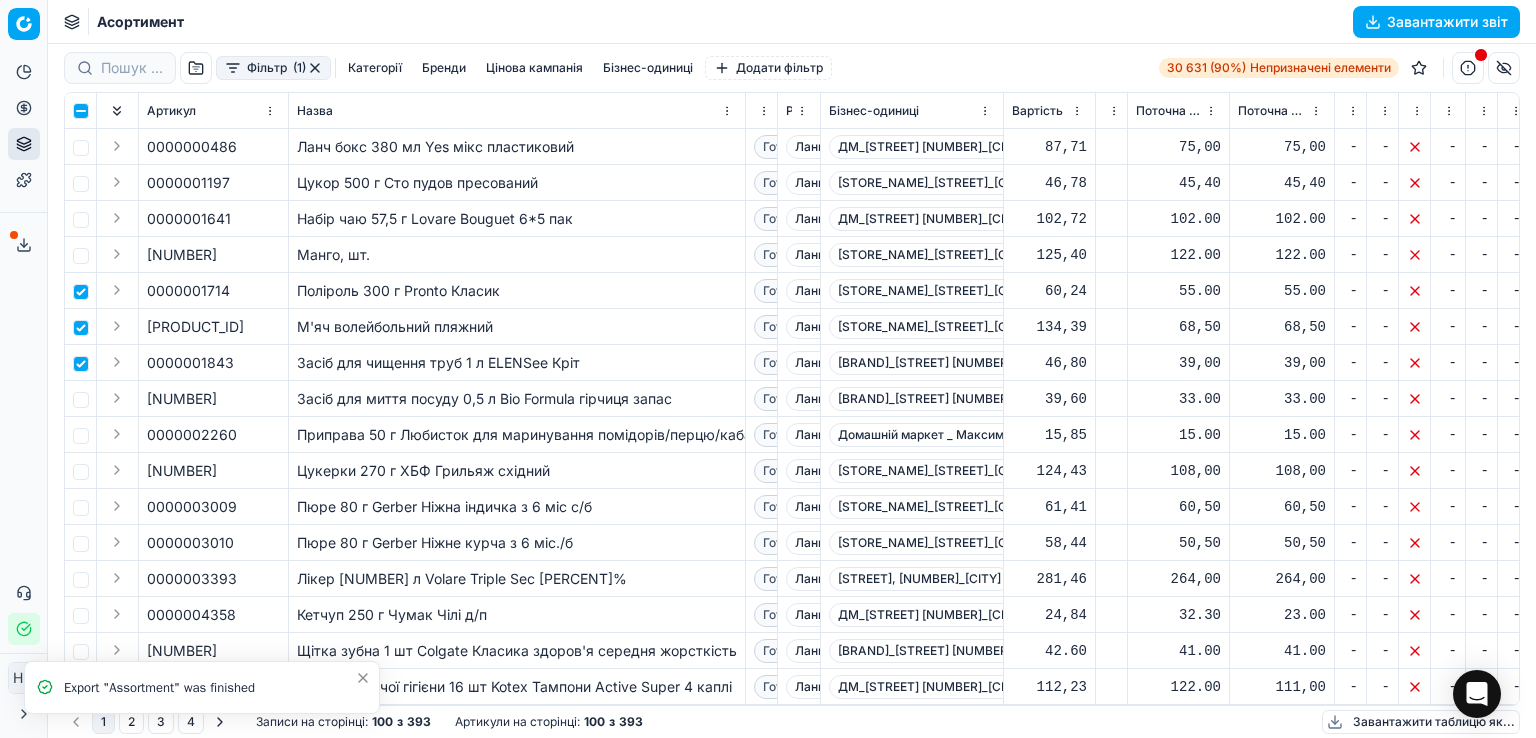 click on "Завантажити звіт" at bounding box center (1447, 21) 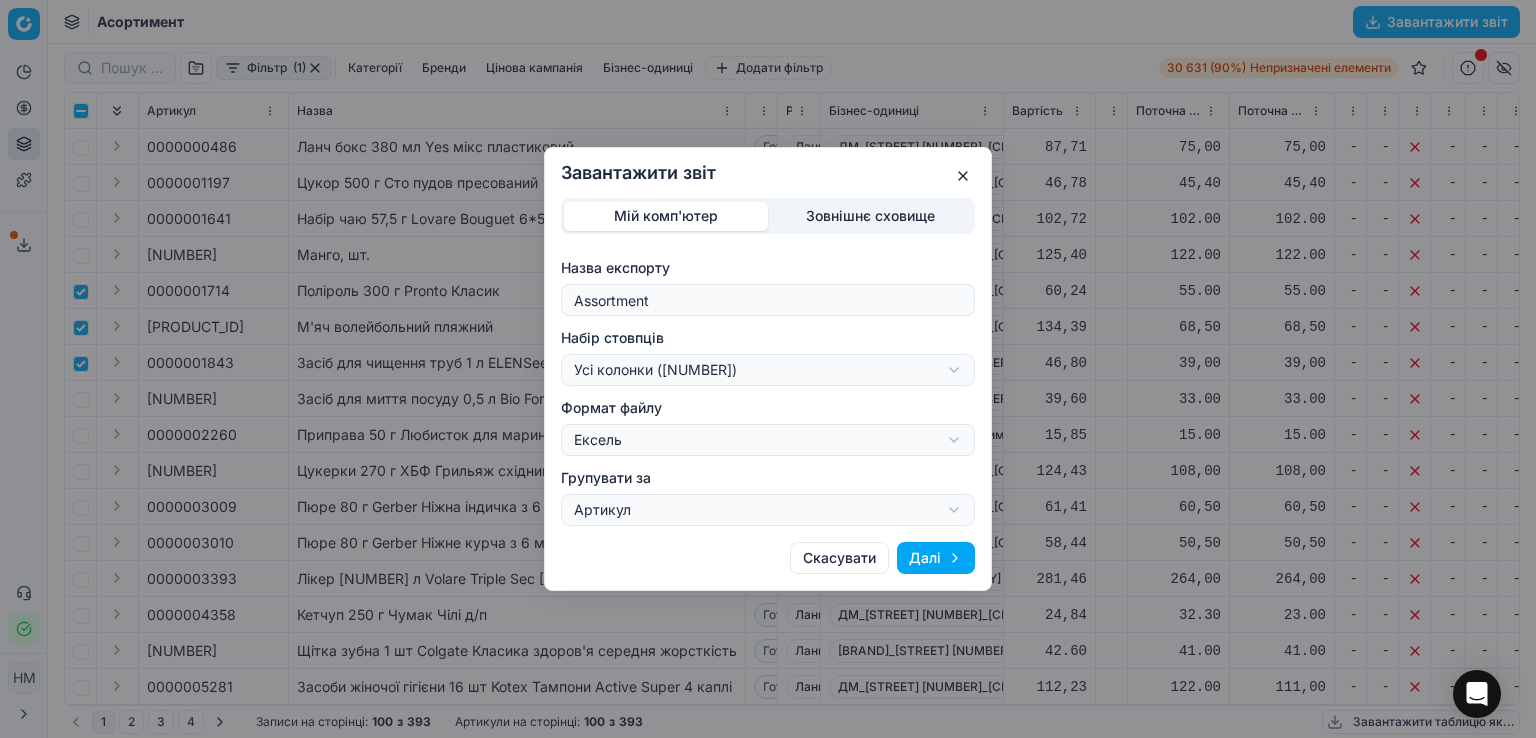 click on "Далі" at bounding box center [925, 557] 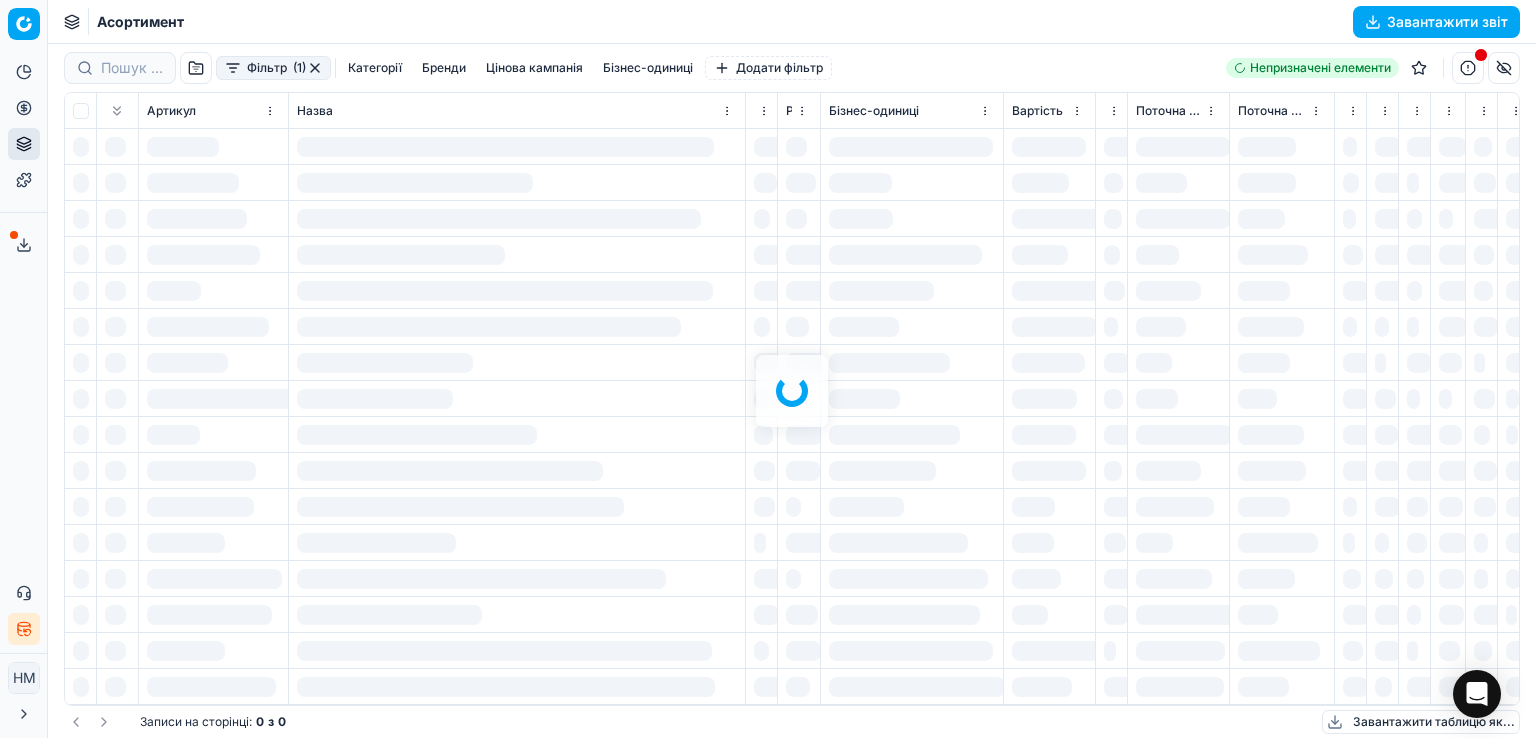 scroll, scrollTop: 0, scrollLeft: 0, axis: both 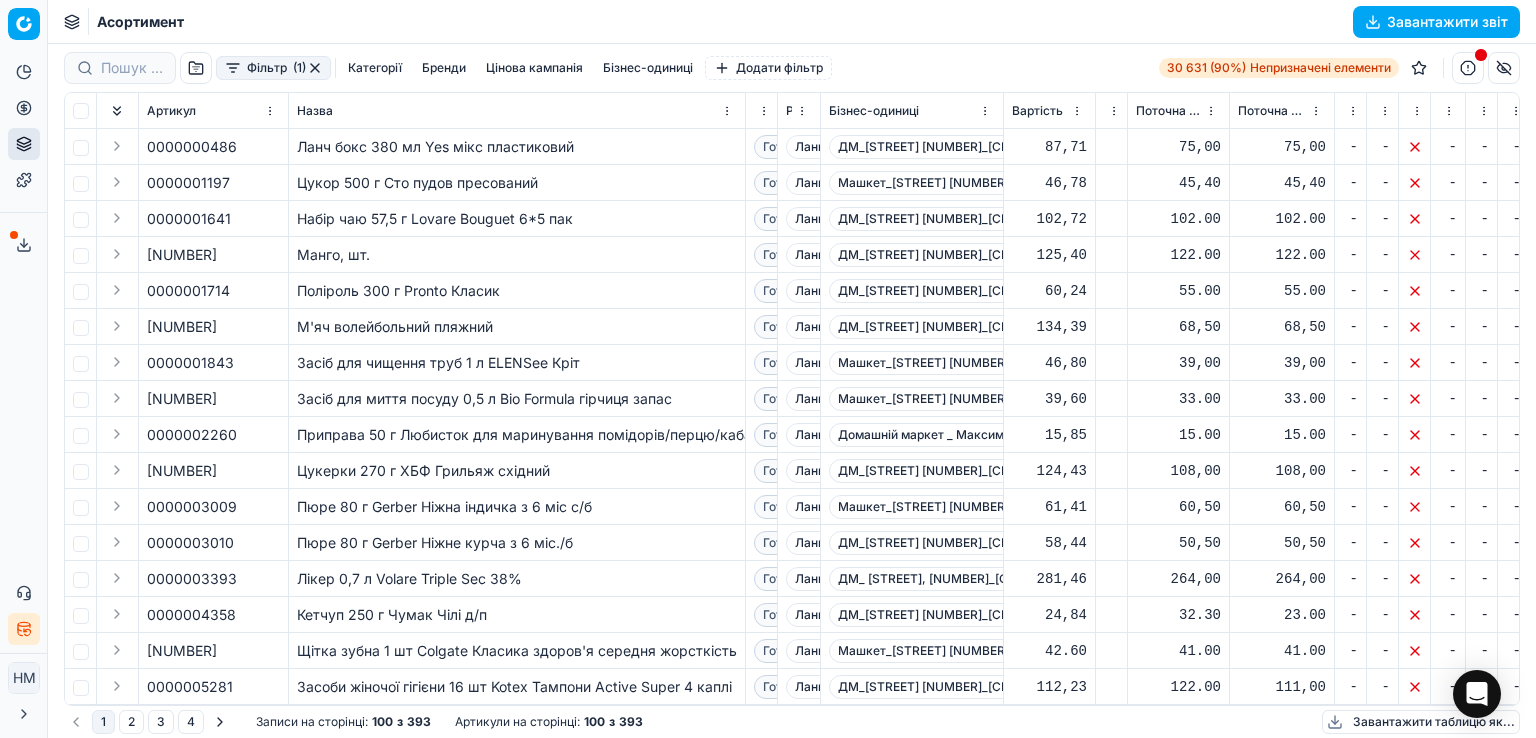 click at bounding box center (1468, 68) 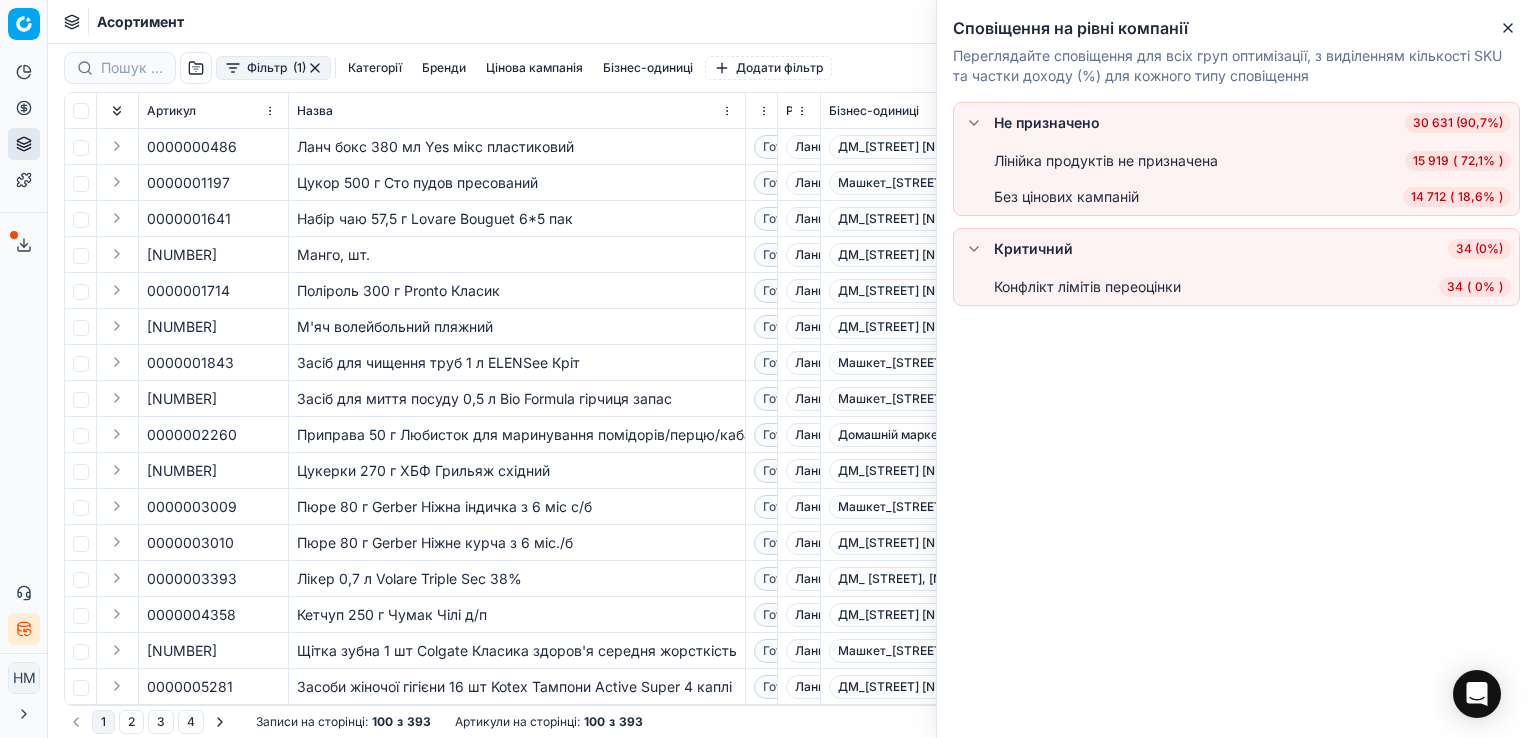 click on "Асортимент Завантажити звіт" at bounding box center [792, 22] 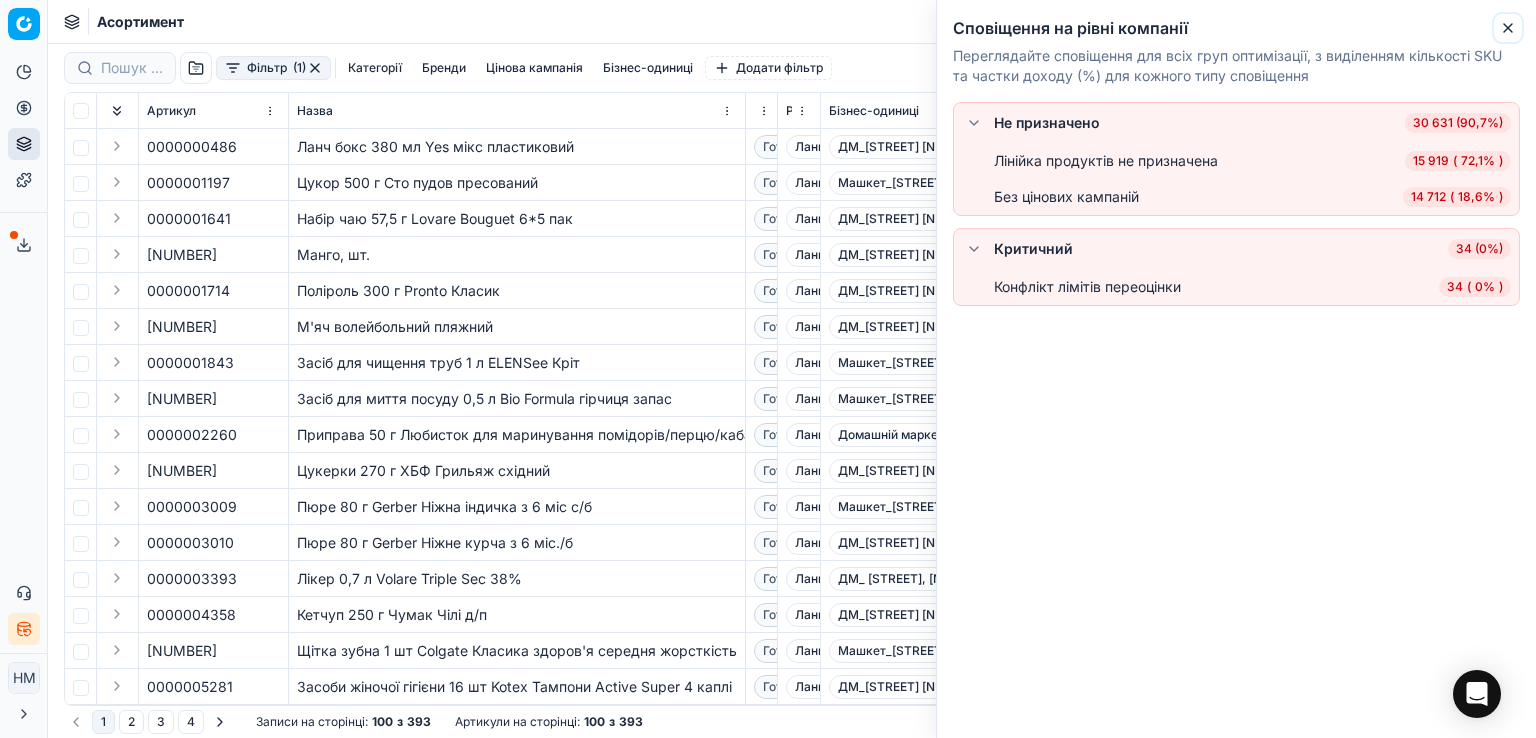 click 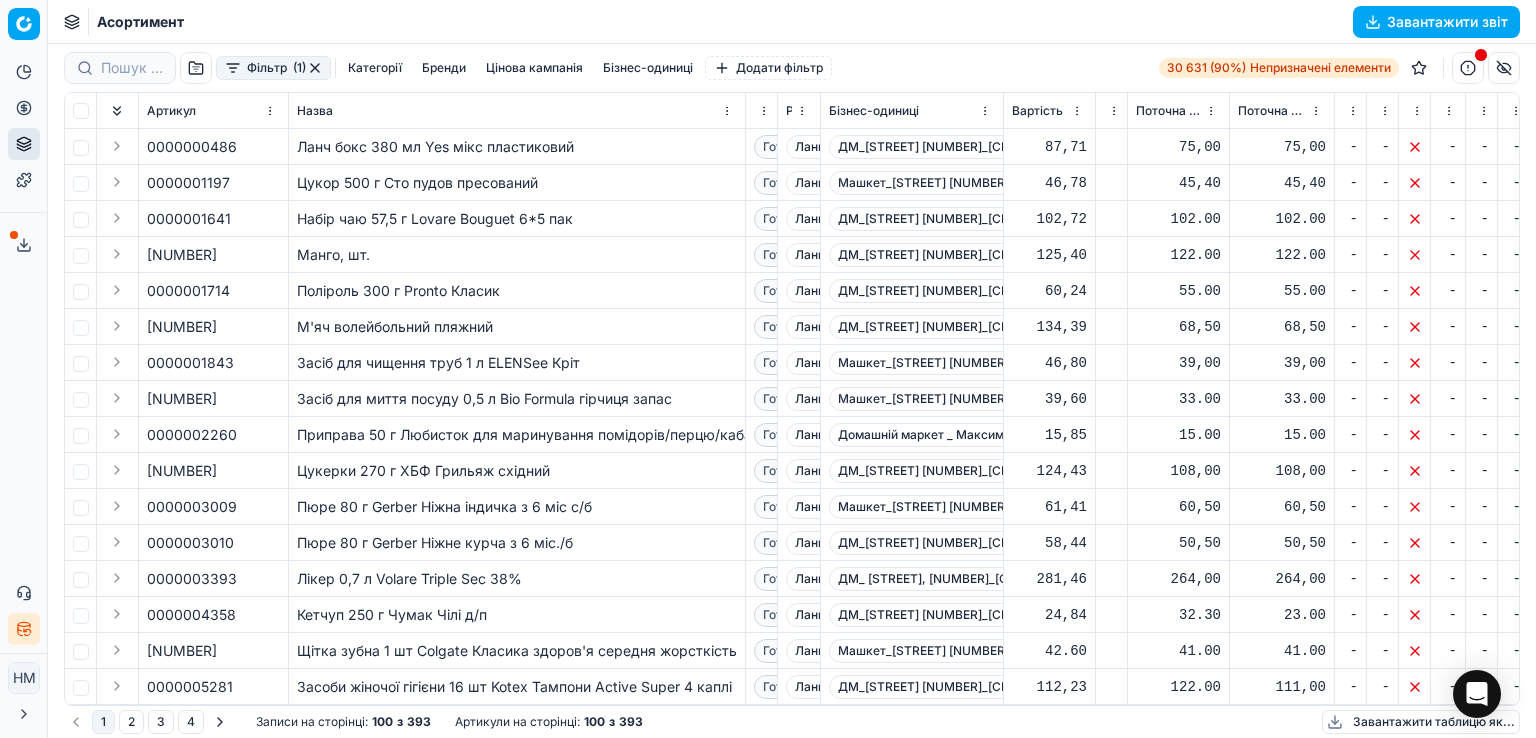 drag, startPoint x: 1506, startPoint y: 0, endPoint x: 720, endPoint y: 32, distance: 786.6511 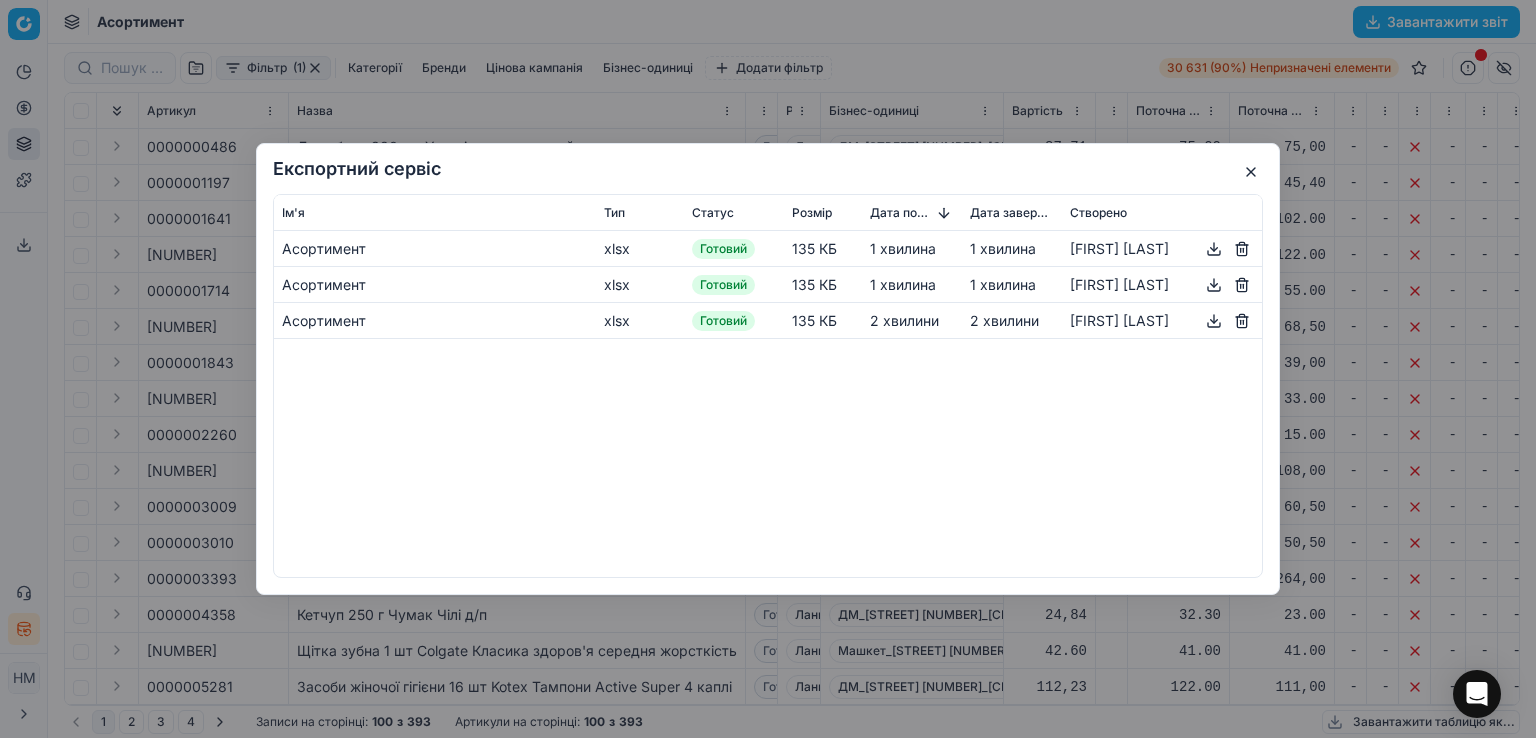 click at bounding box center (1214, 249) 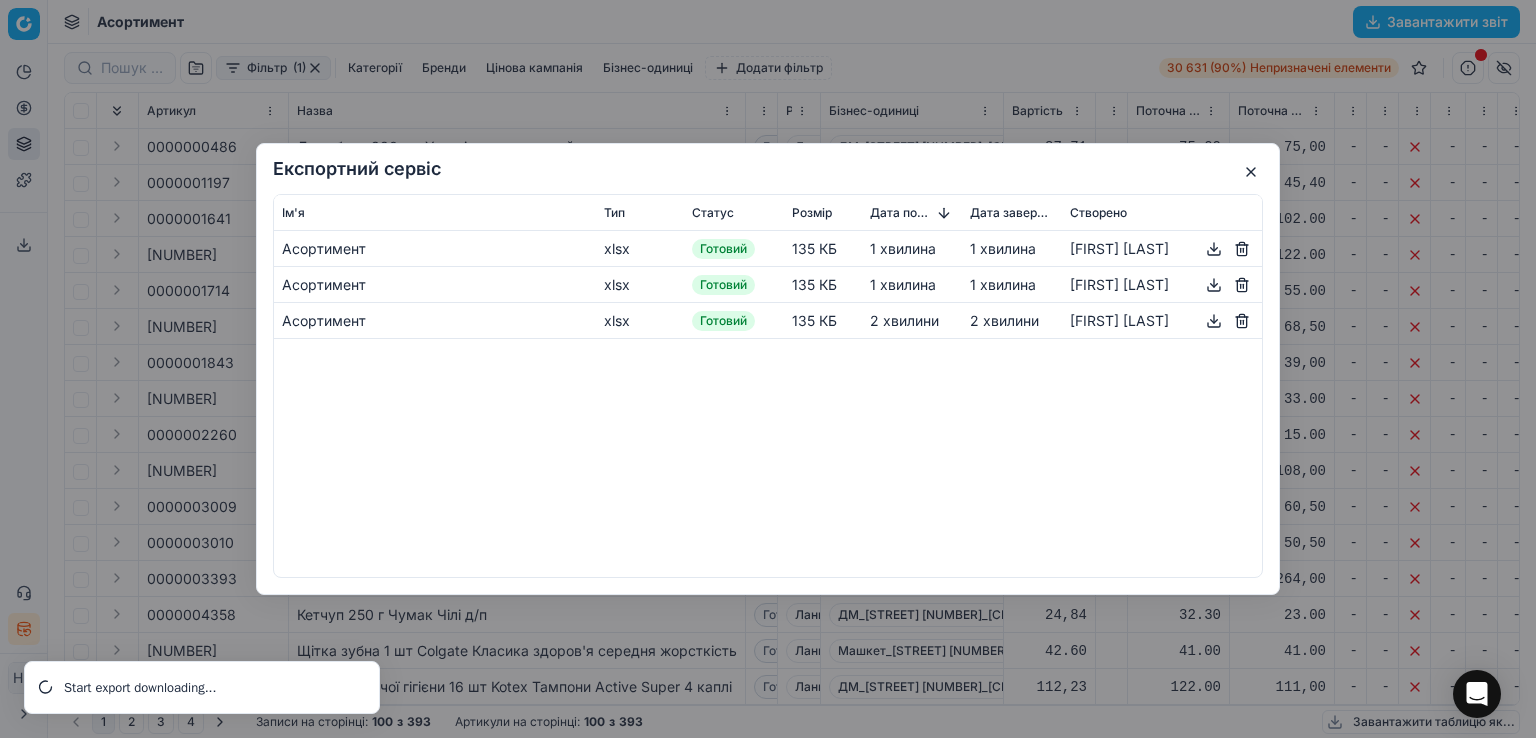 click at bounding box center (1214, 285) 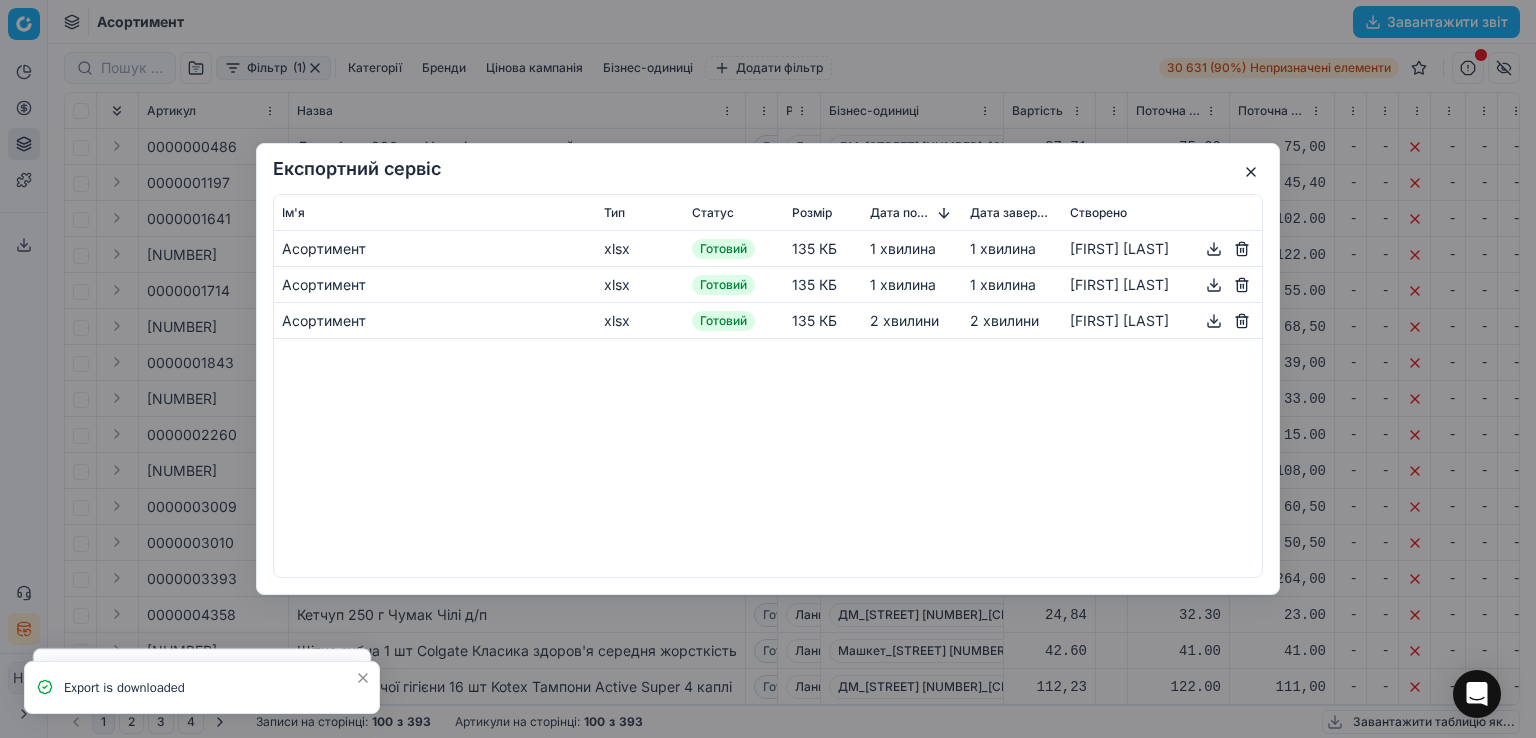 click at bounding box center (1214, 321) 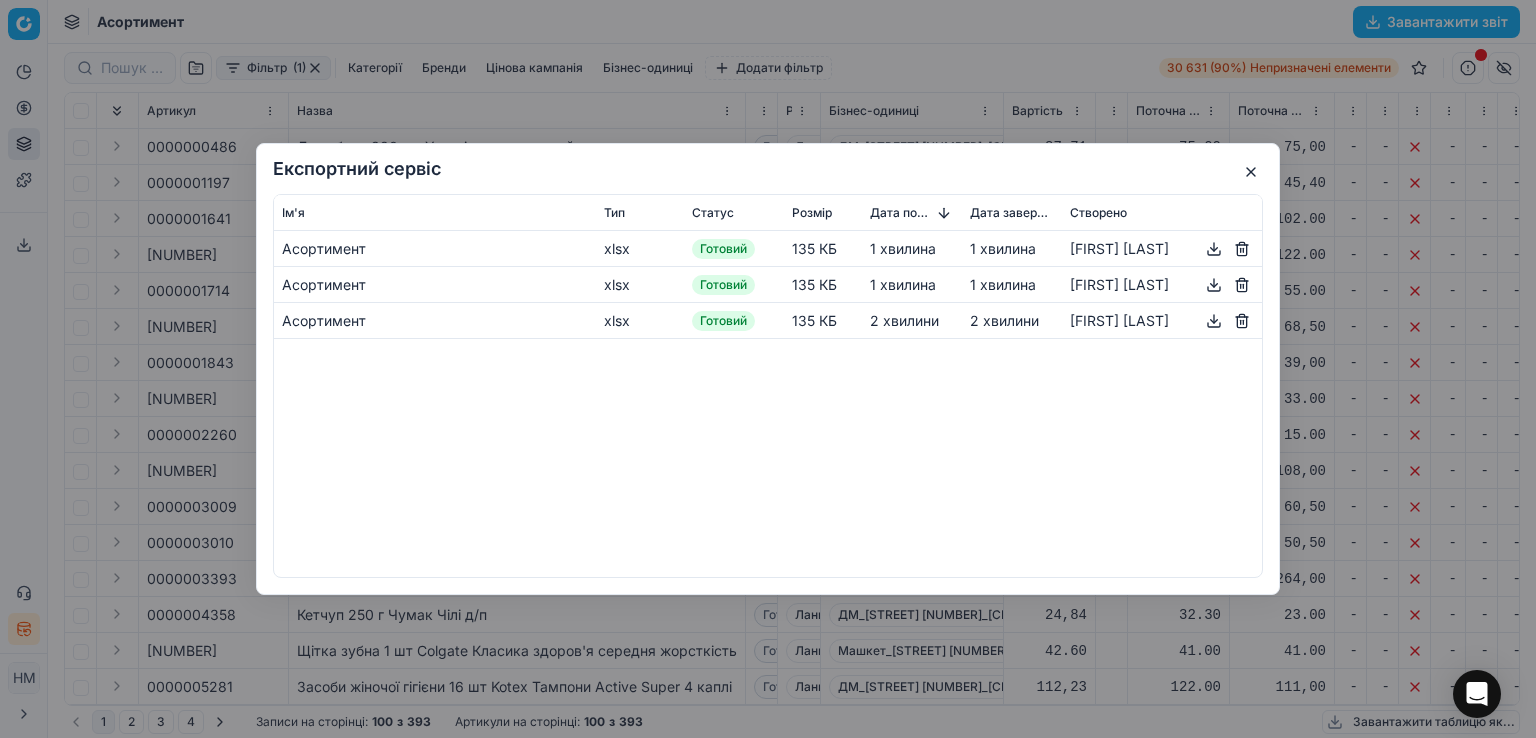 click at bounding box center (1251, 172) 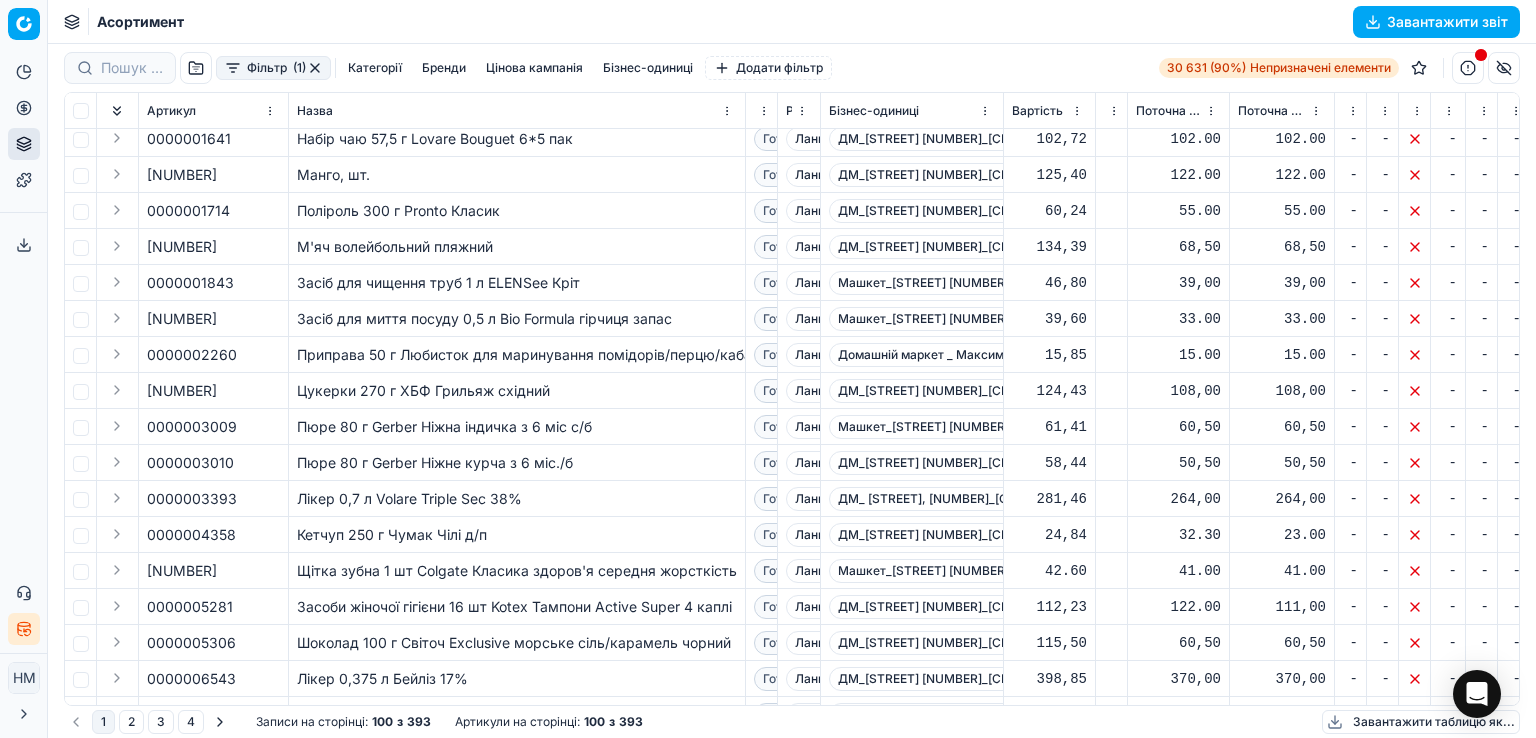 scroll, scrollTop: 0, scrollLeft: 0, axis: both 